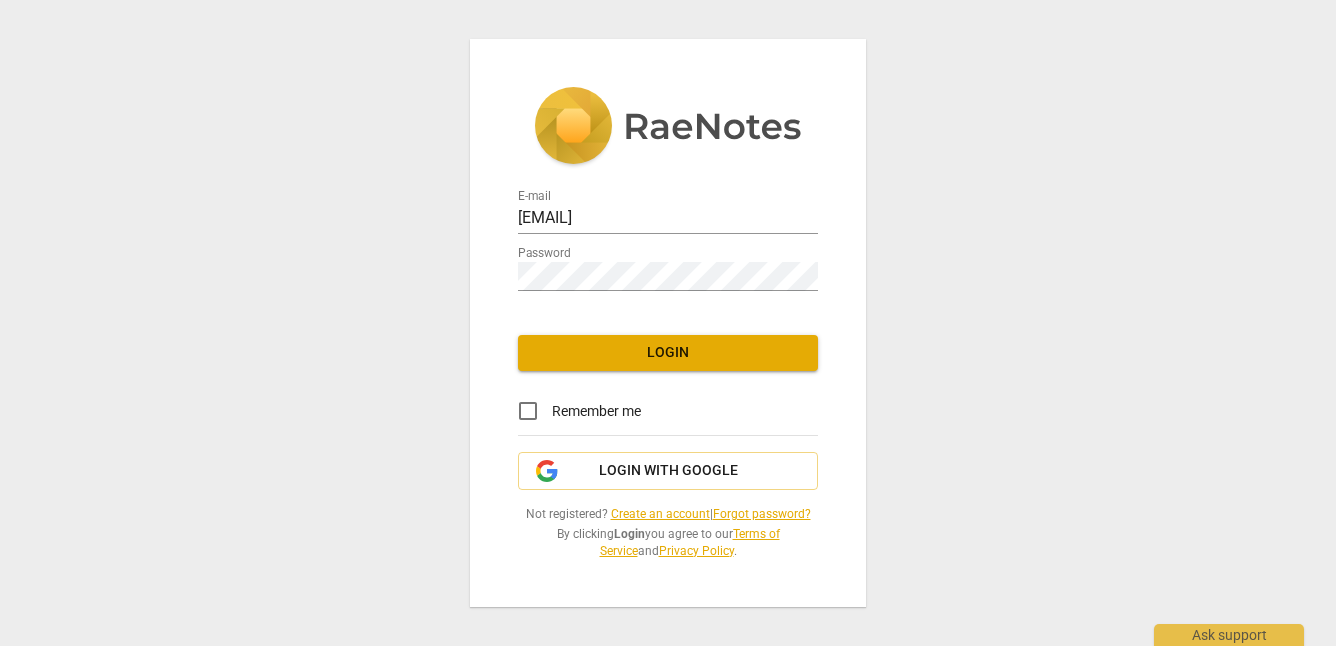 scroll, scrollTop: 0, scrollLeft: 0, axis: both 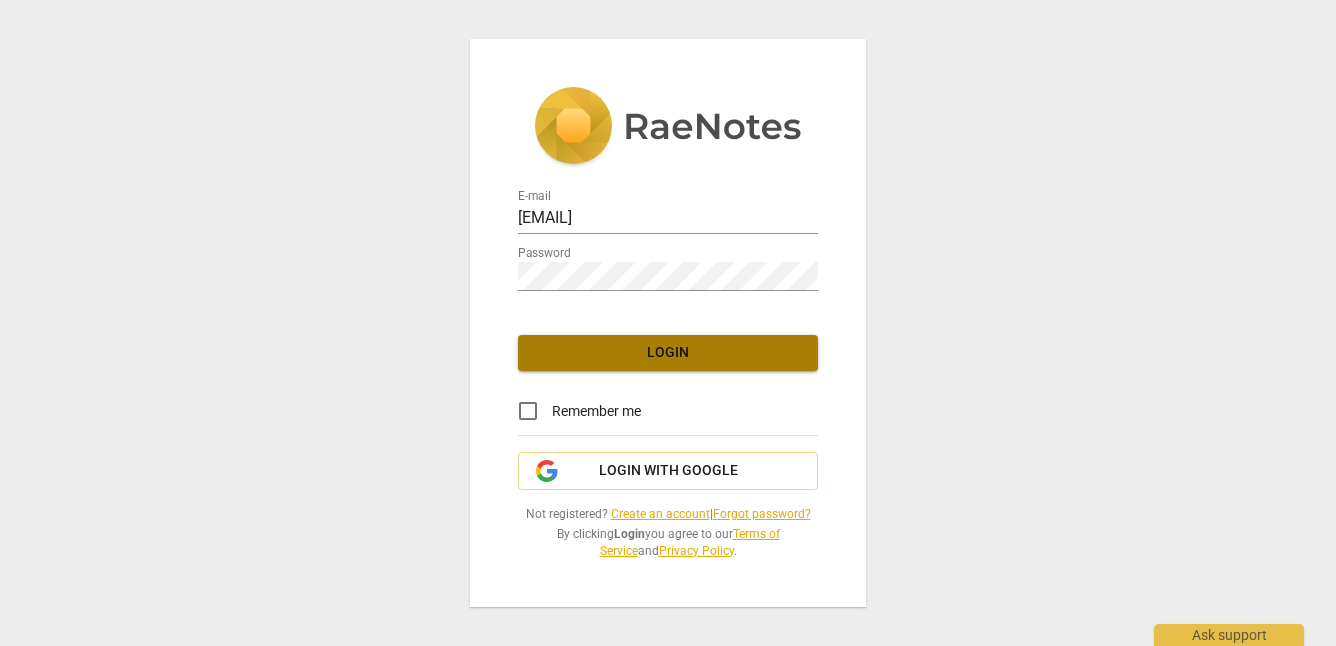 click on "Login" at bounding box center (668, 353) 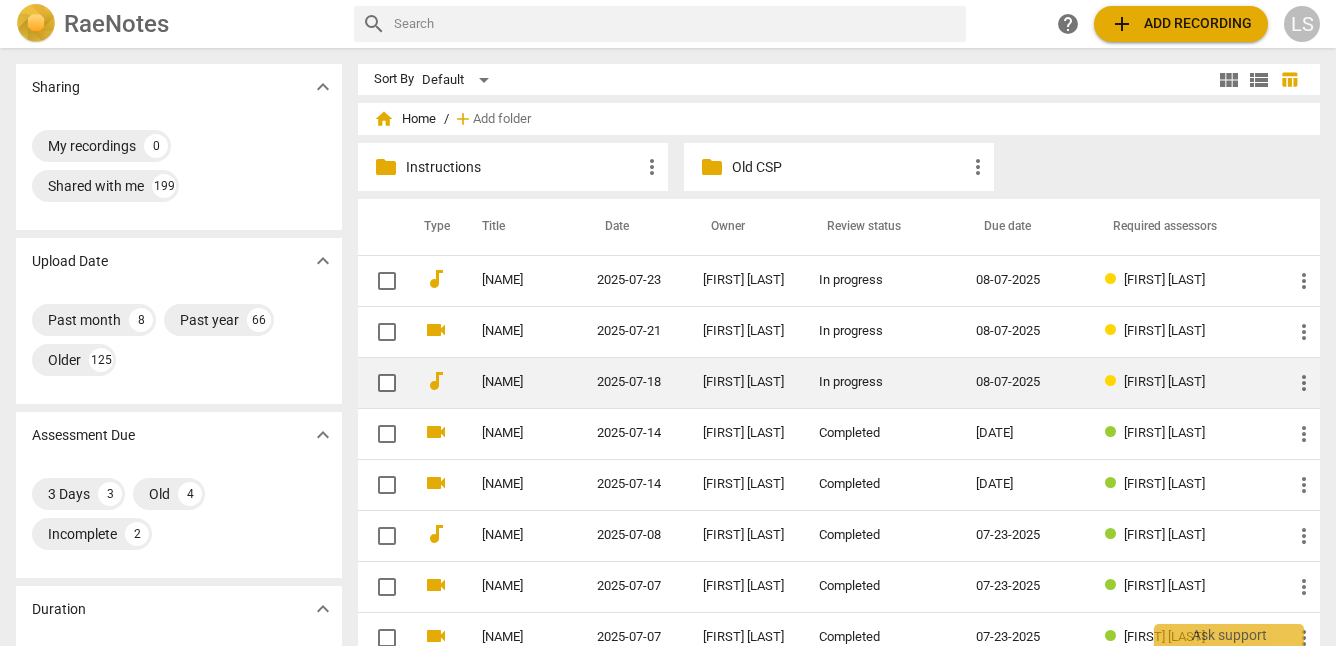 click on "In progress" at bounding box center (881, 382) 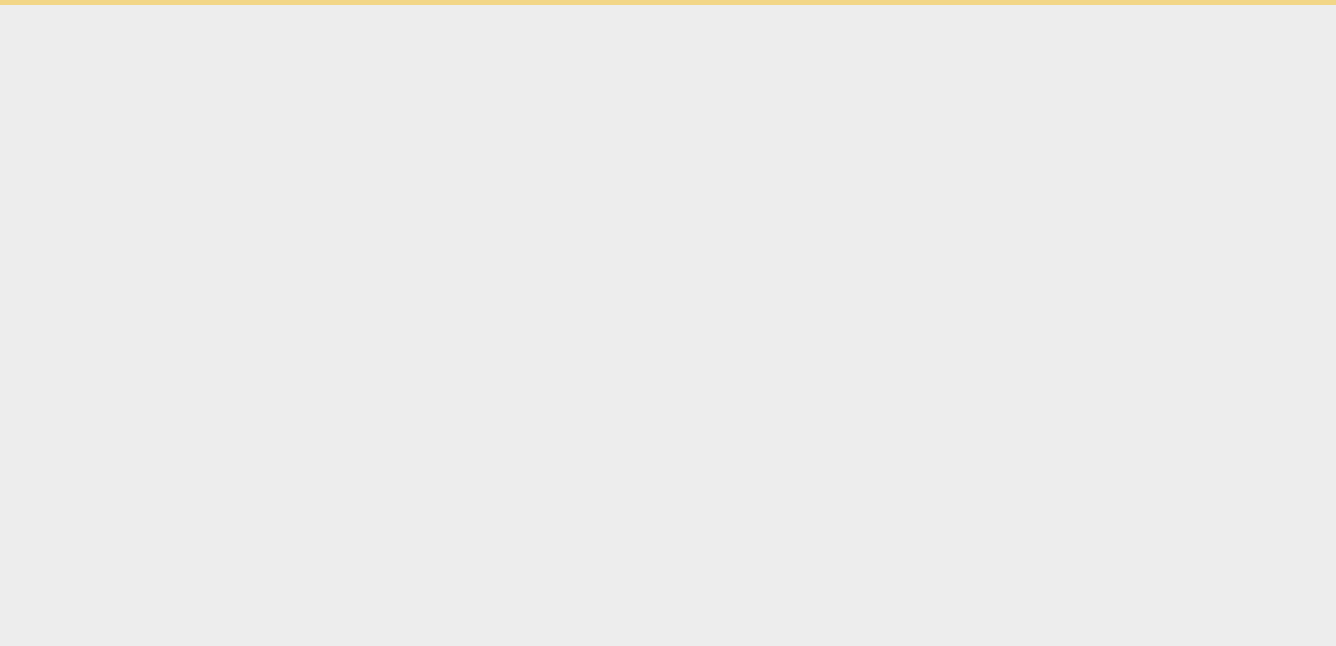 click on "Ask support" at bounding box center [668, 2] 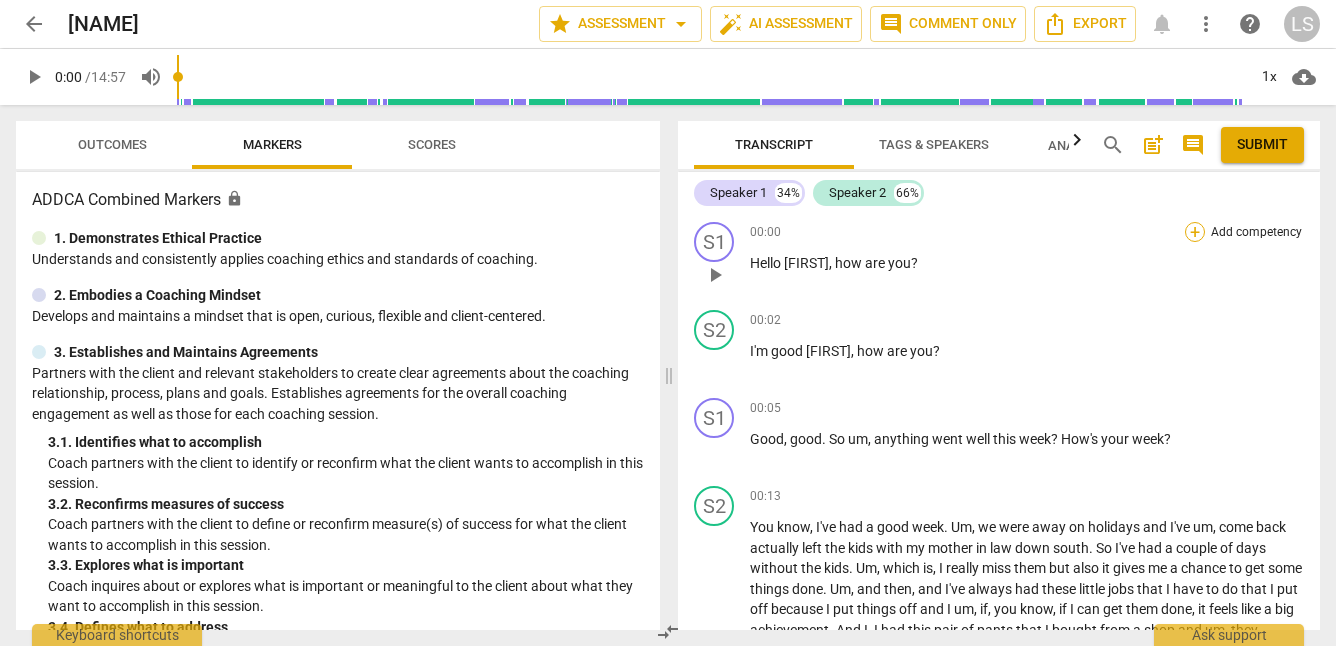click on "+" at bounding box center [1195, 232] 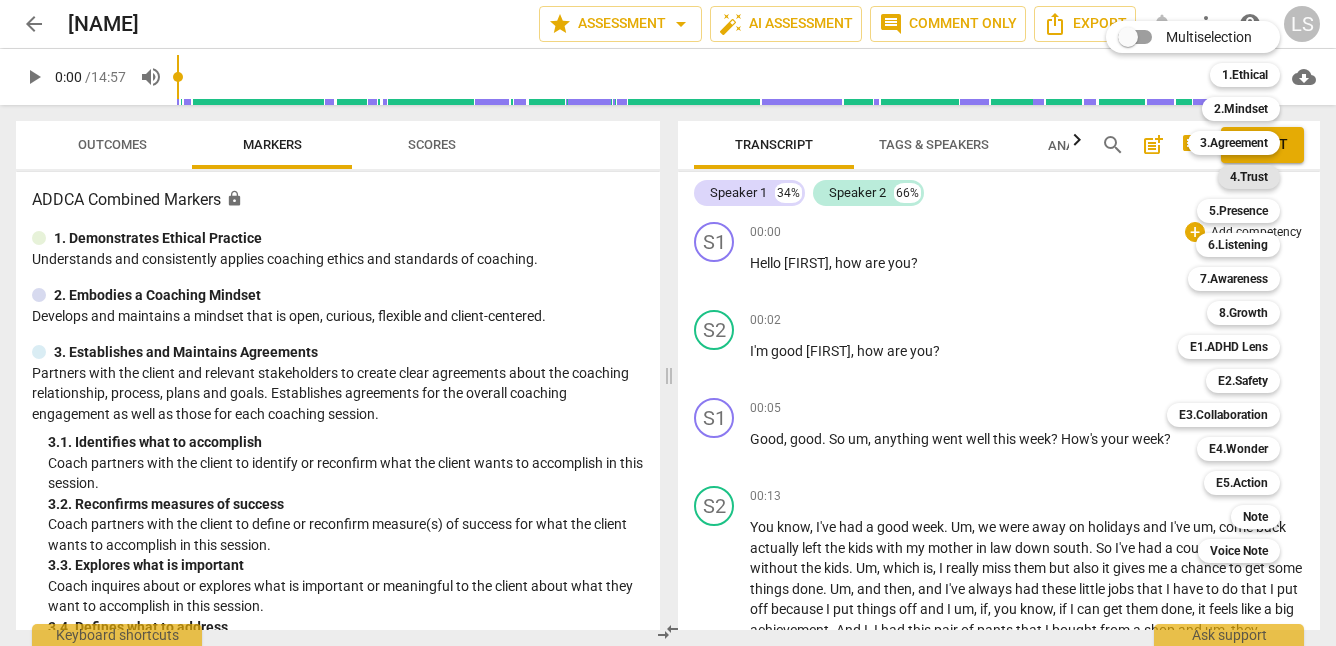click on "4.Trust" at bounding box center (1249, 177) 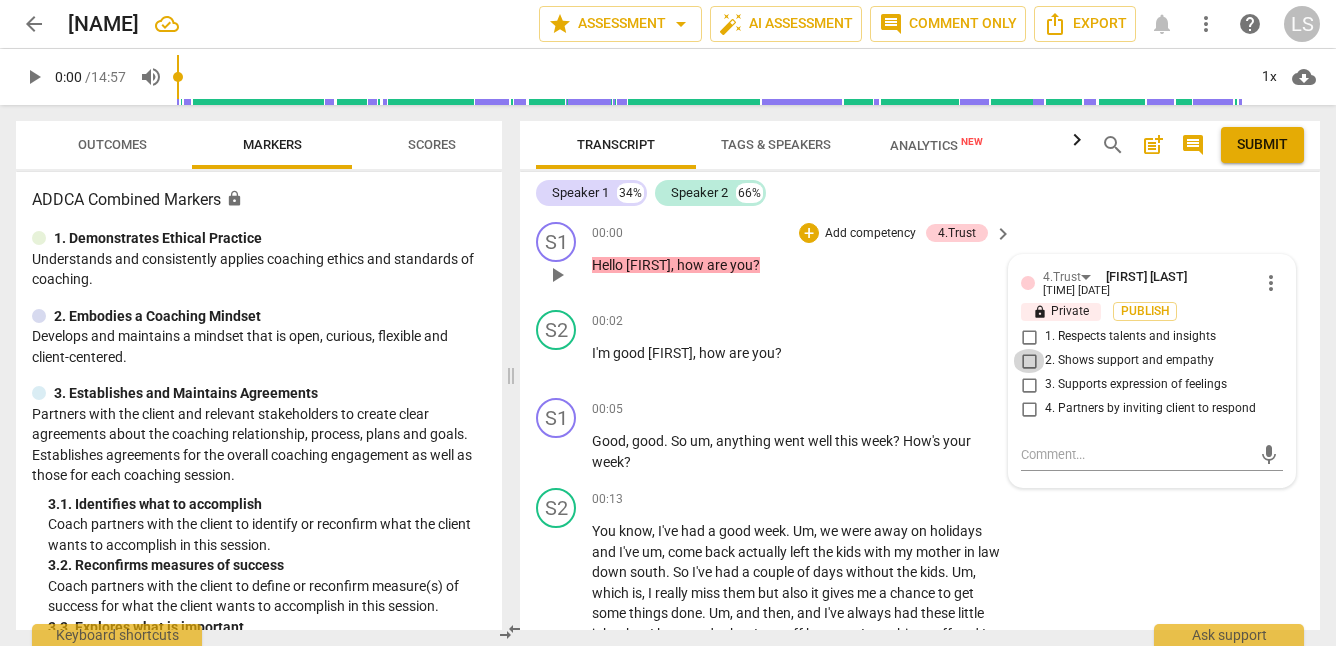 click on "2. Shows support and empathy" at bounding box center [1029, 361] 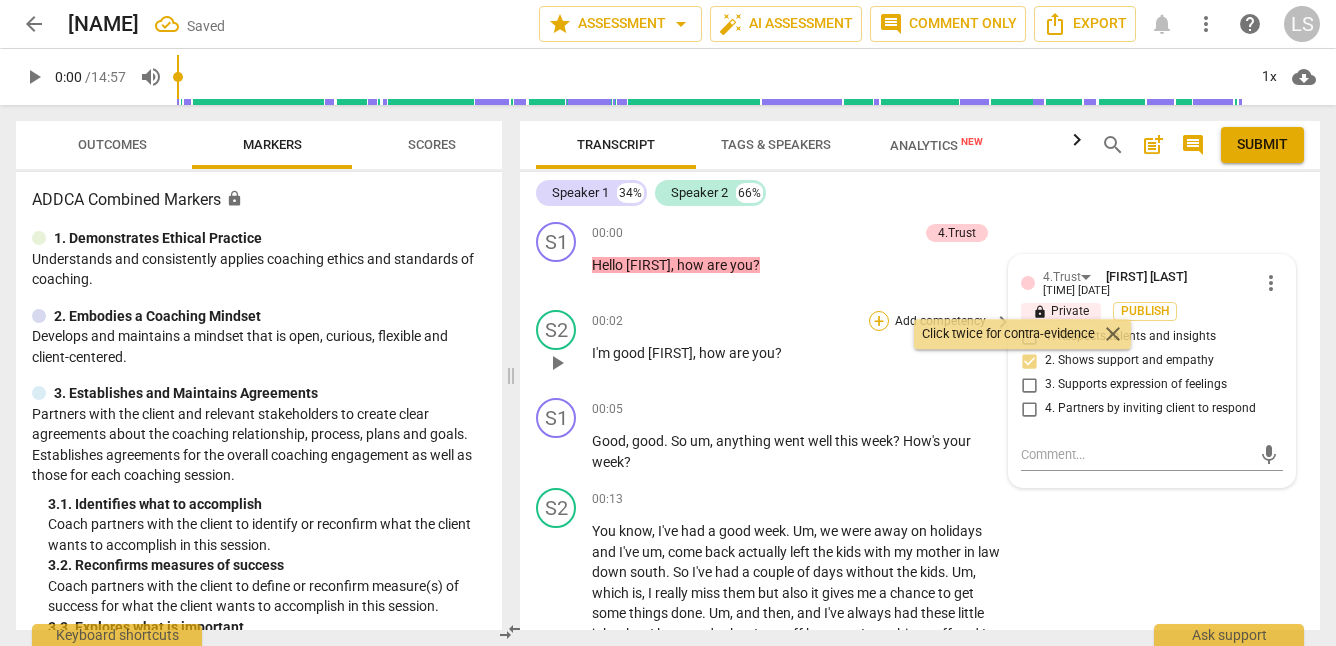 click on "+" at bounding box center [879, 321] 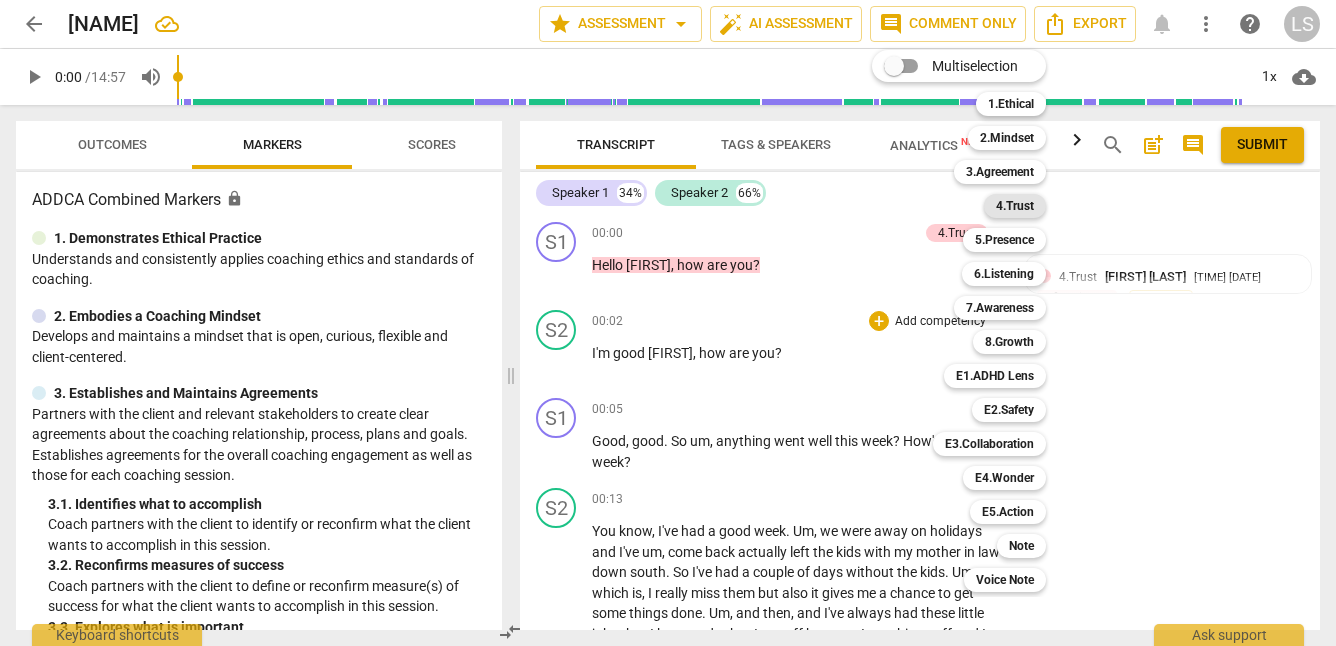 click on "4.Trust" at bounding box center [1015, 206] 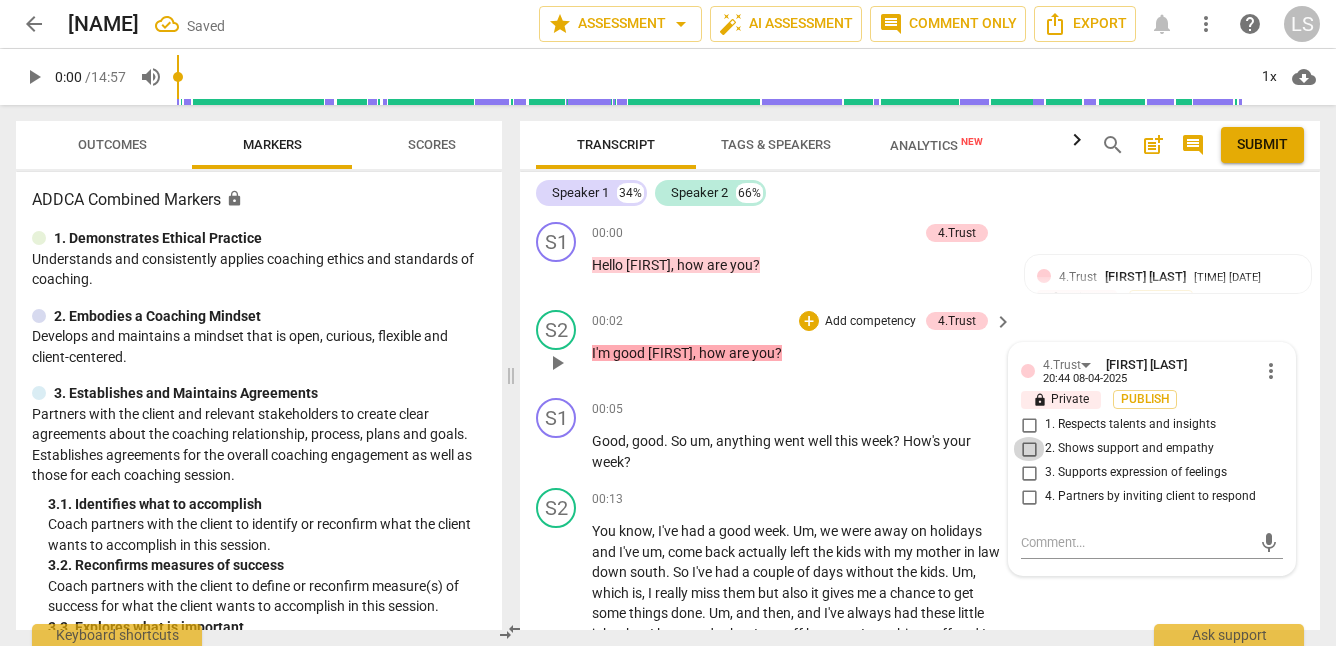 click on "2. Shows support and empathy" at bounding box center (1029, 449) 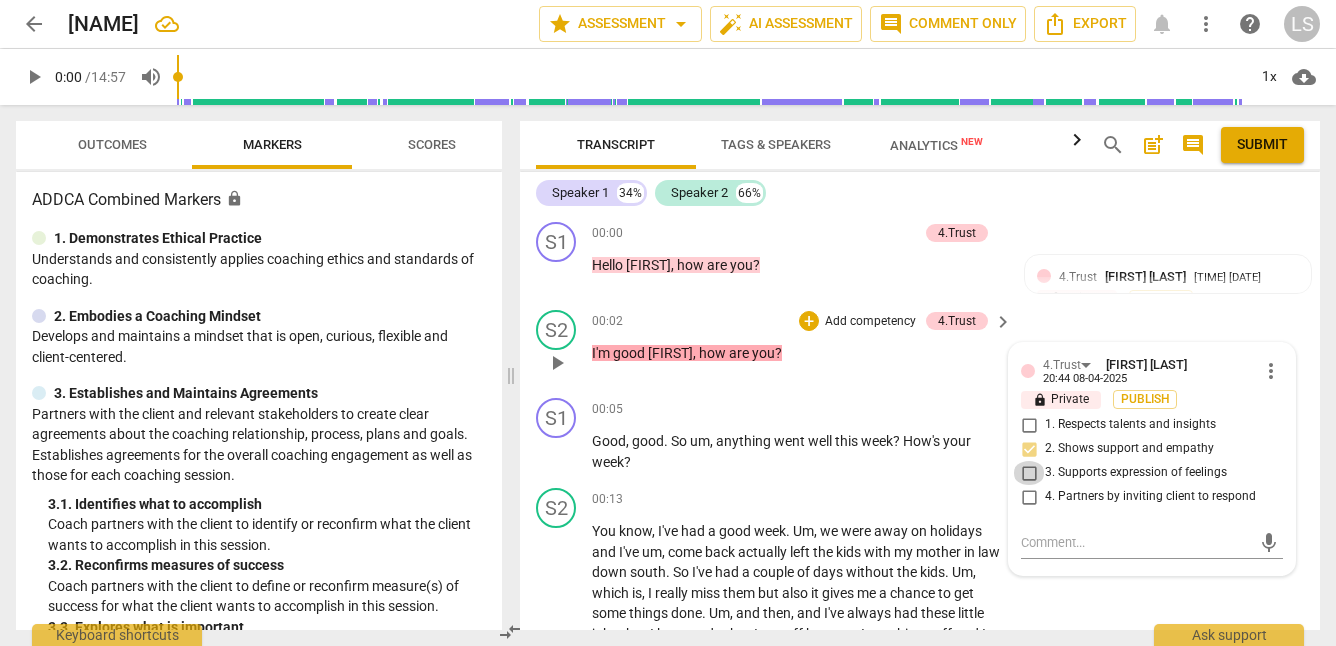 click on "3. Supports expression of feelings" at bounding box center (1029, 473) 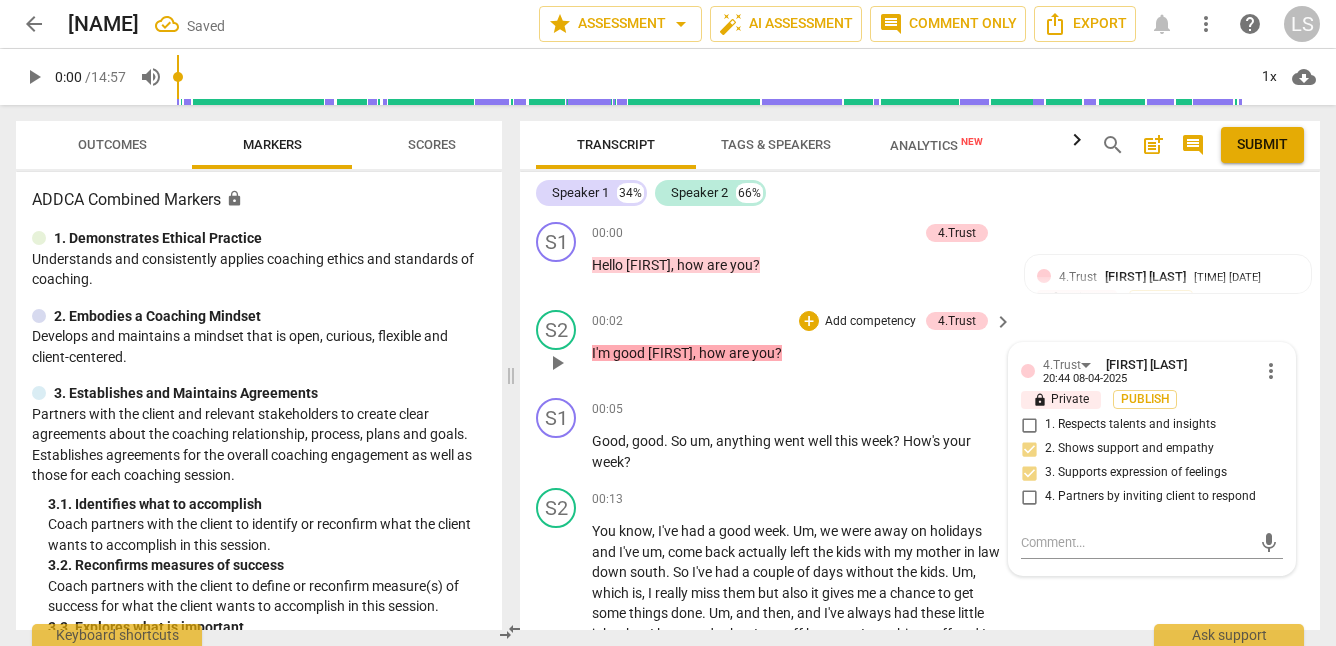 click on "4. Partners by inviting client to respond" at bounding box center [1029, 497] 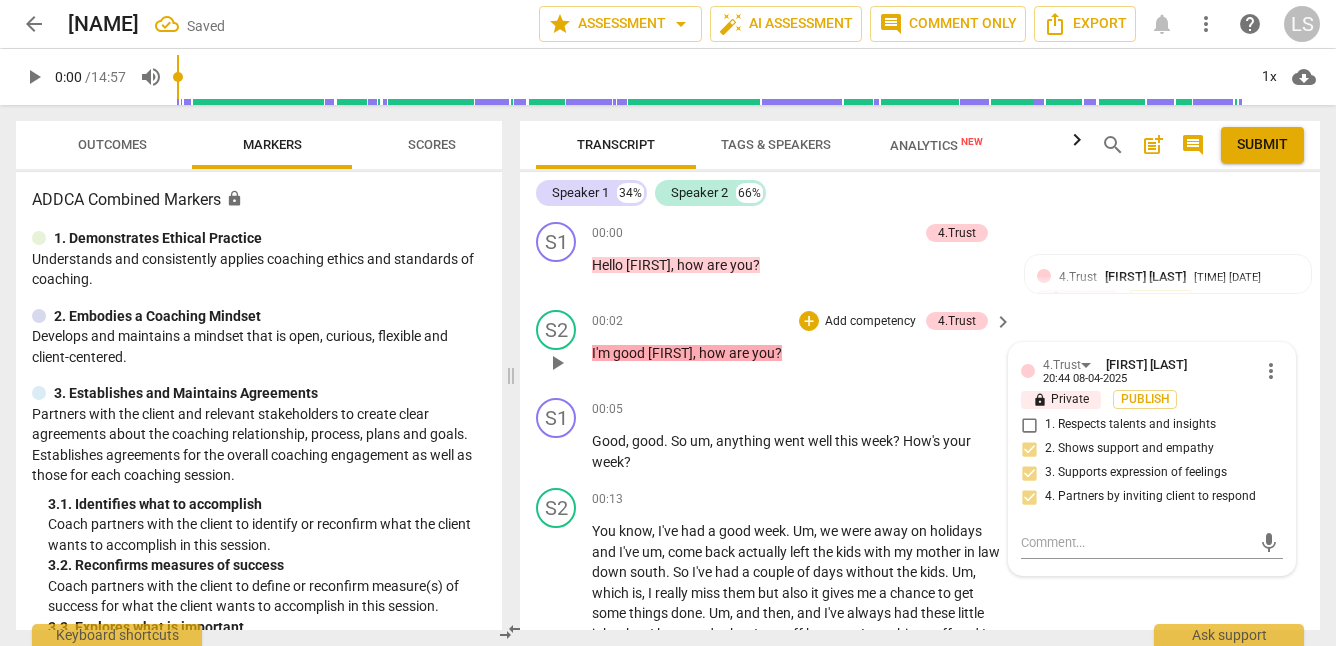 click on "Add competency" at bounding box center [870, 322] 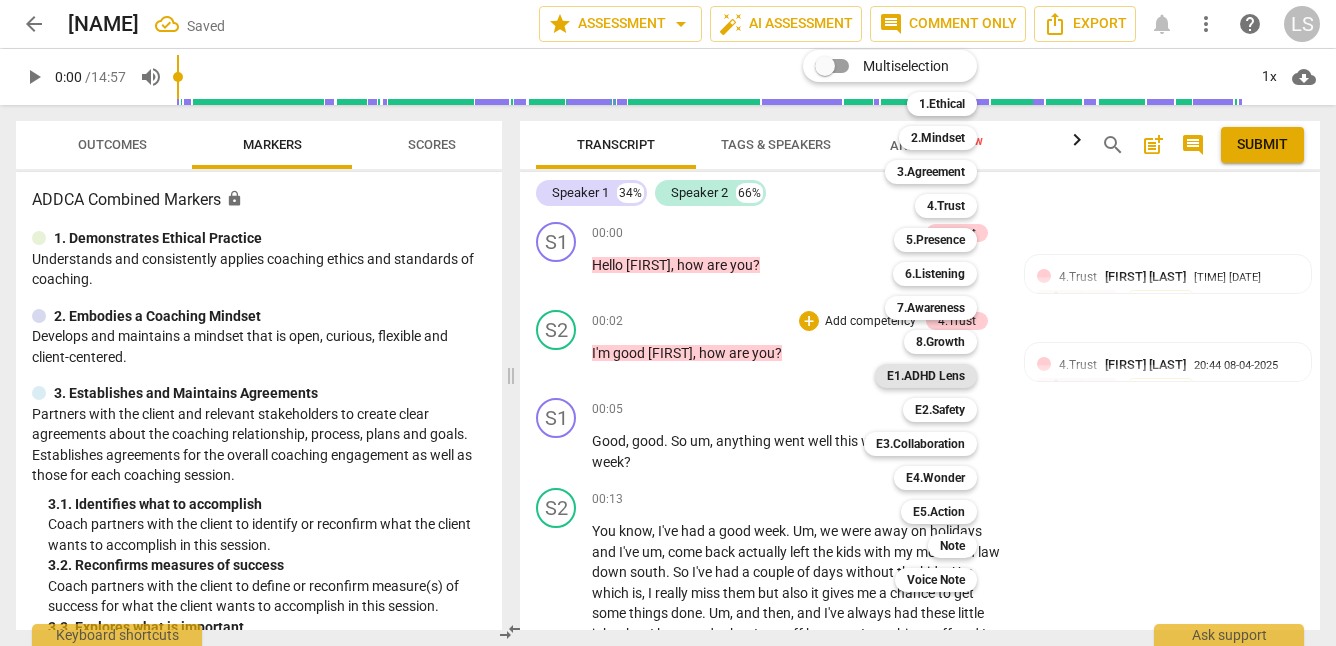 click on "E1.ADHD Lens" at bounding box center (926, 376) 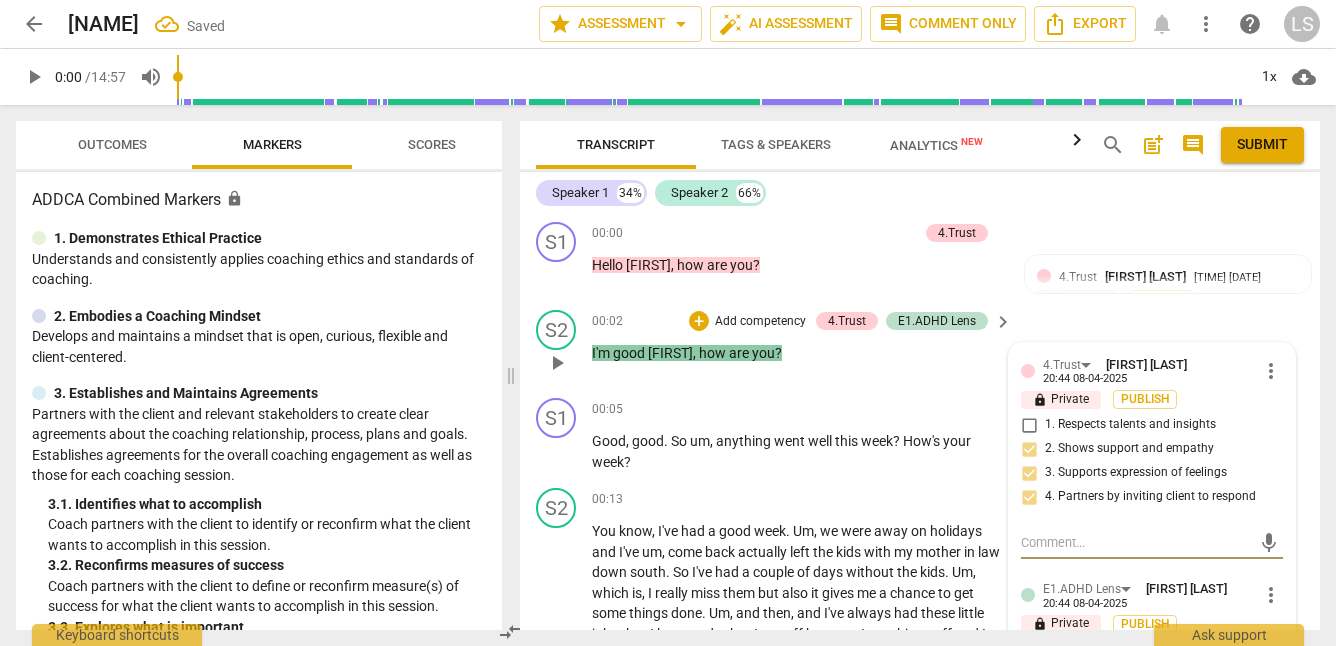 click on "mic" at bounding box center [1152, 541] 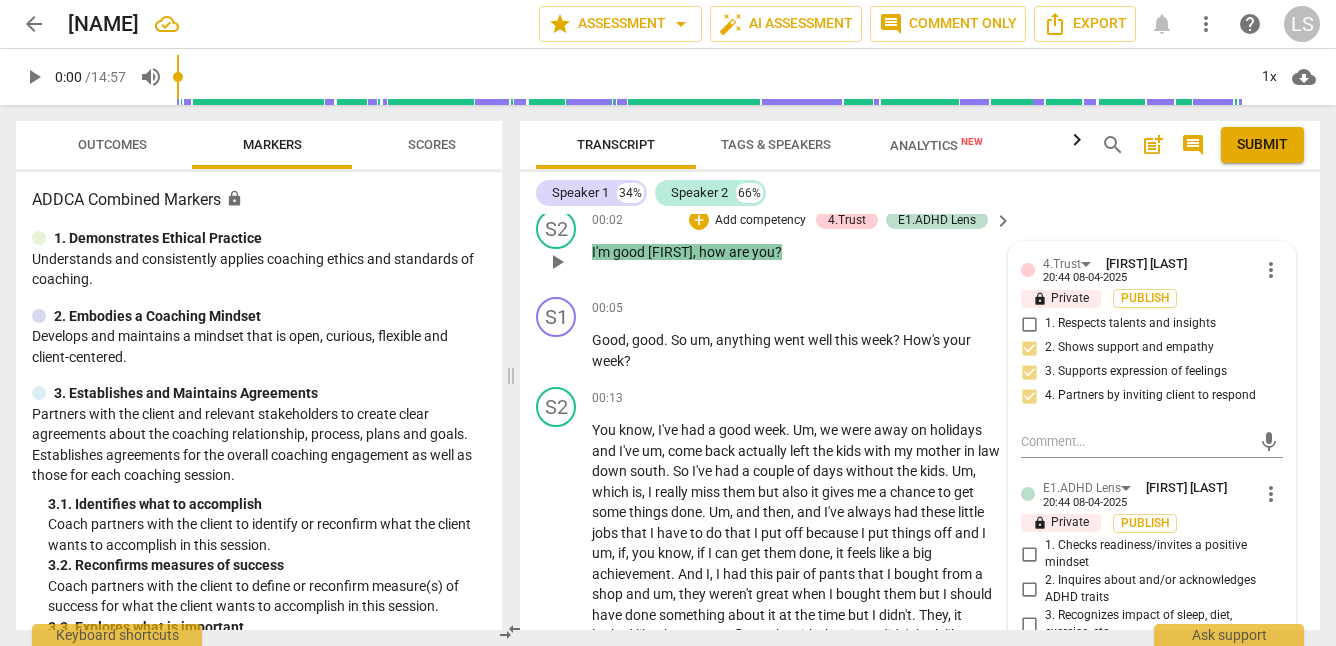 scroll, scrollTop: 114, scrollLeft: 0, axis: vertical 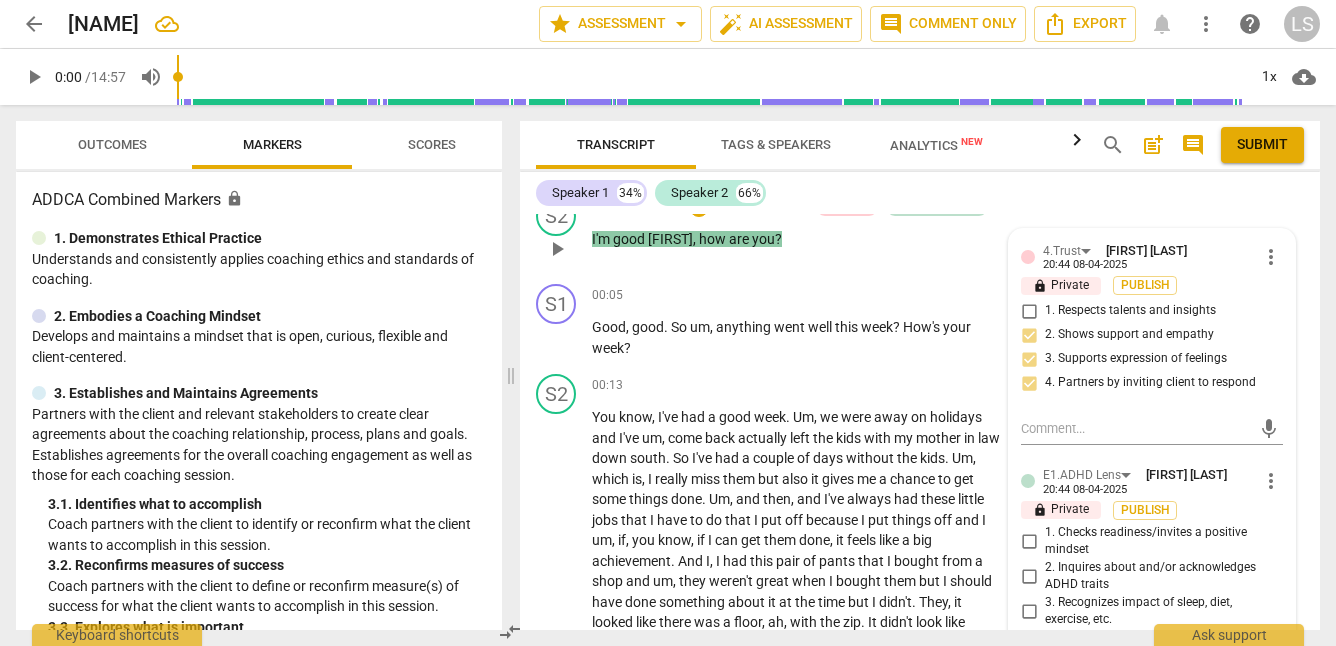 click on "1. Checks readiness/invites a positive mindset" at bounding box center (1029, 541) 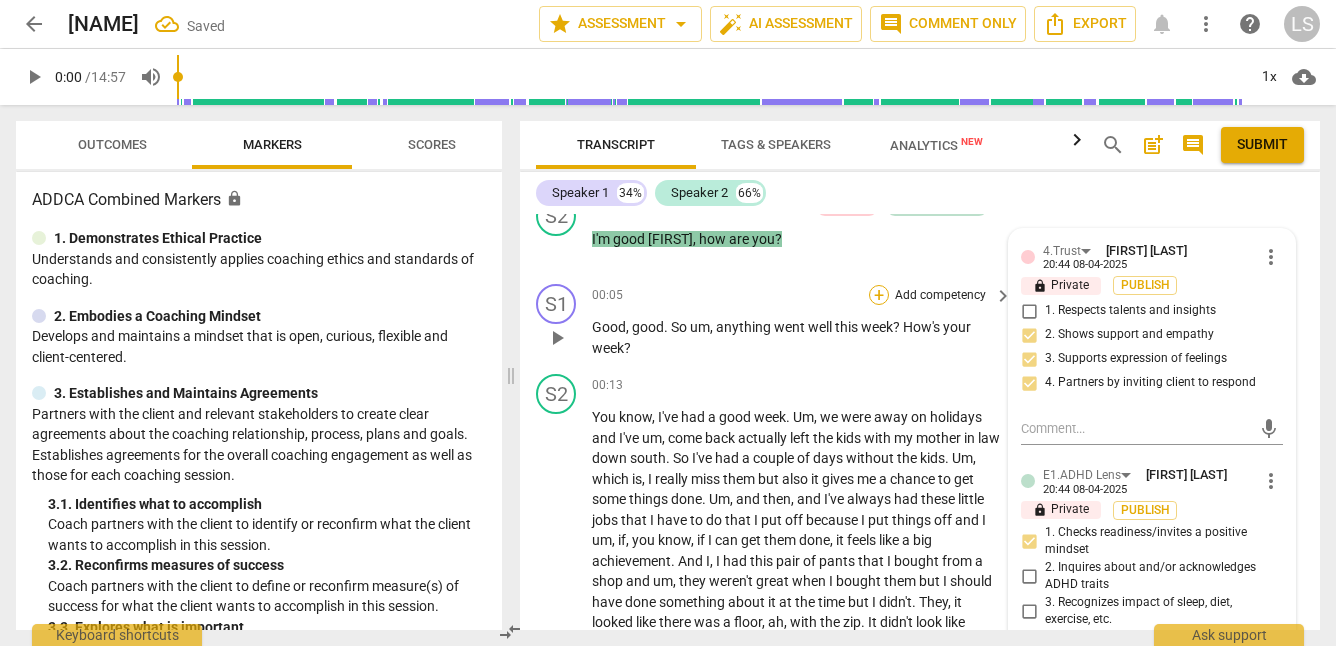 click on "+" at bounding box center [879, 295] 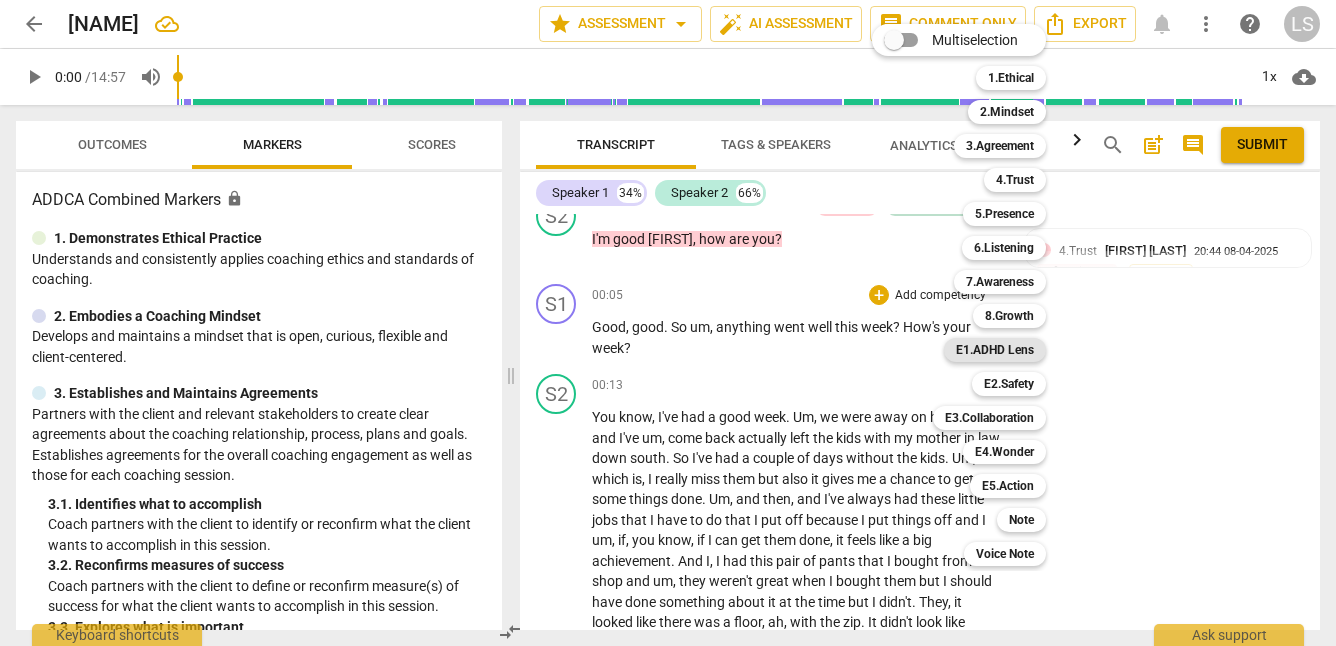 click on "E1.ADHD Lens" at bounding box center [995, 350] 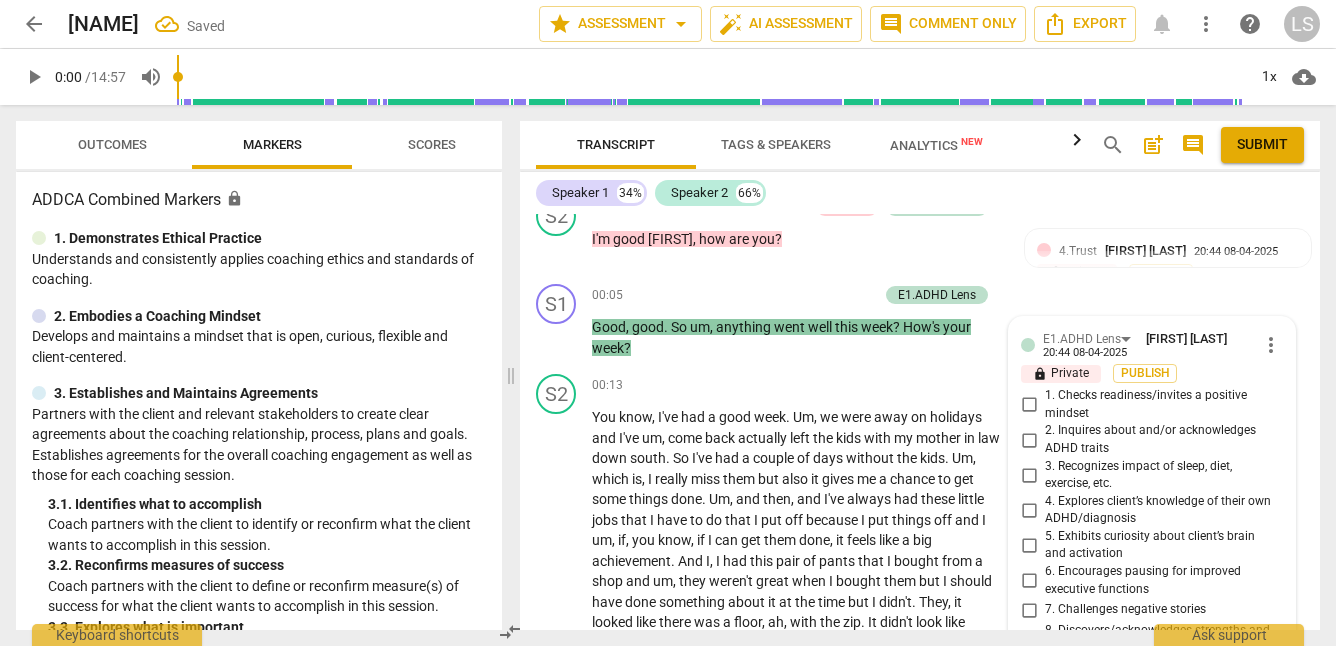 scroll, scrollTop: 442, scrollLeft: 0, axis: vertical 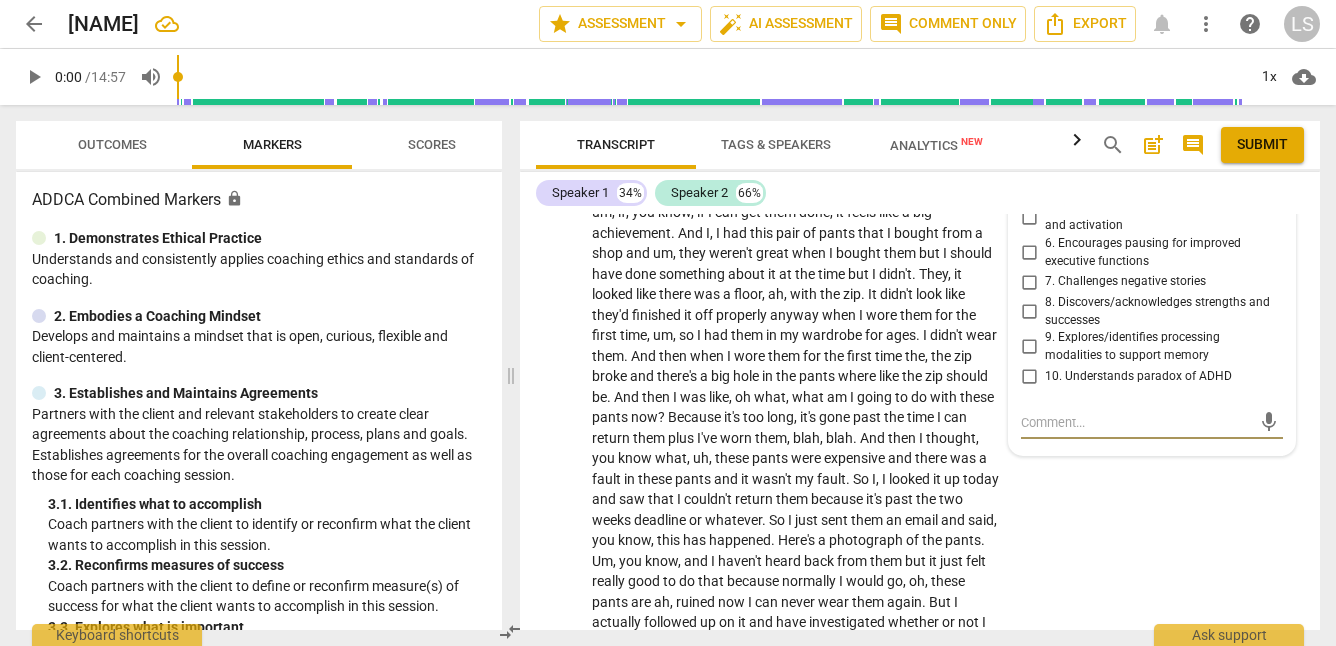 click on "8. Discovers/acknowledges strengths and successes" at bounding box center (1029, 312) 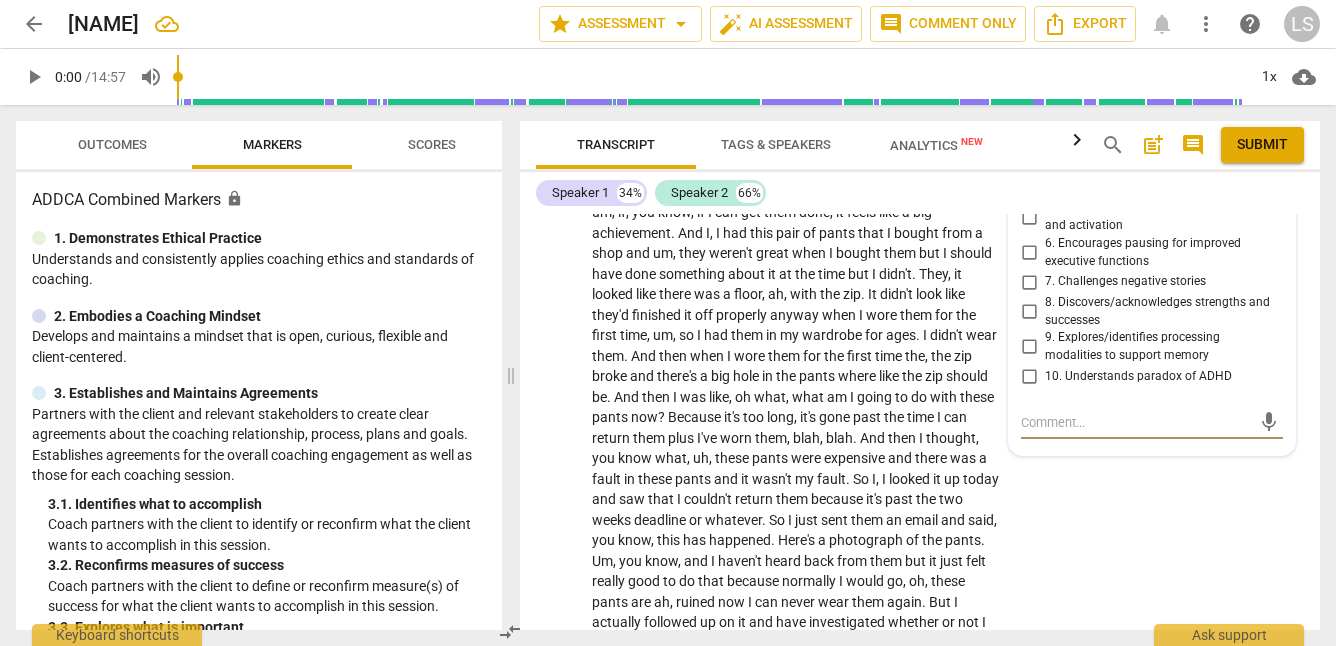 checkbox on "true" 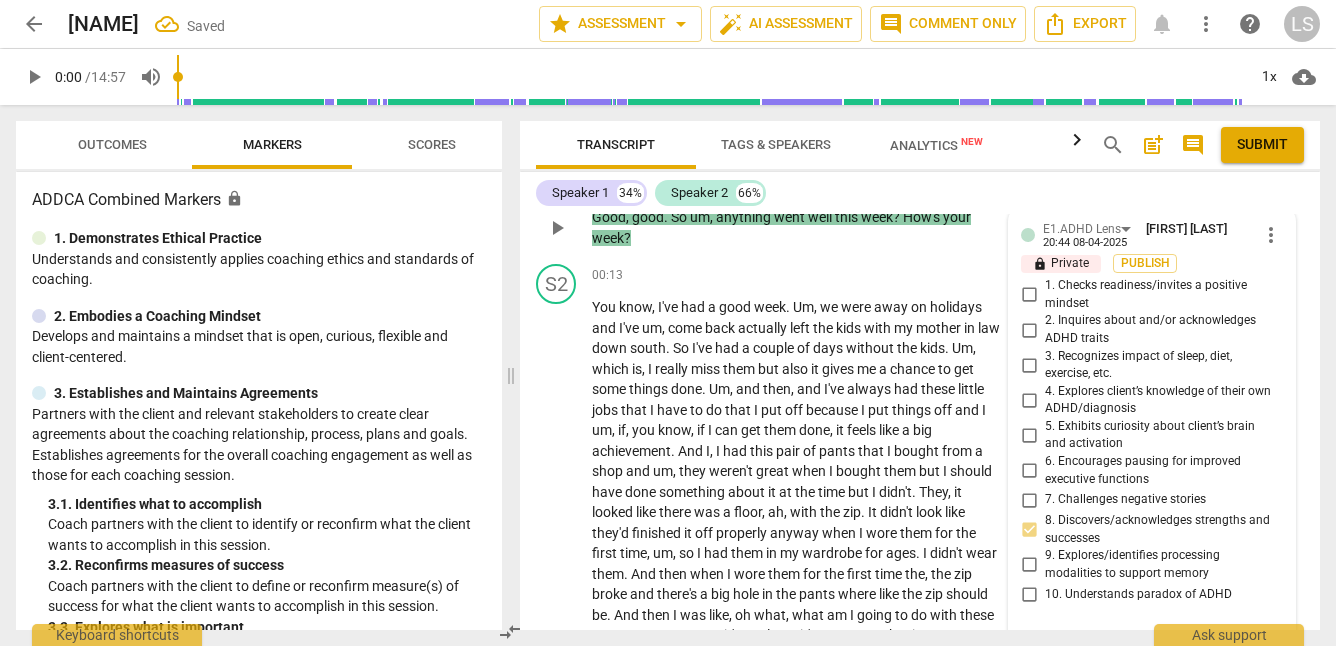 scroll, scrollTop: 214, scrollLeft: 0, axis: vertical 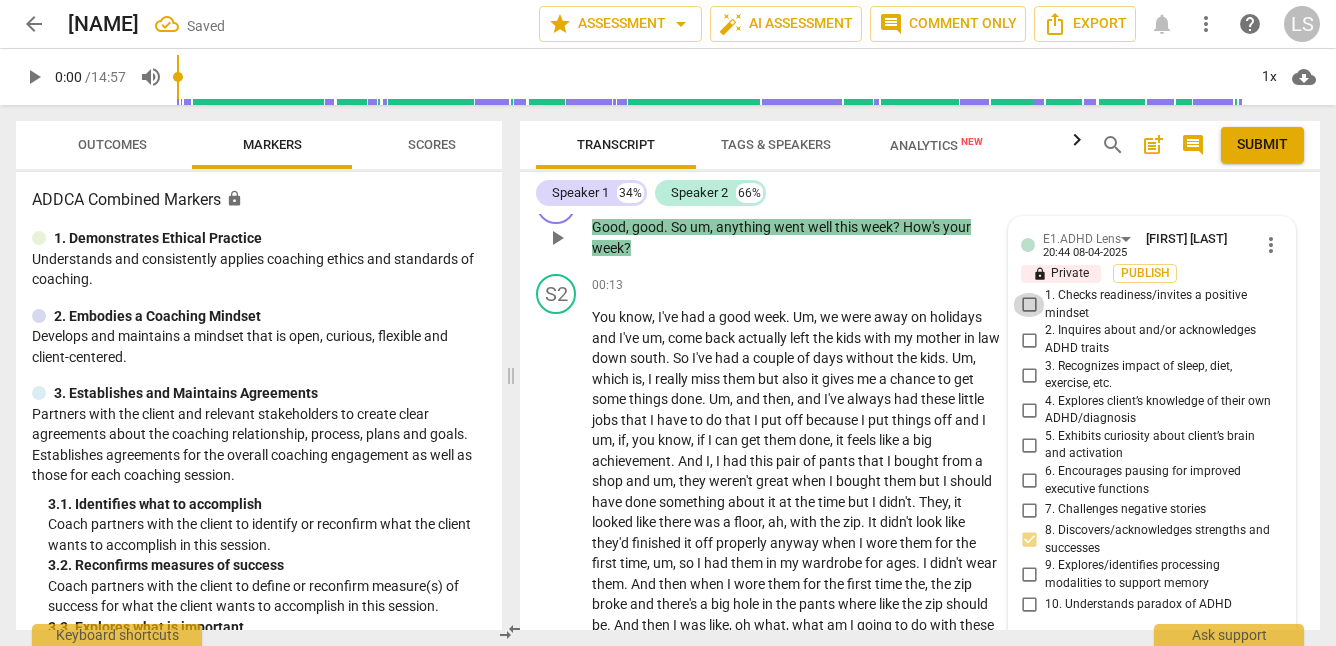 click on "1. Checks readiness/invites a positive mindset" at bounding box center (1029, 305) 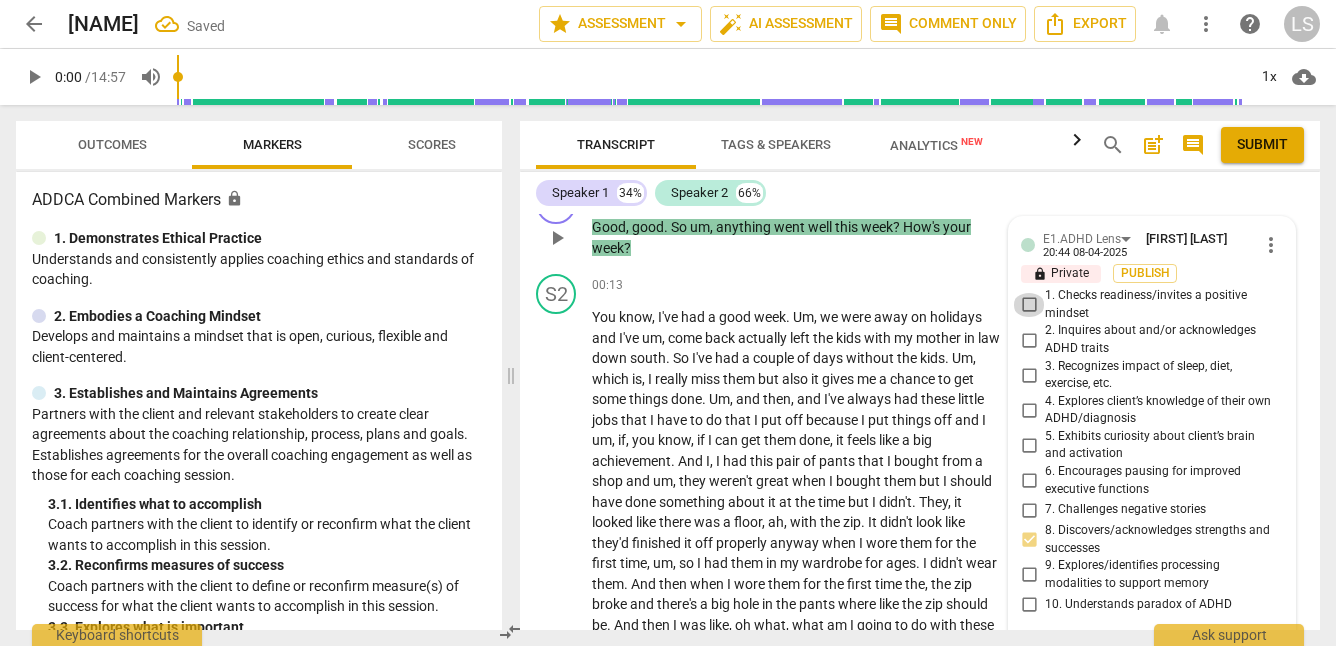 checkbox on "true" 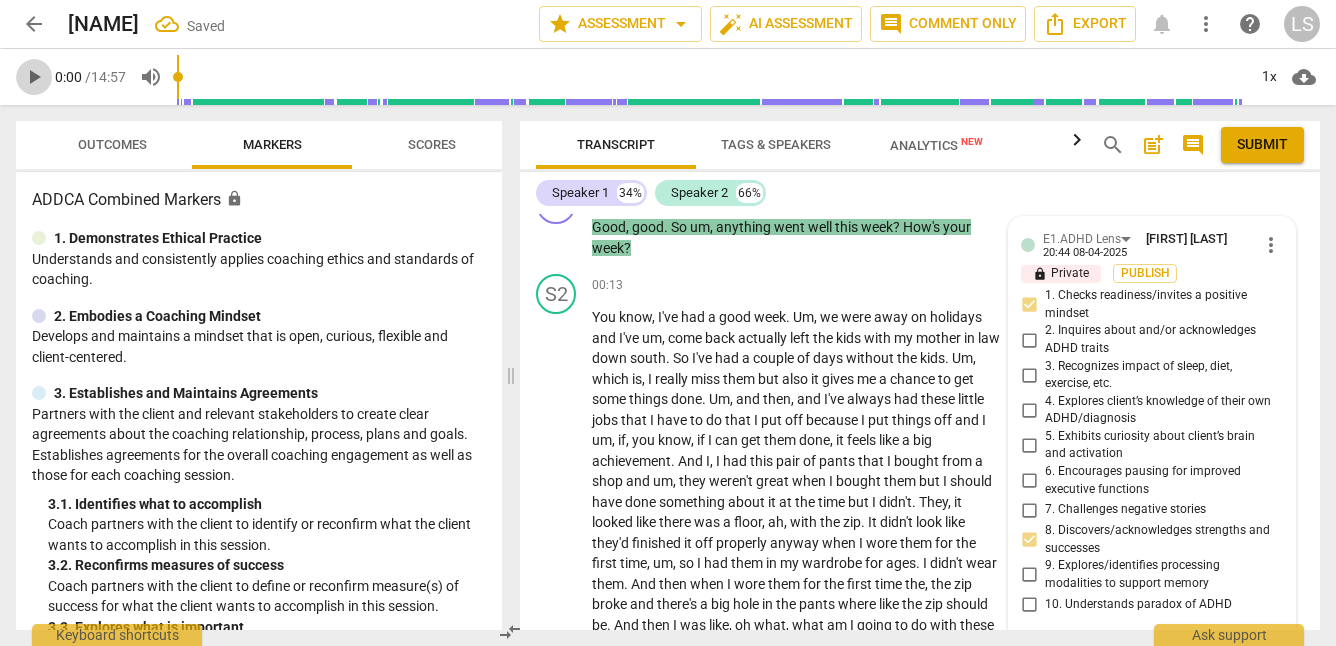 click on "play_arrow" at bounding box center [34, 77] 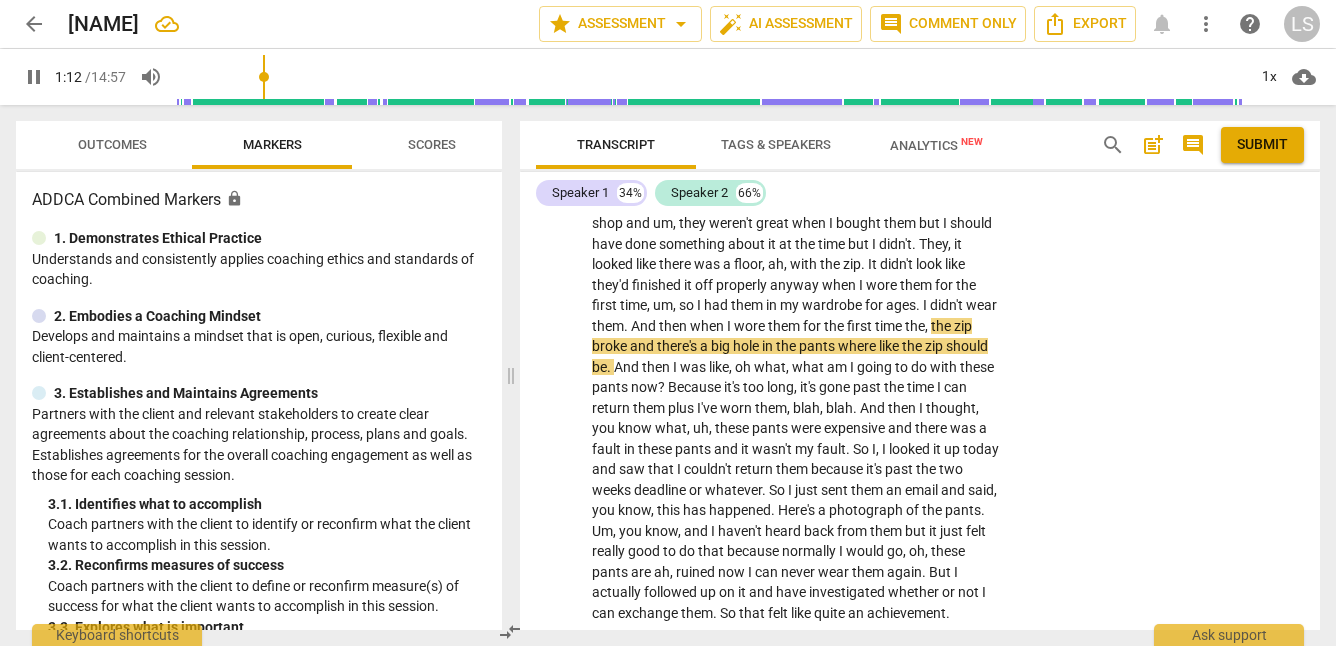 scroll, scrollTop: 509, scrollLeft: 0, axis: vertical 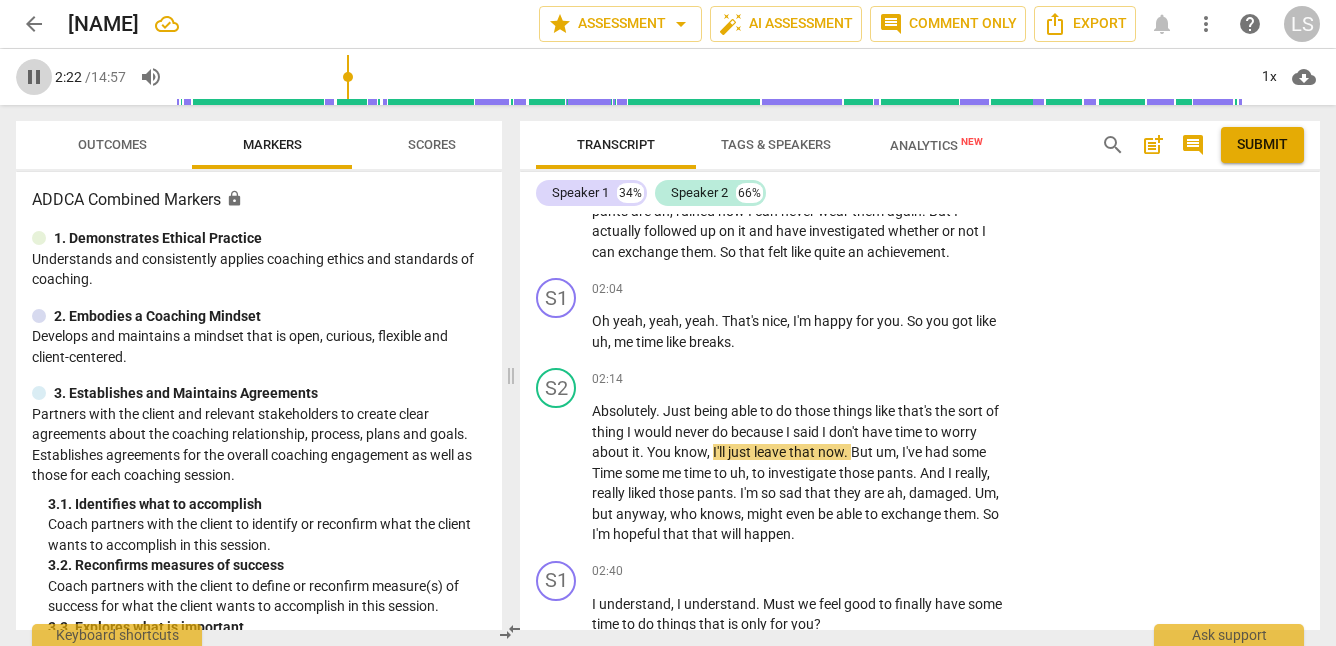 click on "pause" at bounding box center (34, 77) 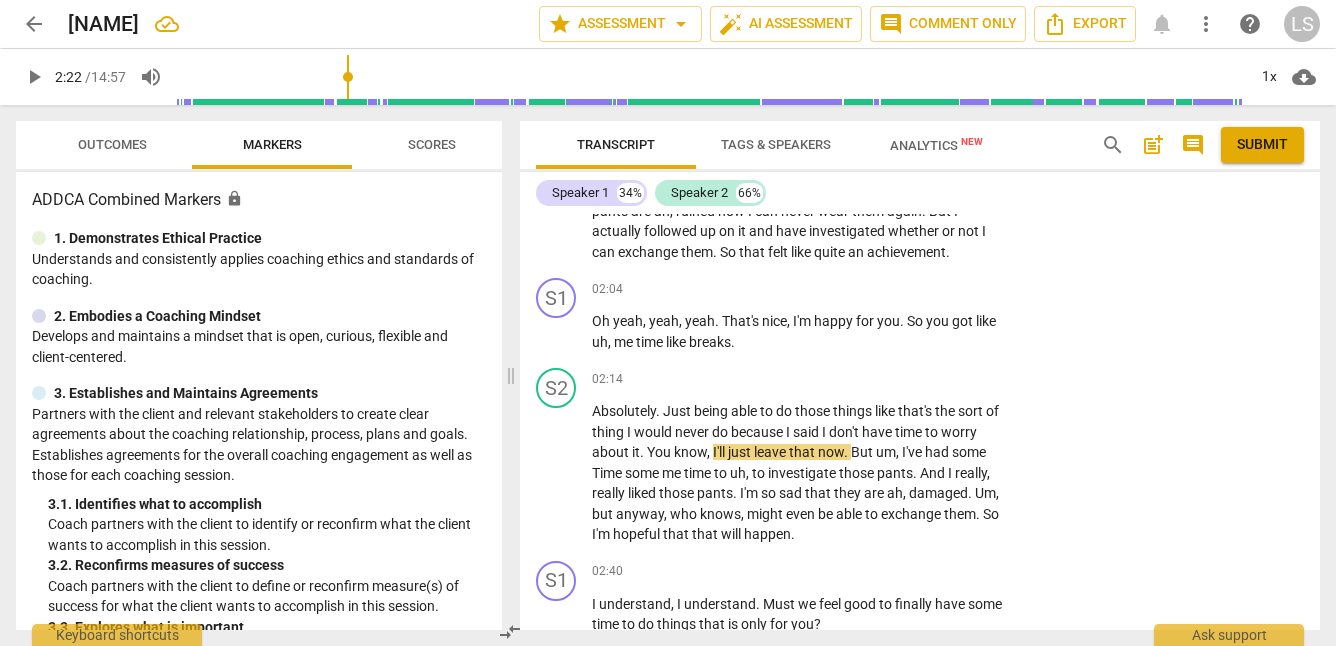 type on "143" 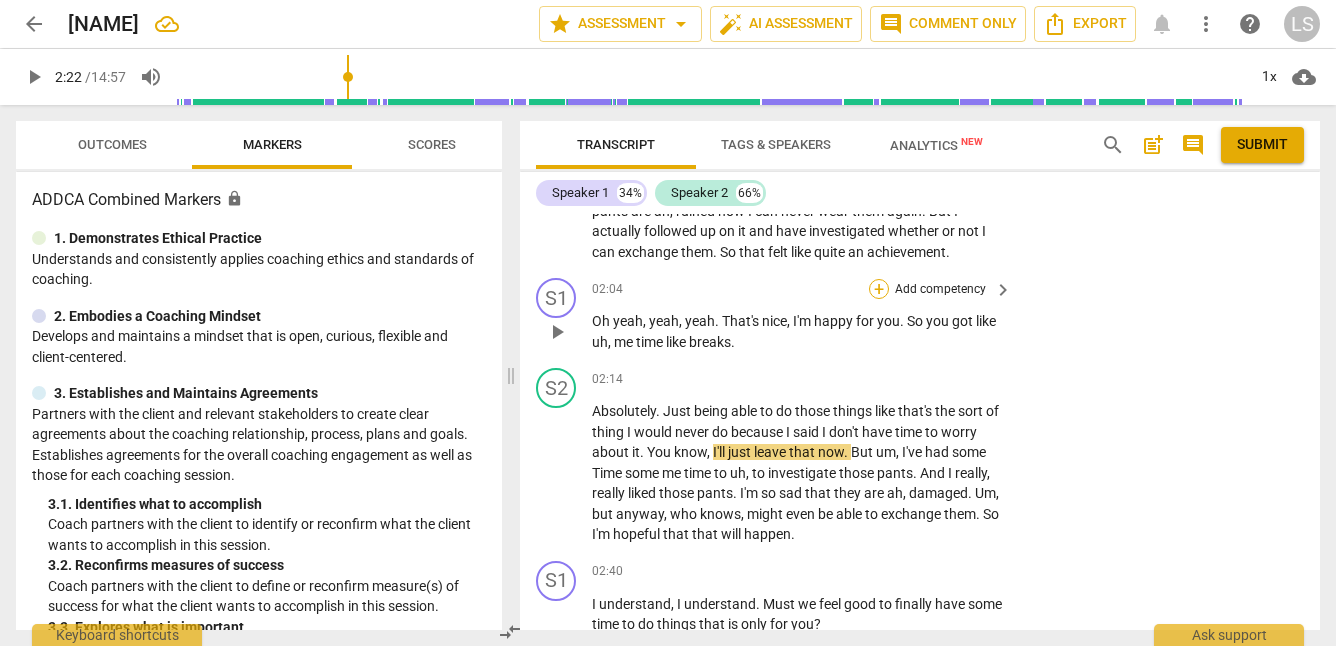 click on "+" at bounding box center (879, 289) 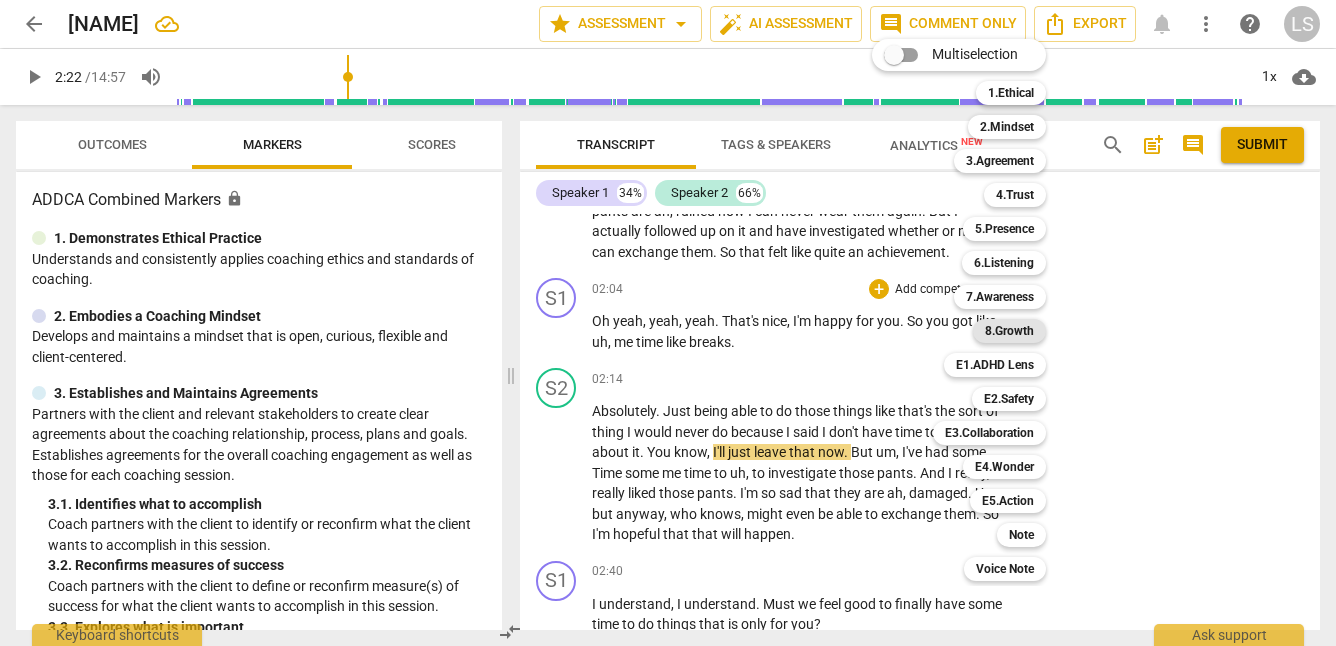 click on "8.Growth" at bounding box center [1009, 331] 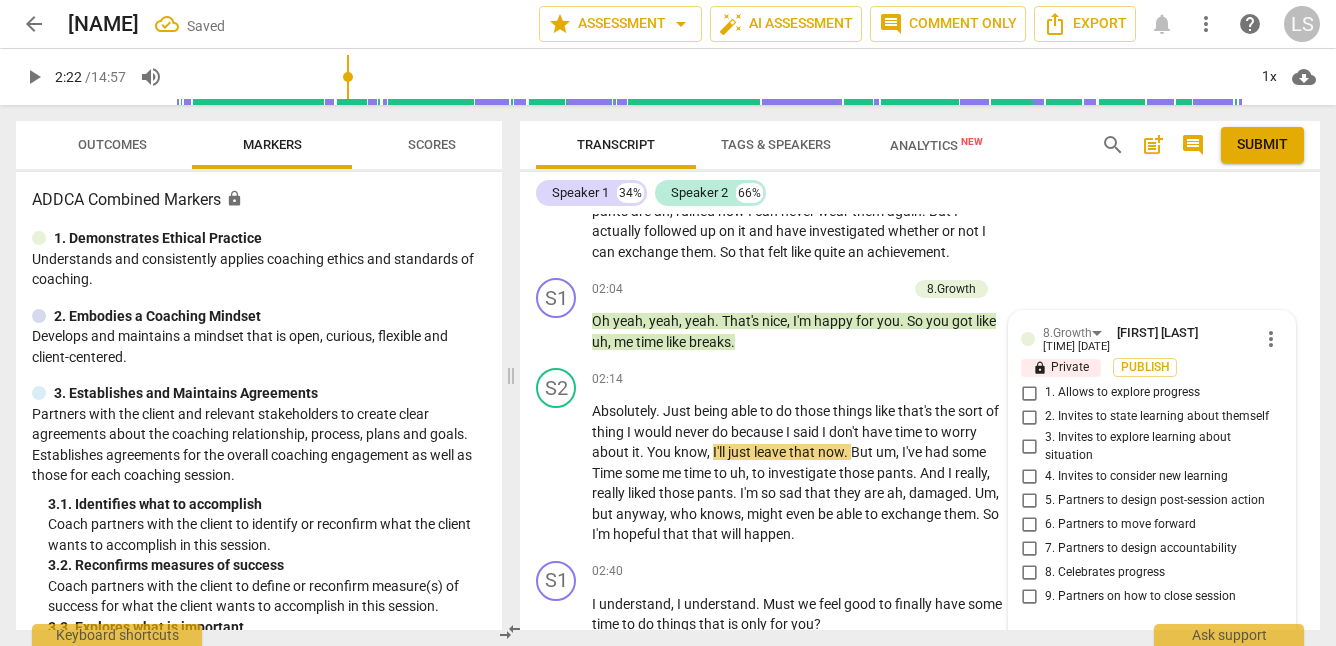 scroll, scrollTop: 1073, scrollLeft: 0, axis: vertical 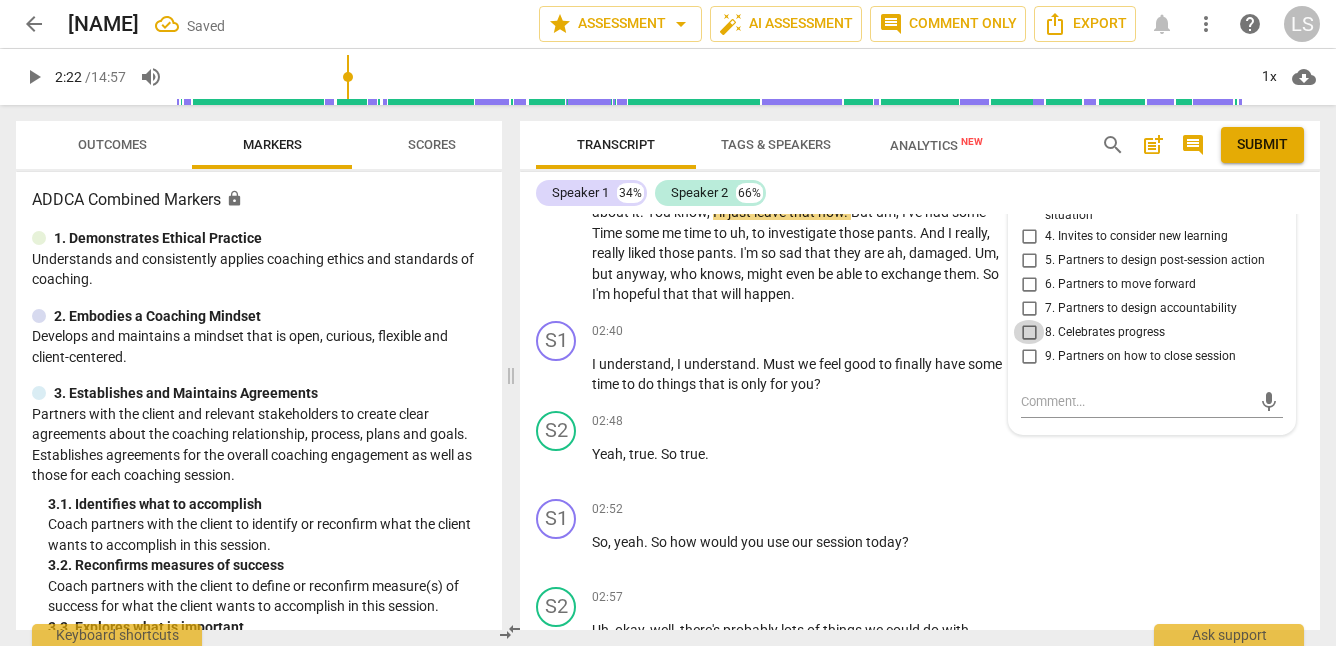 click on "8. Celebrates progress" at bounding box center [1029, 332] 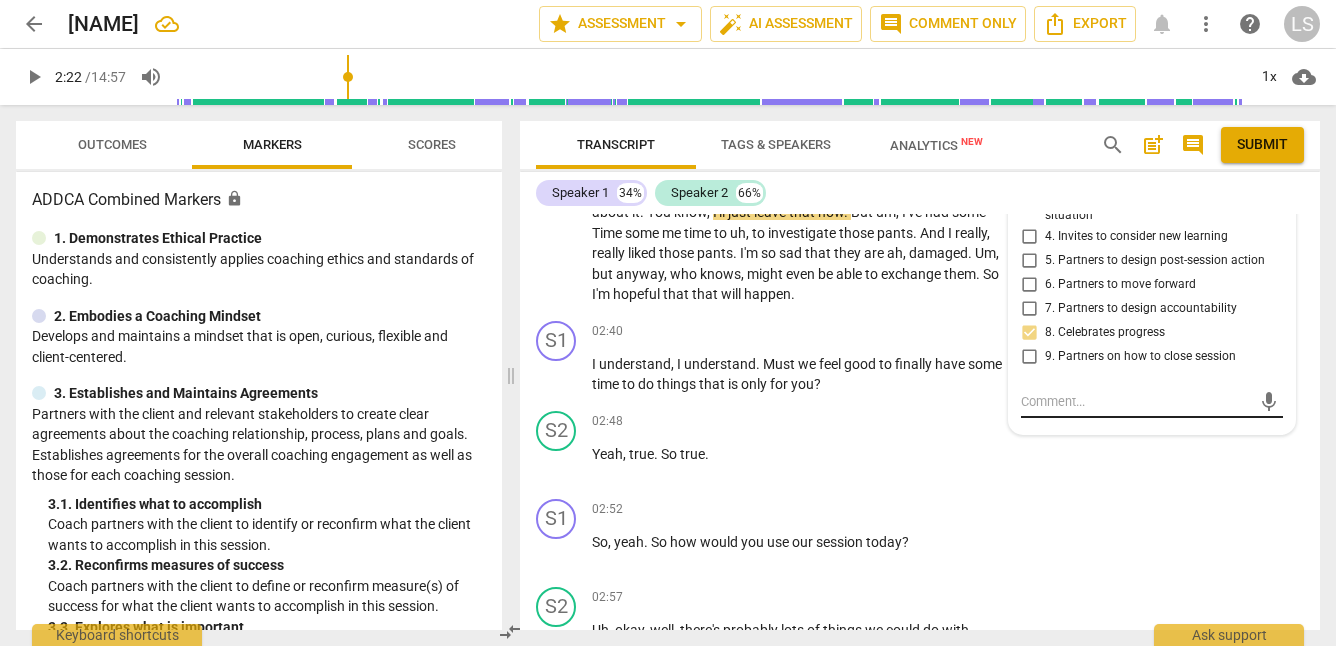click at bounding box center (1136, 401) 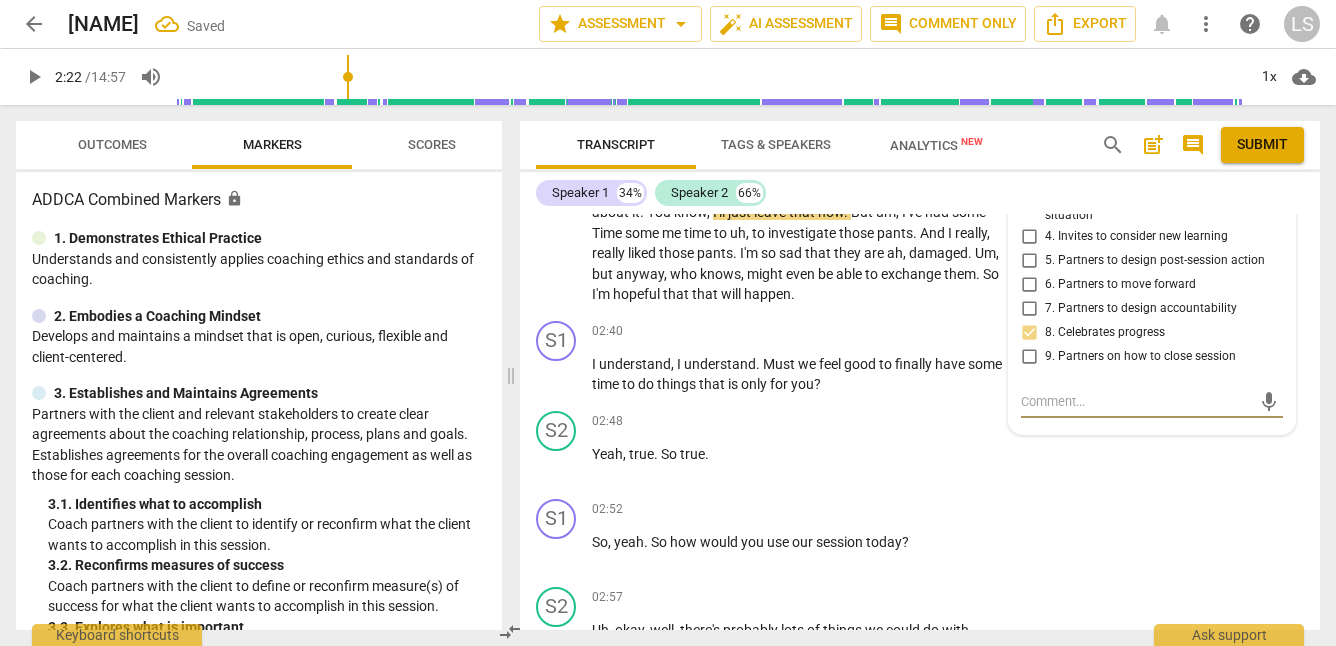 type on "M" 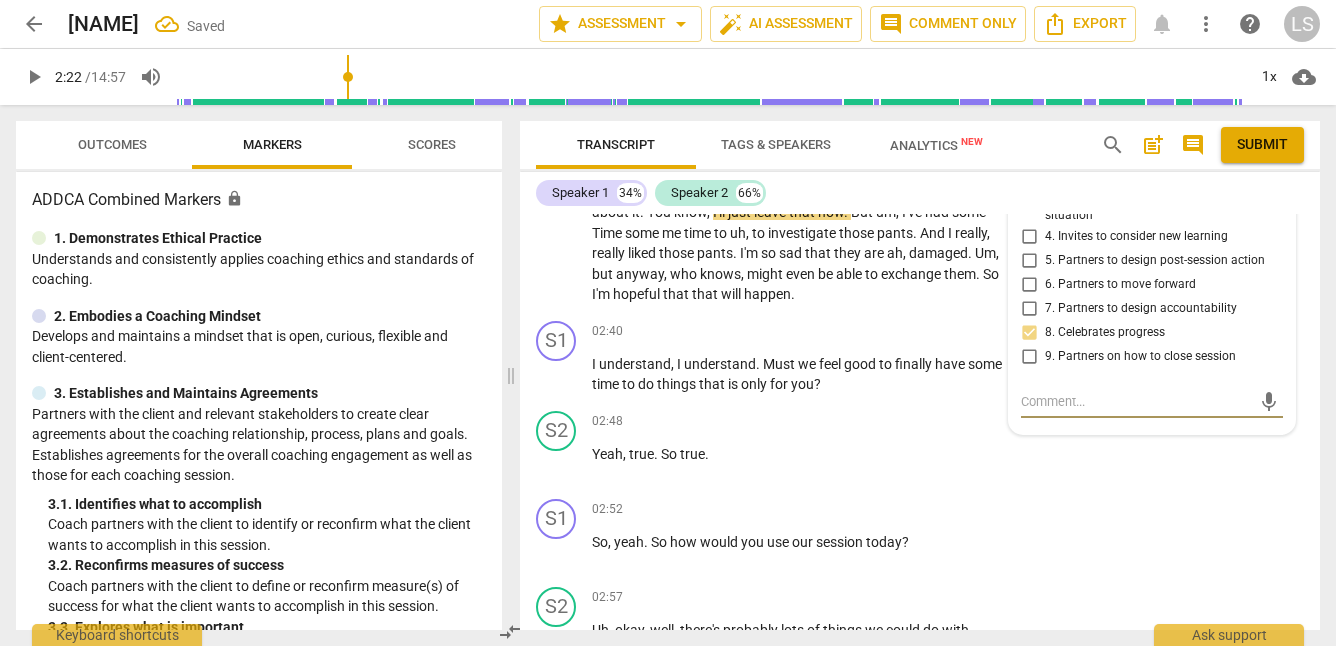 type on "M" 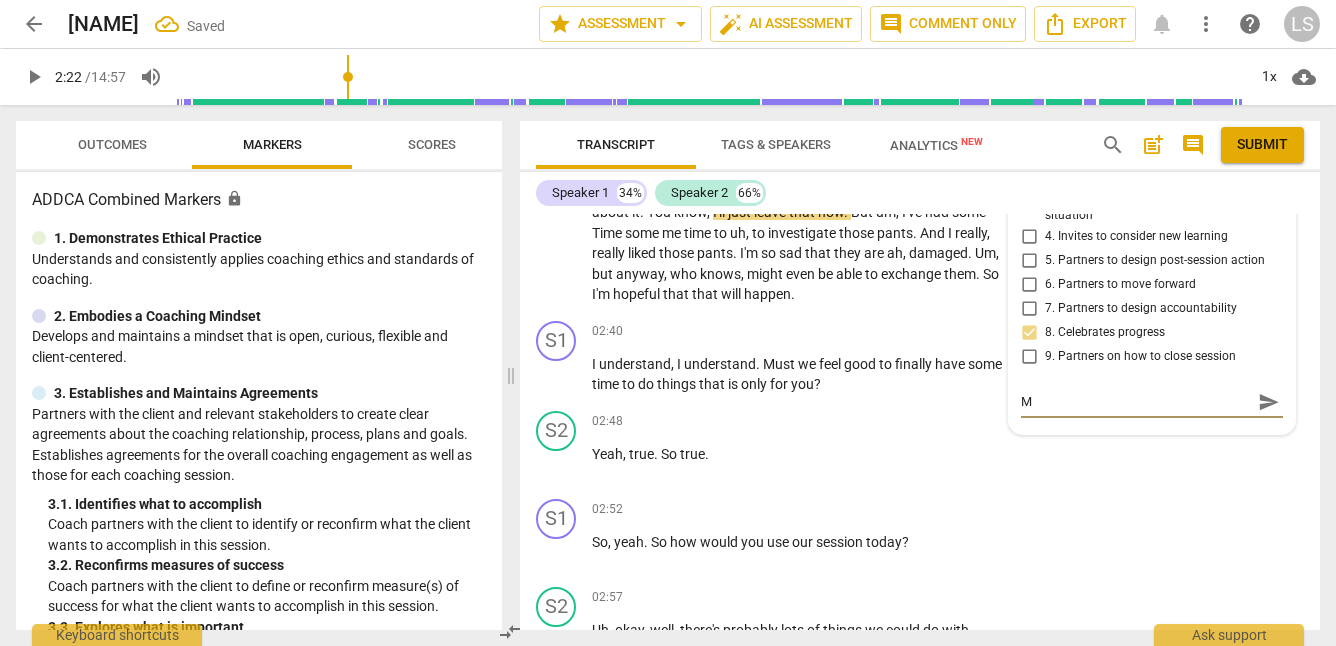 type on "Me" 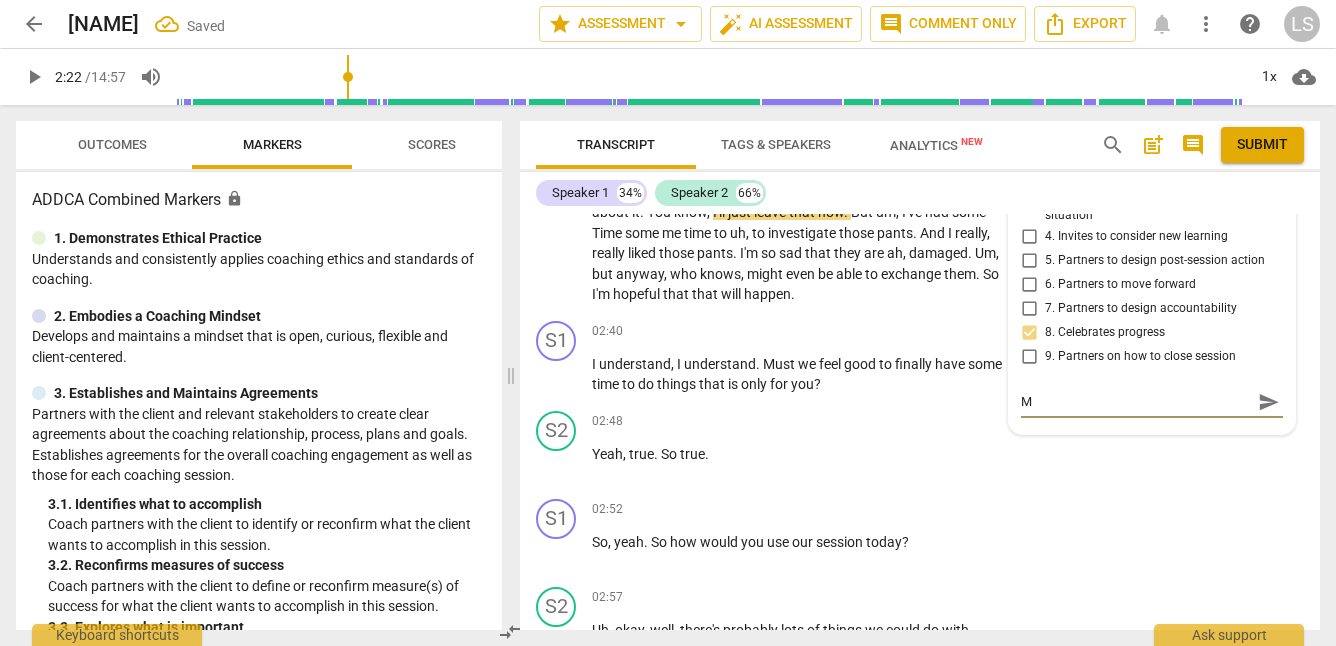 type on "Me" 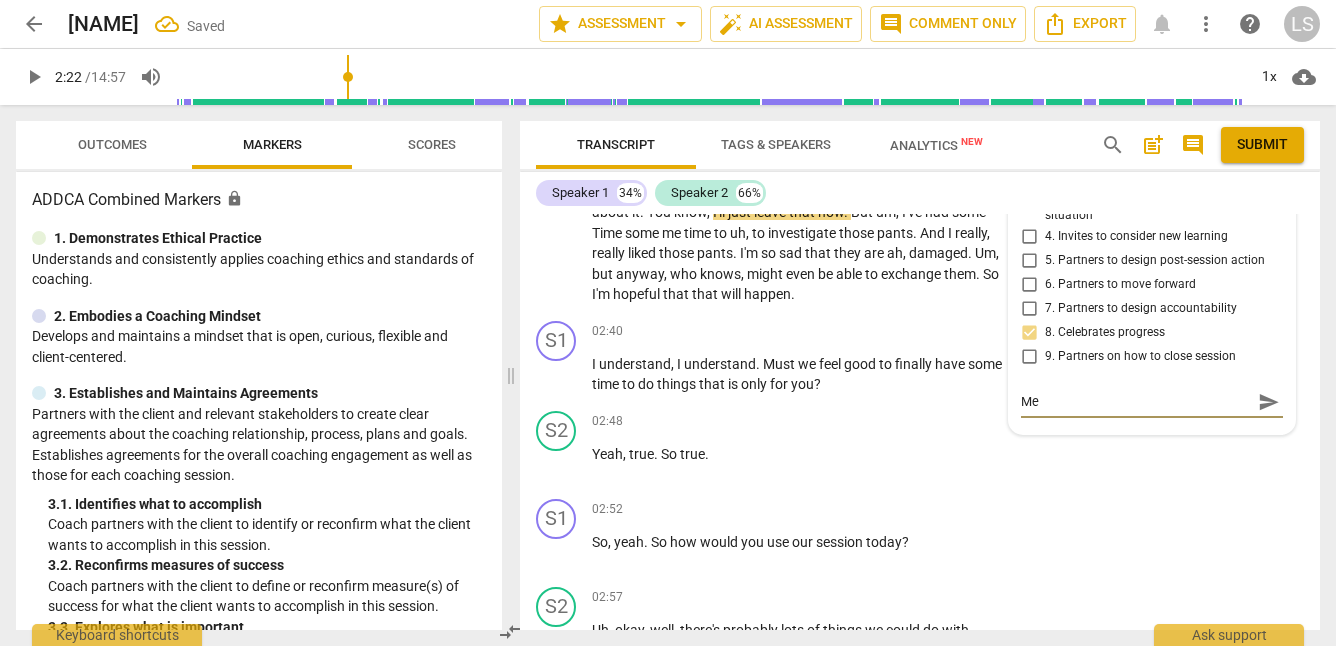 type on "Me" 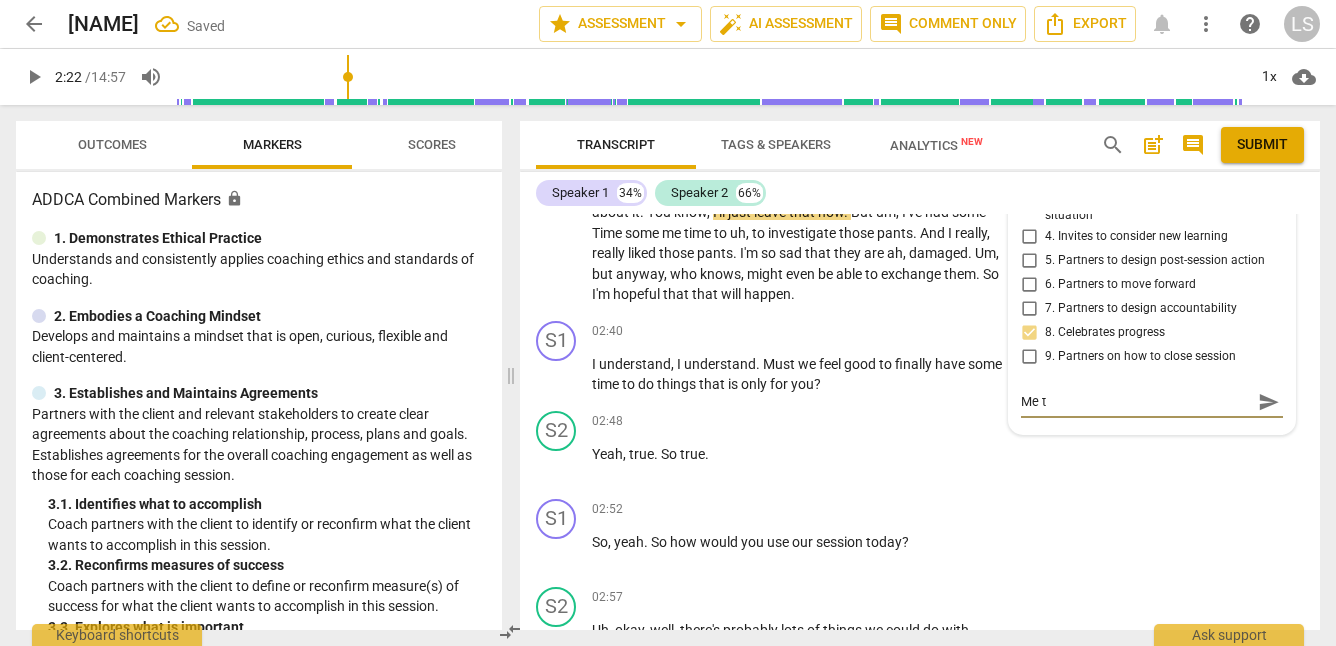 type on "Me ti" 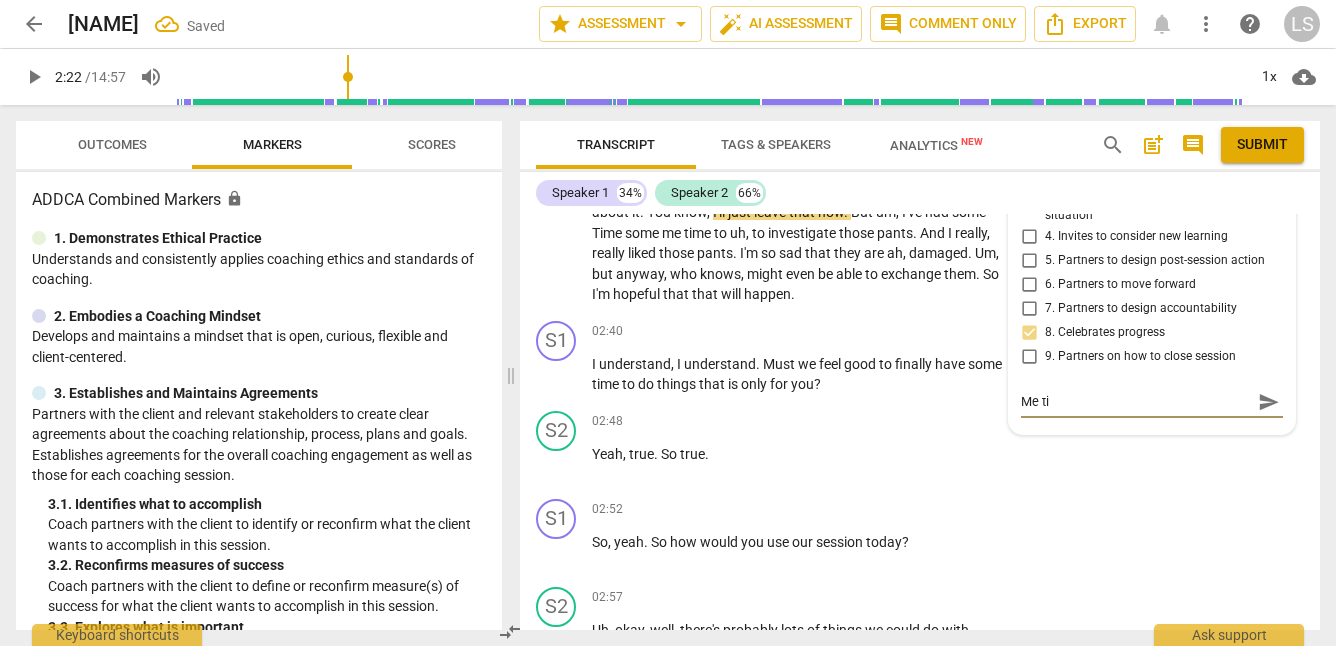 type on "Me tim" 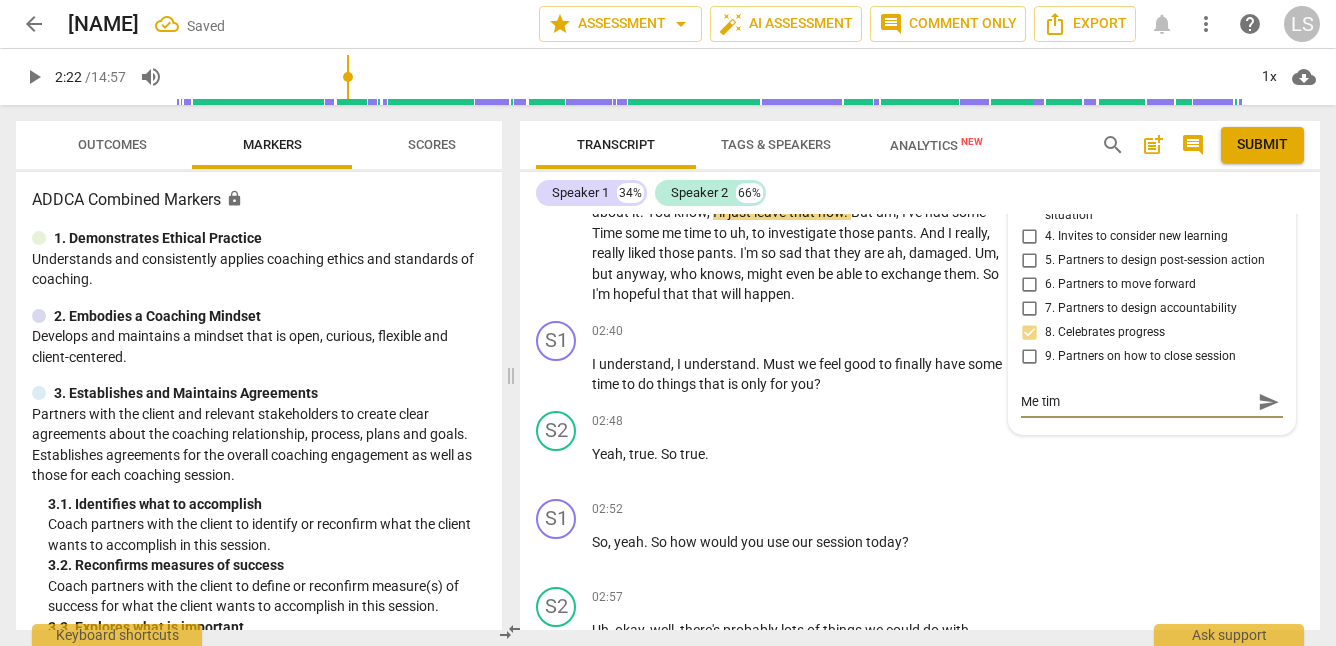 type on "Me time" 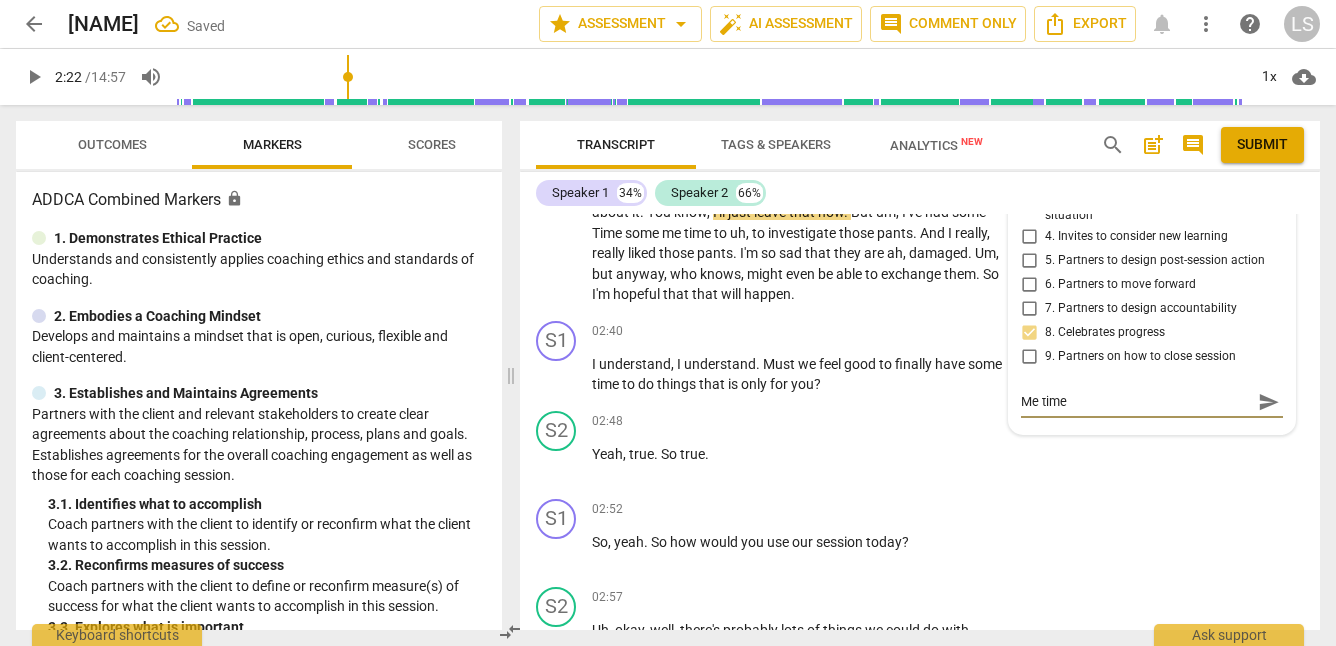 type on "Me time" 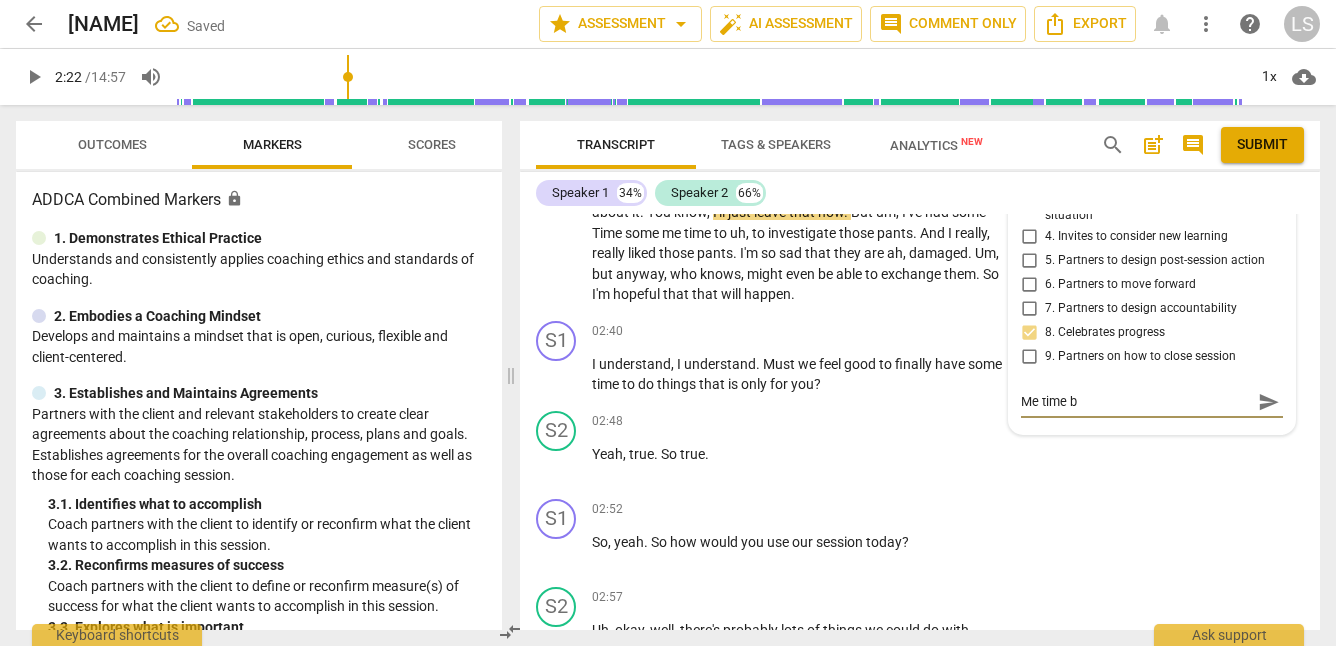 type on "Me time br" 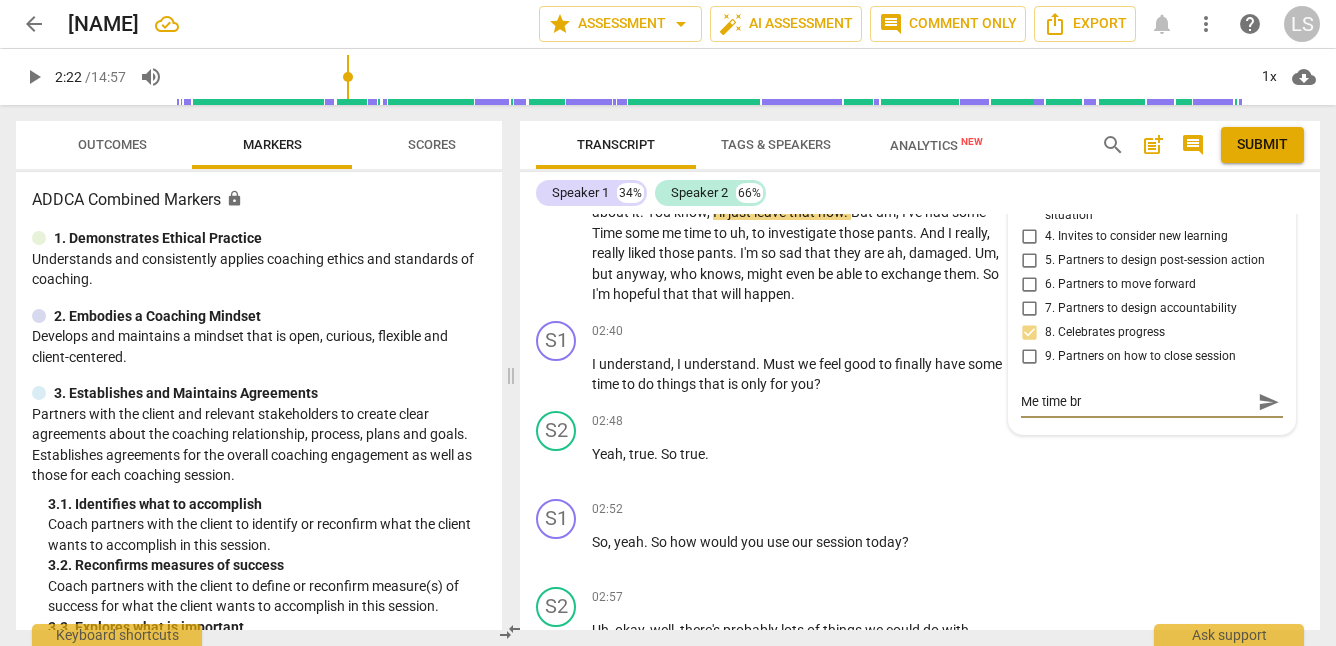 type on "Me time bre" 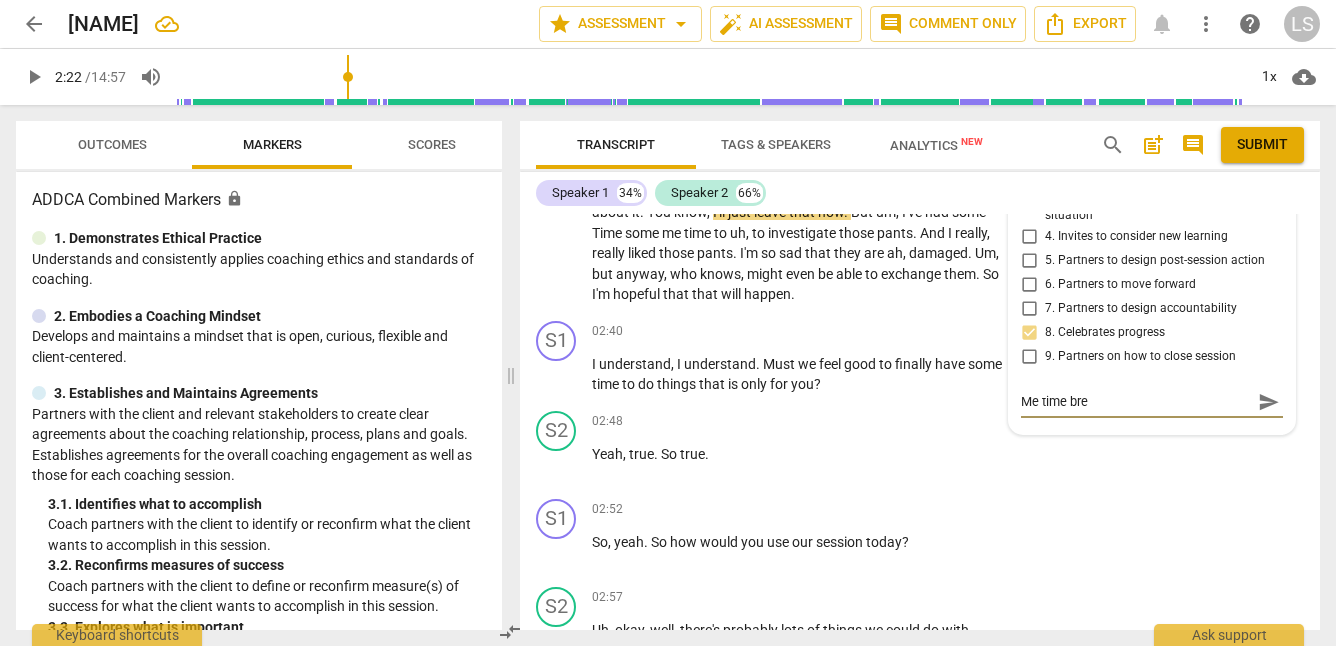 type on "Me time brea" 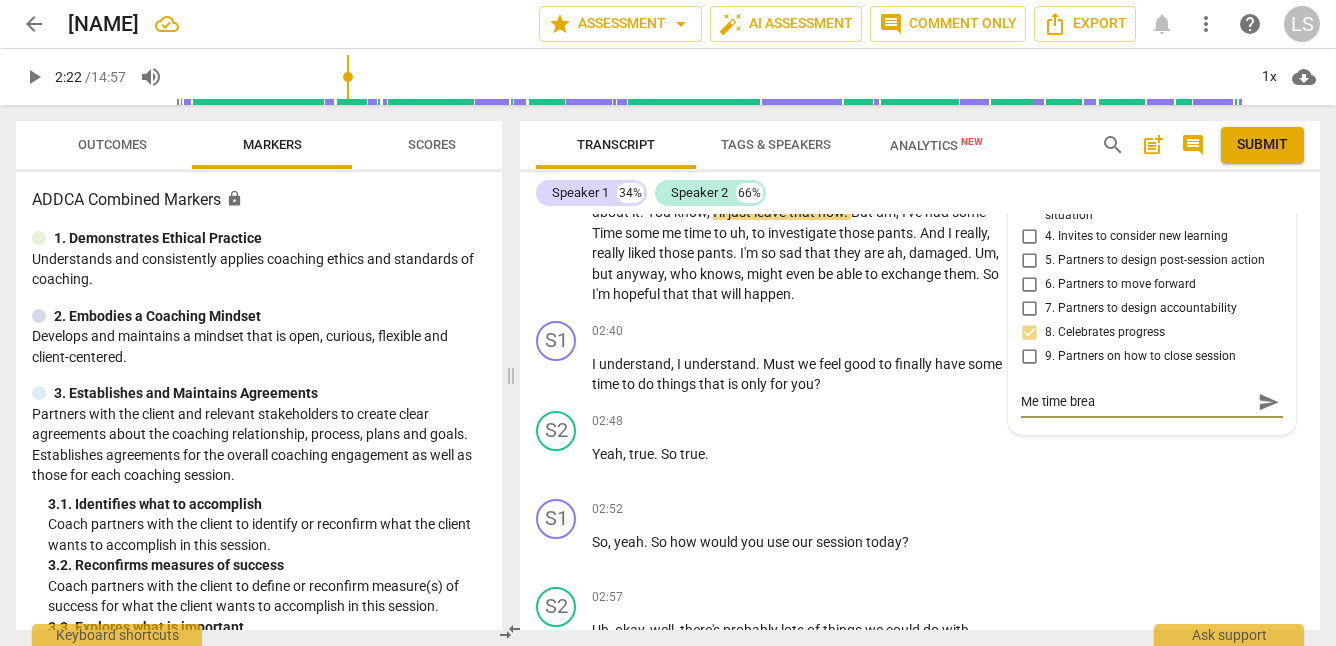 type on "Me time break" 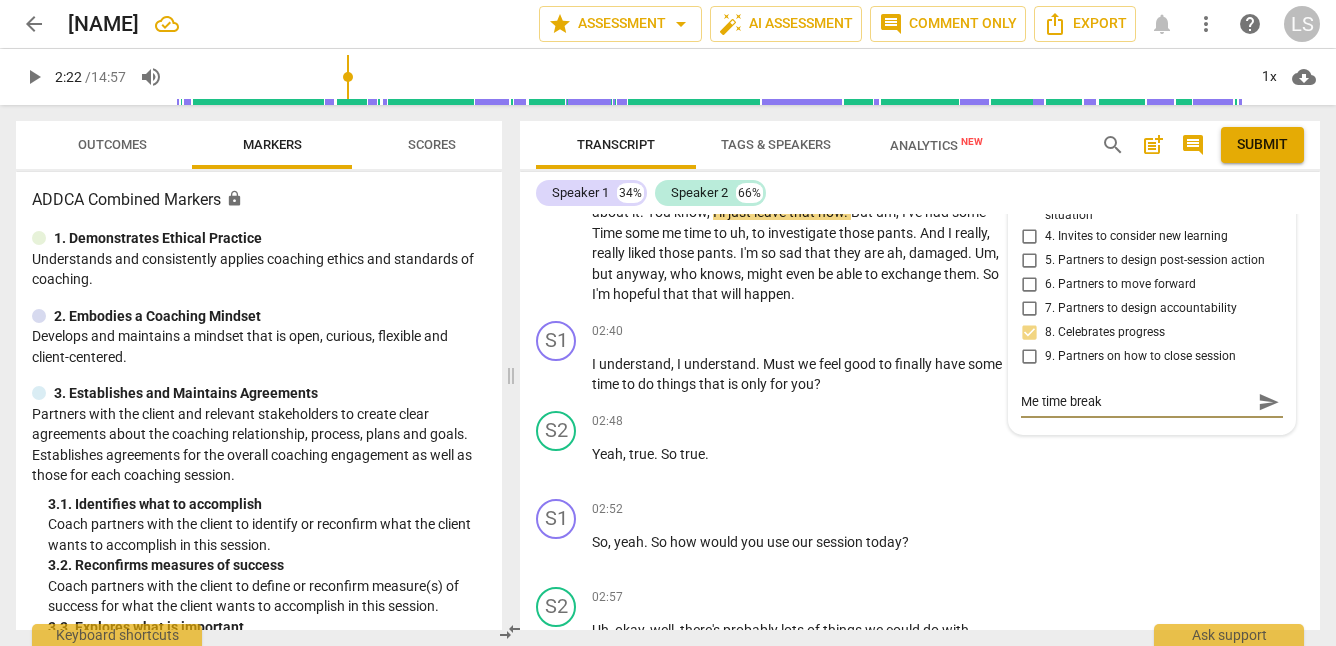 type on "Me time breaks" 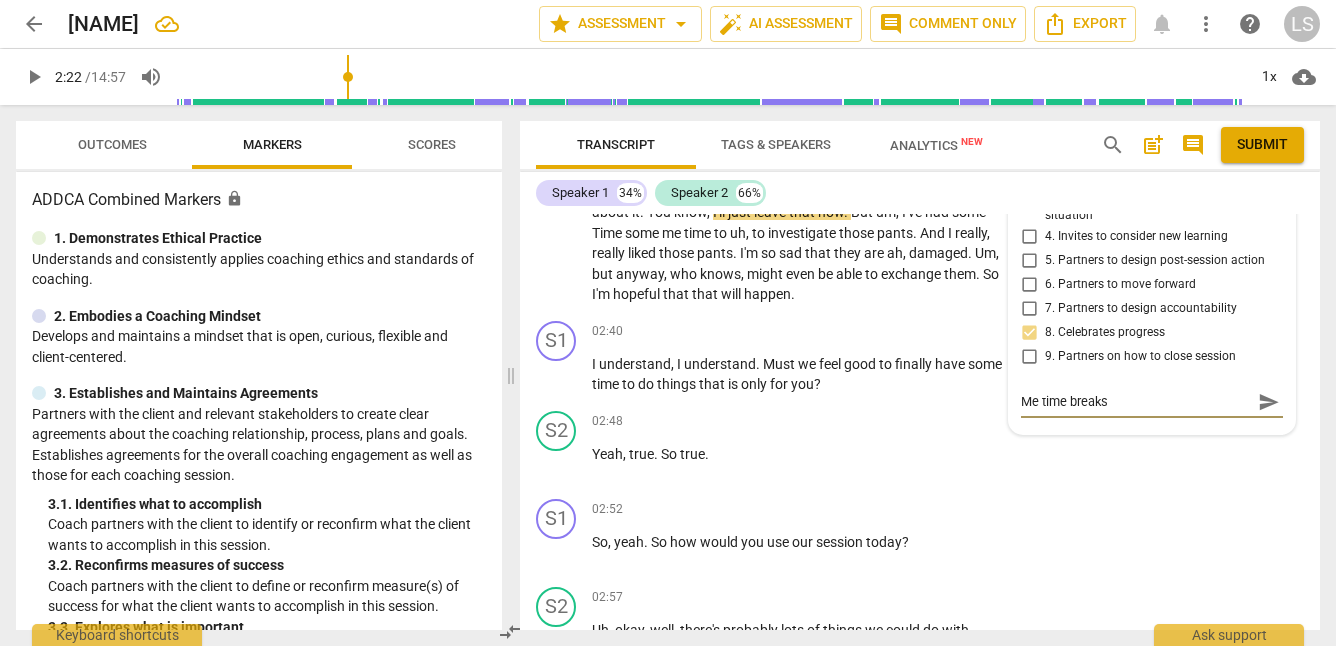 type on "Me time breaks!" 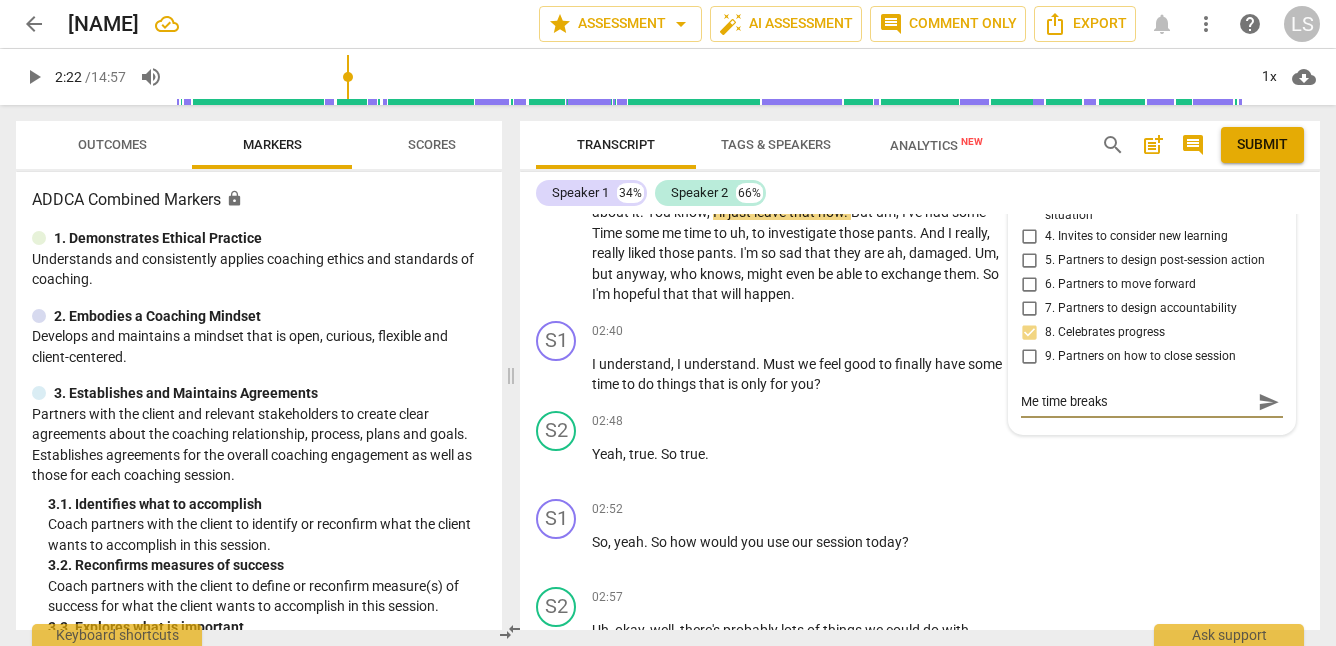type on "Me time breaks!" 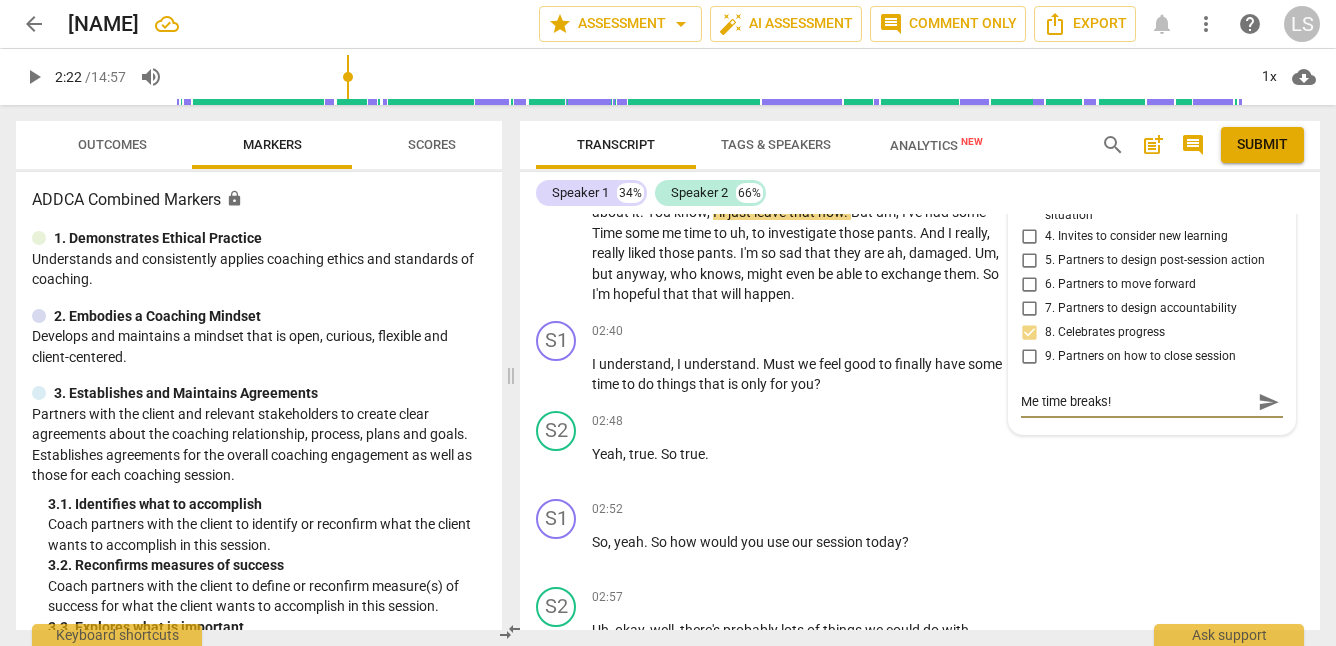 type on "Me time breaks!" 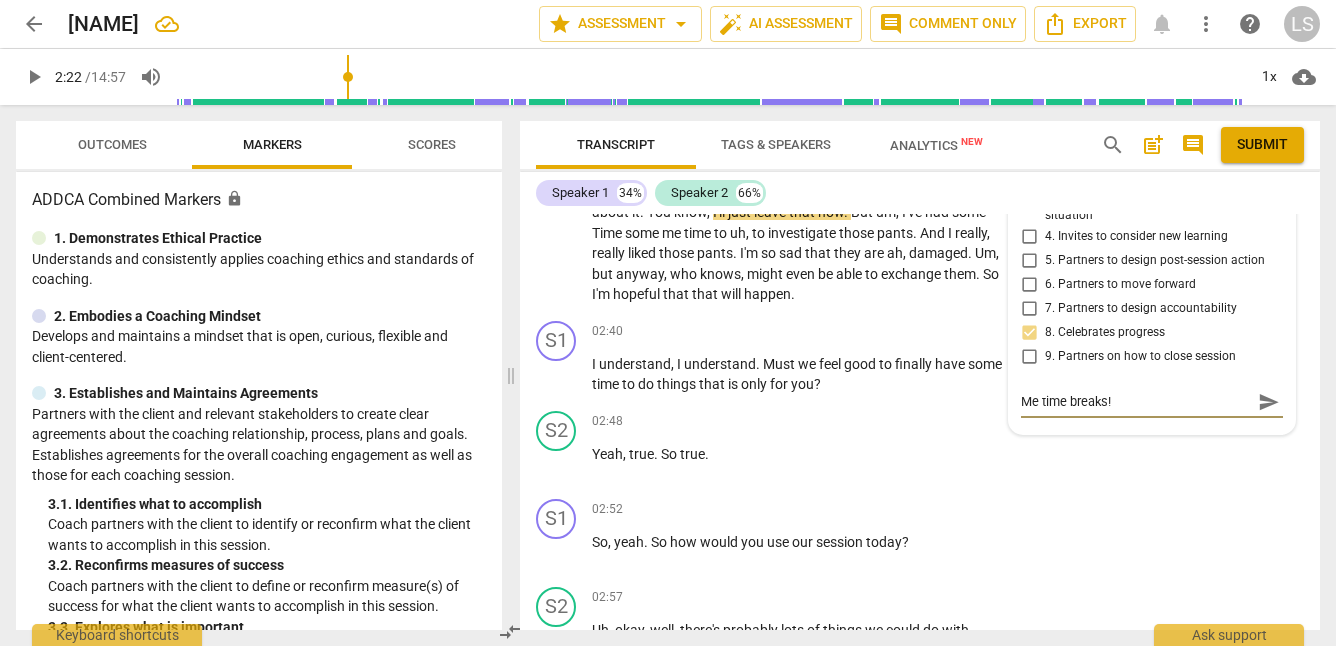 type on "Me time breaks!" 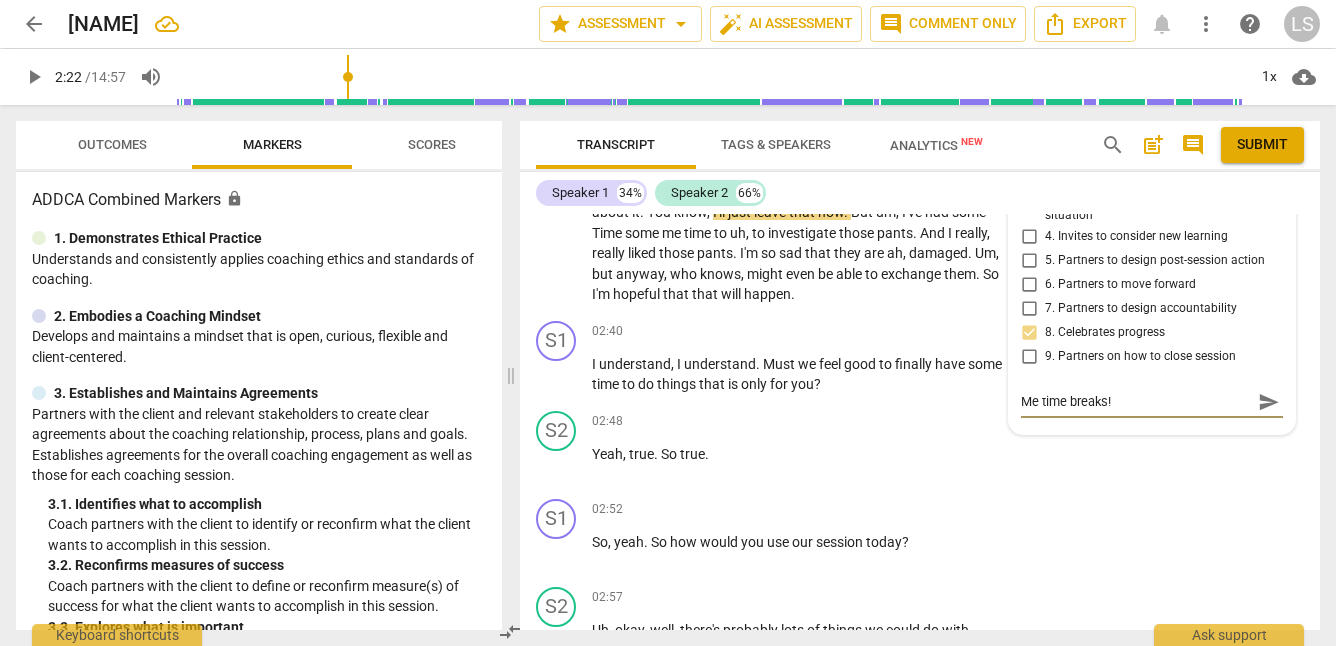 type on "Me time breaks! W" 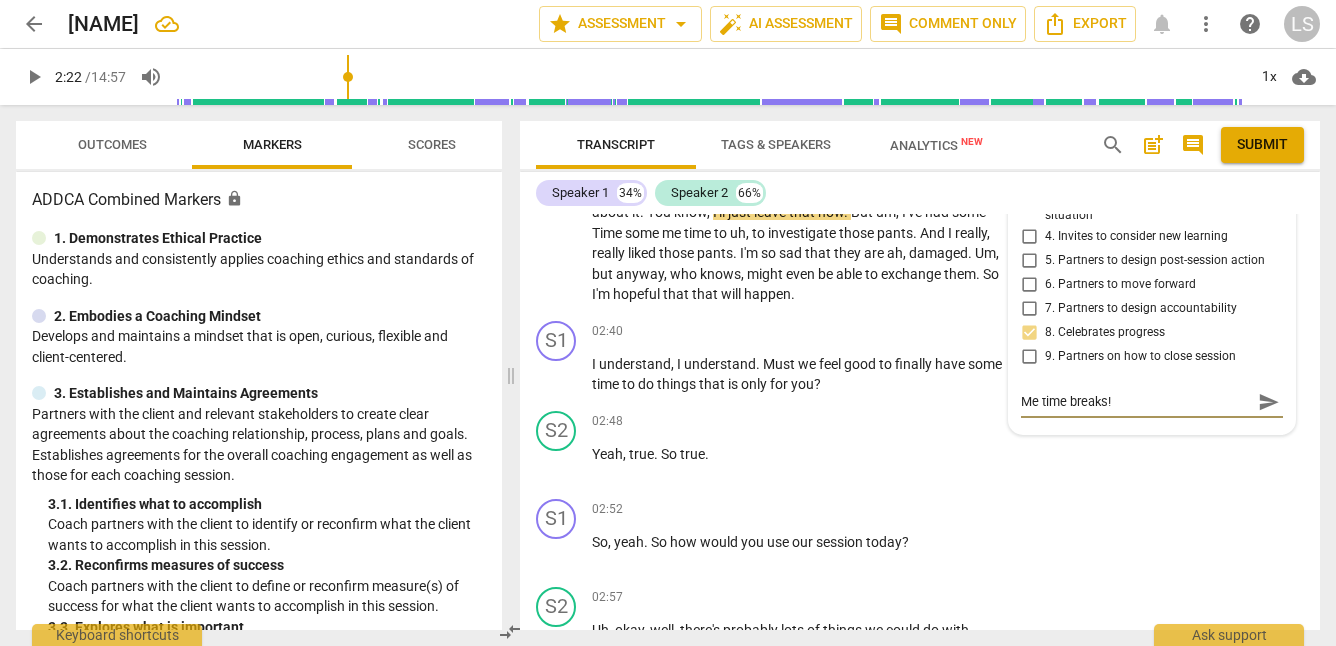 type on "Me time breaks! W" 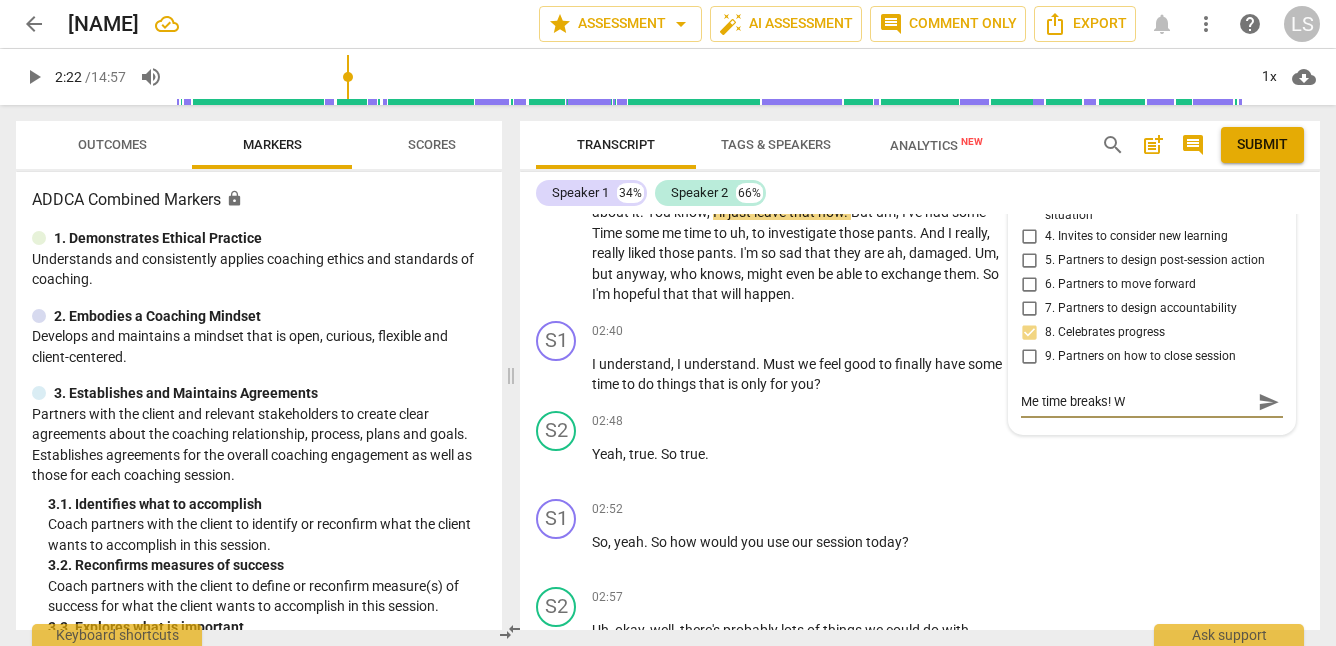 type on "Me time breaks! Wh" 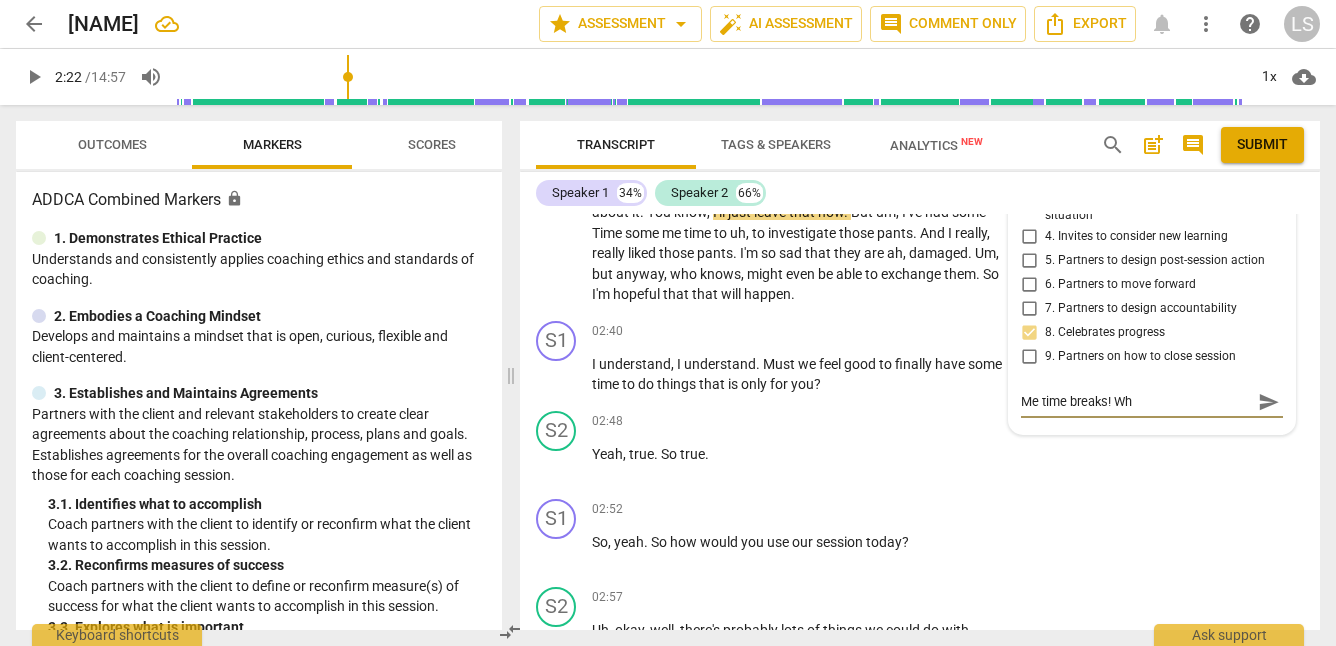 type on "Me time breaks! Wha" 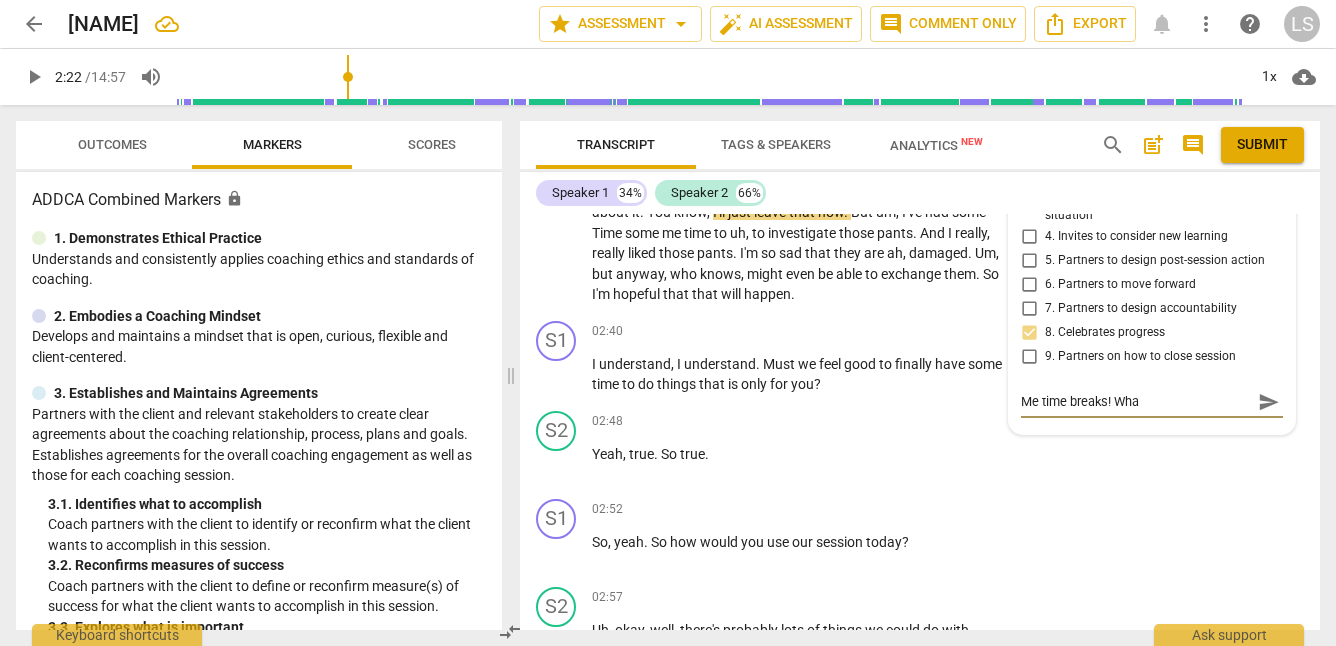 type on "Me time breaks! What" 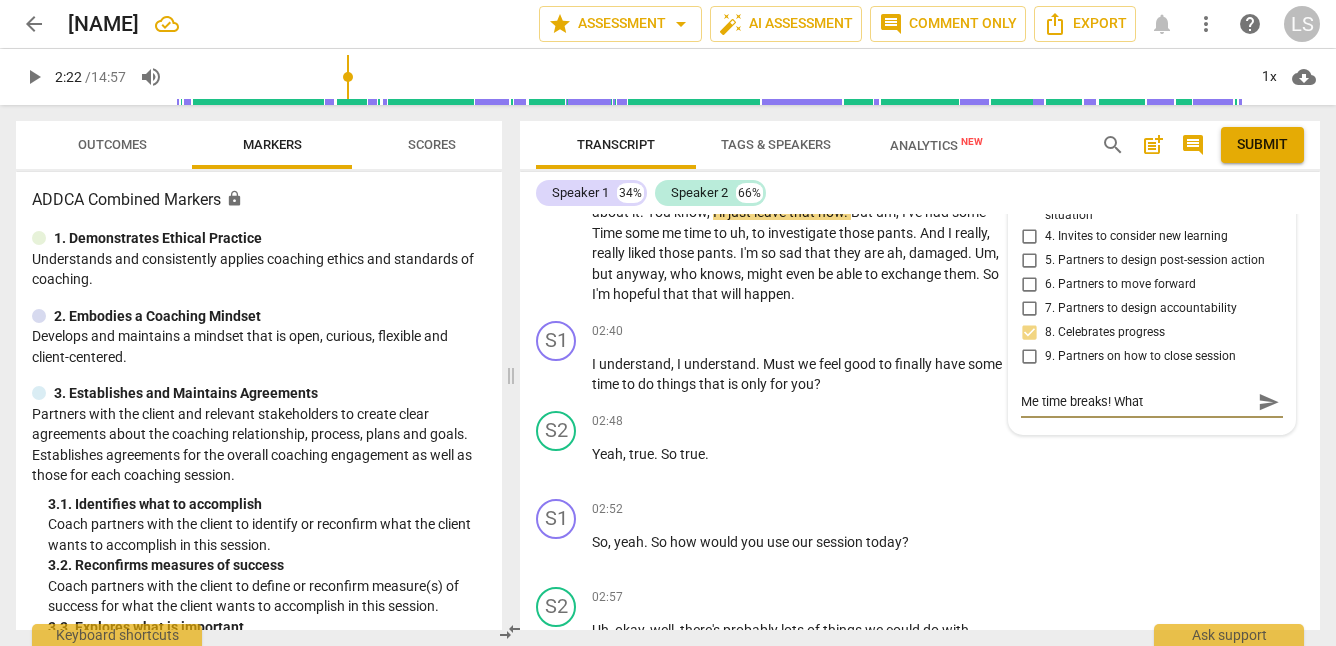 type on "Me time breaks! What" 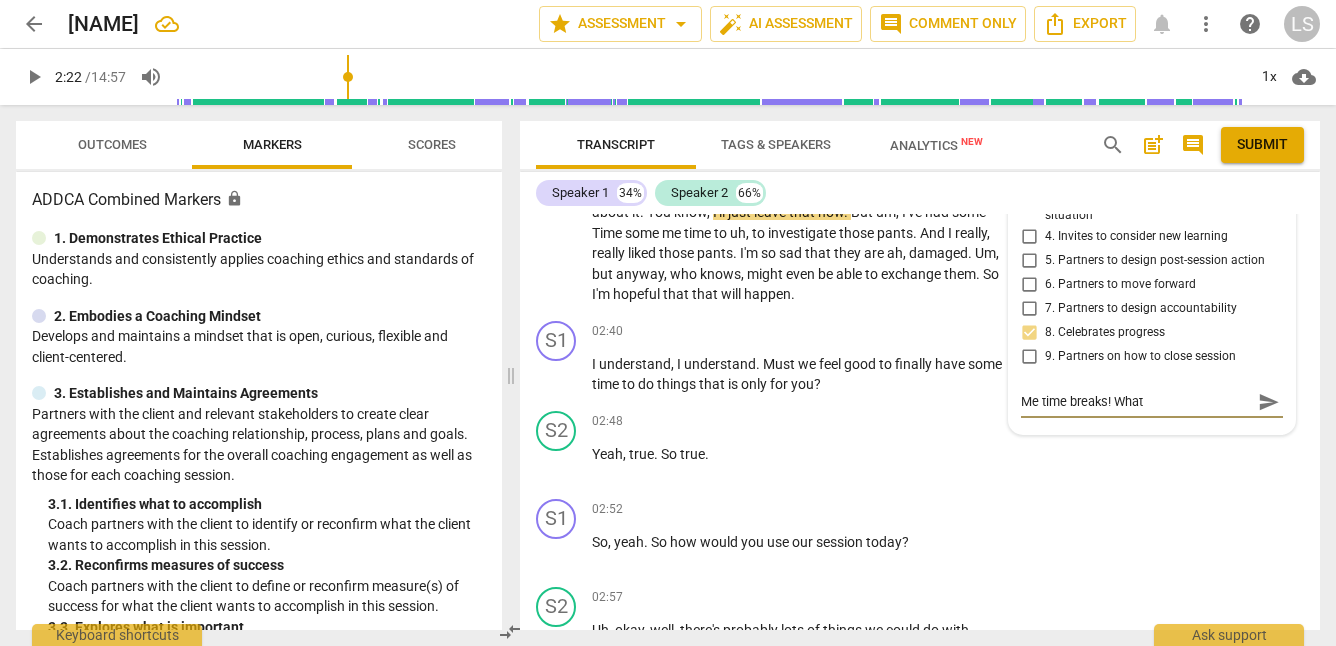 type on "Me time breaks! What" 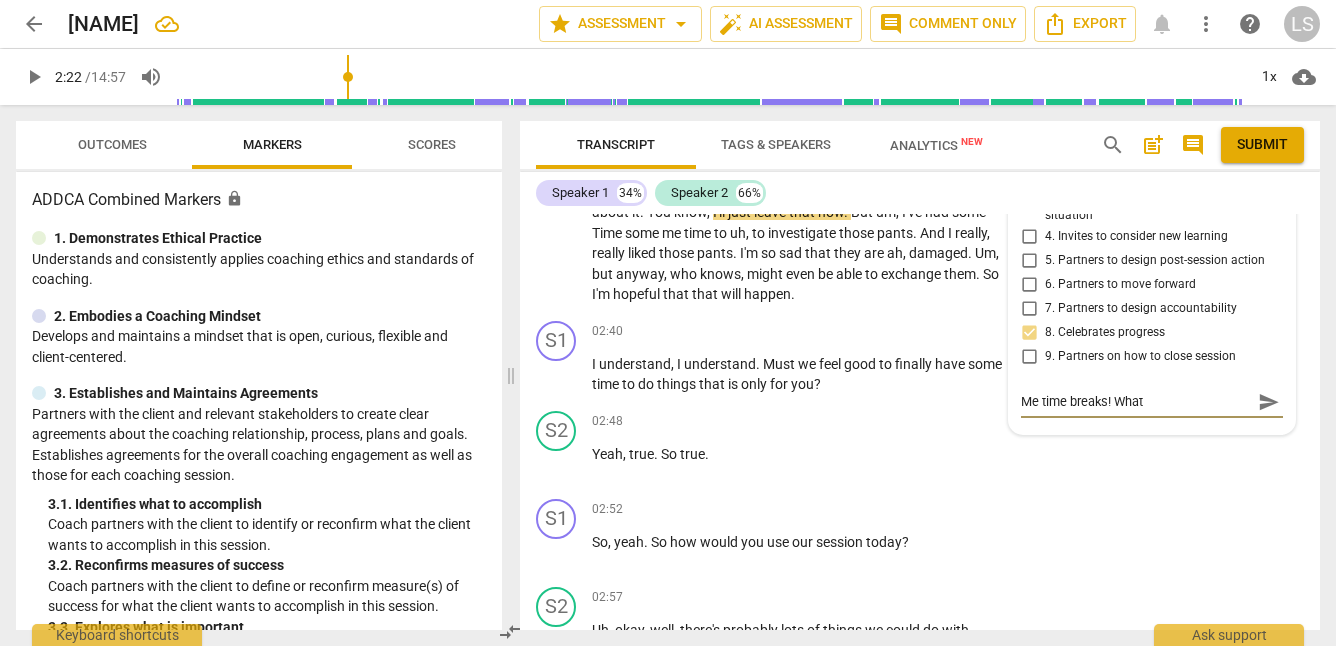 type on "Me time breaks! What m" 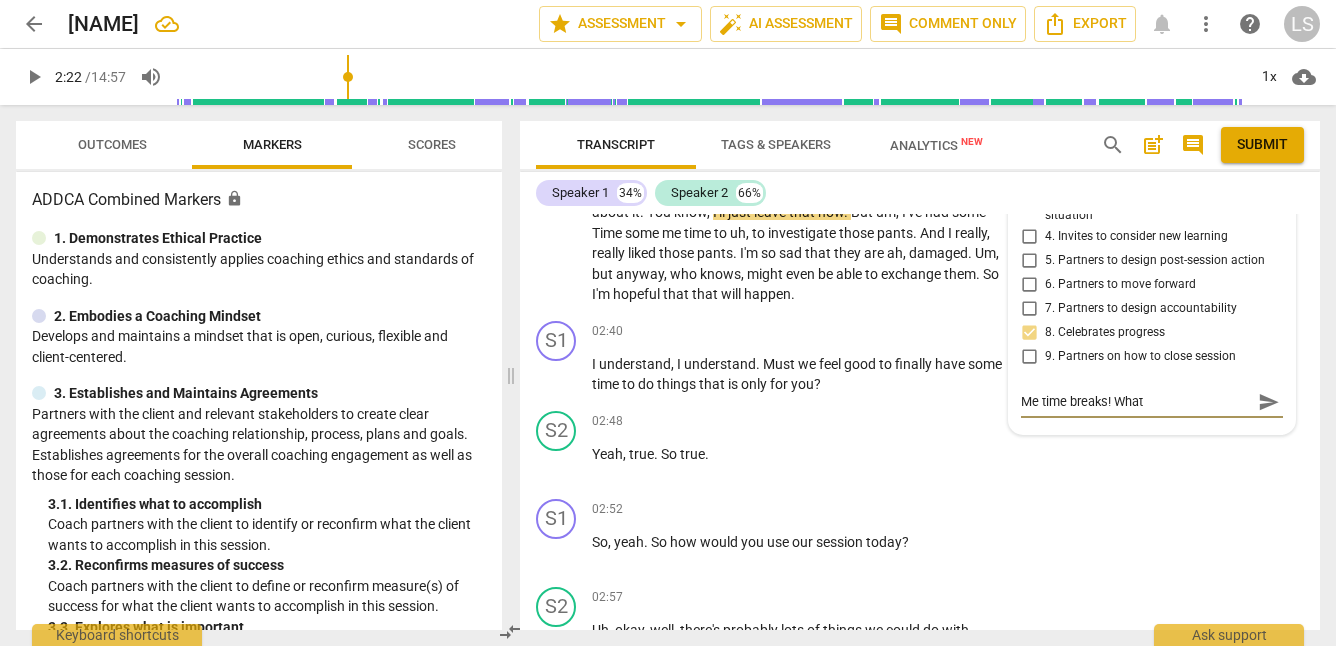 type on "Me time breaks! What m" 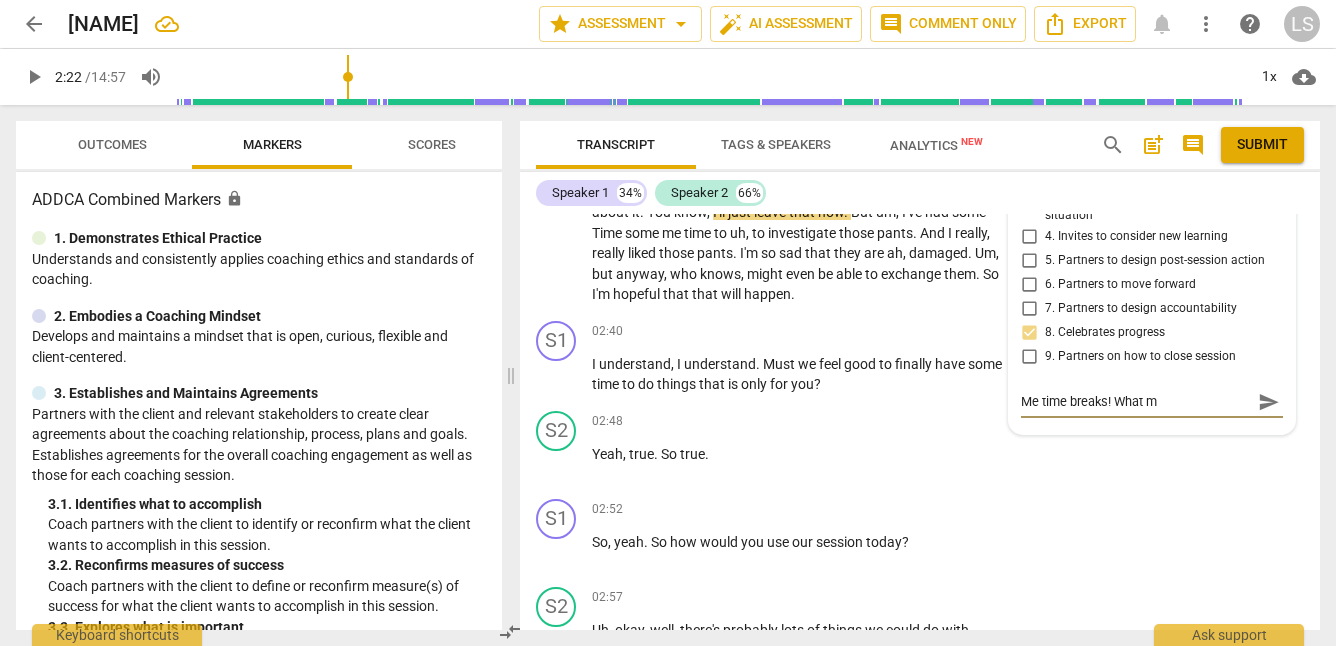 type on "Me time breaks! What mi" 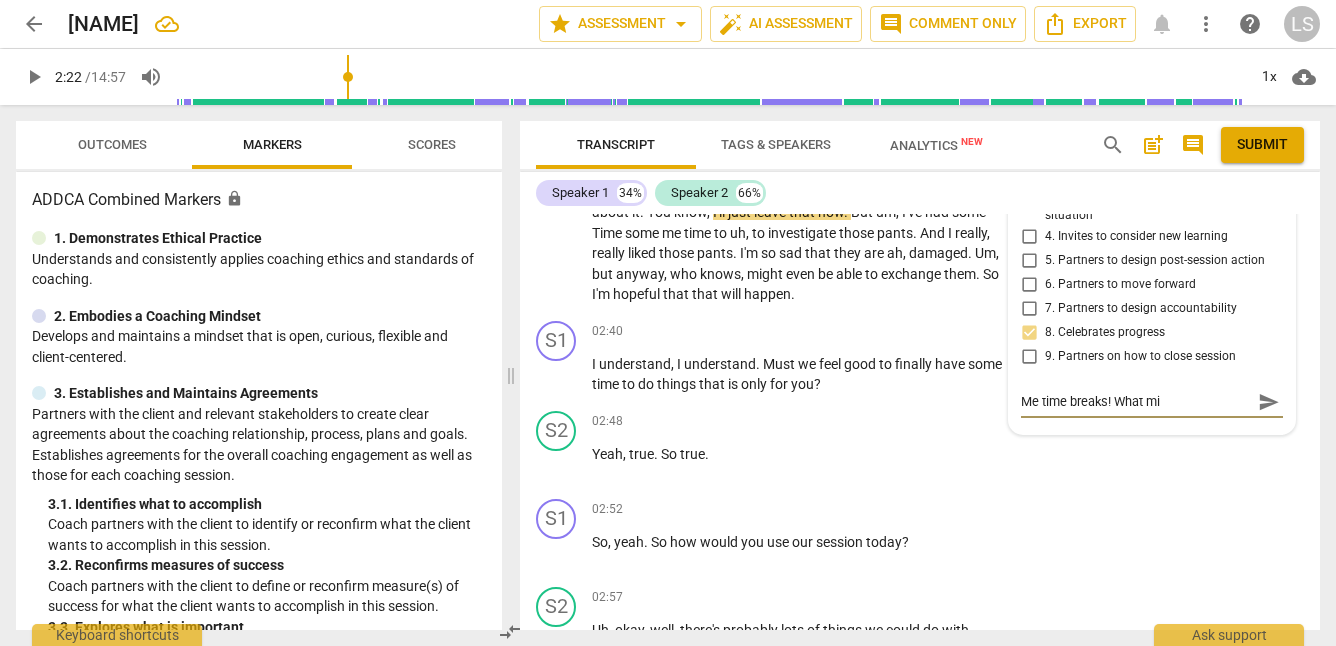 type on "Me time breaks! What mig" 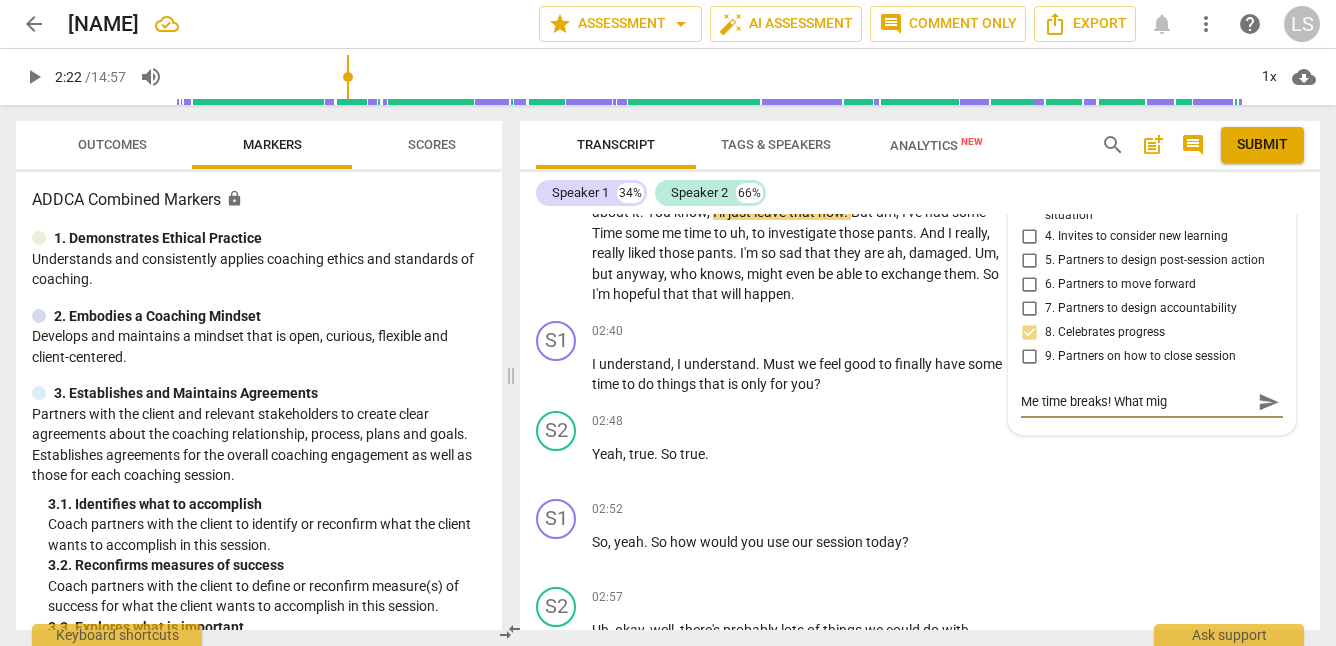 type on "Me time breaks! What migh" 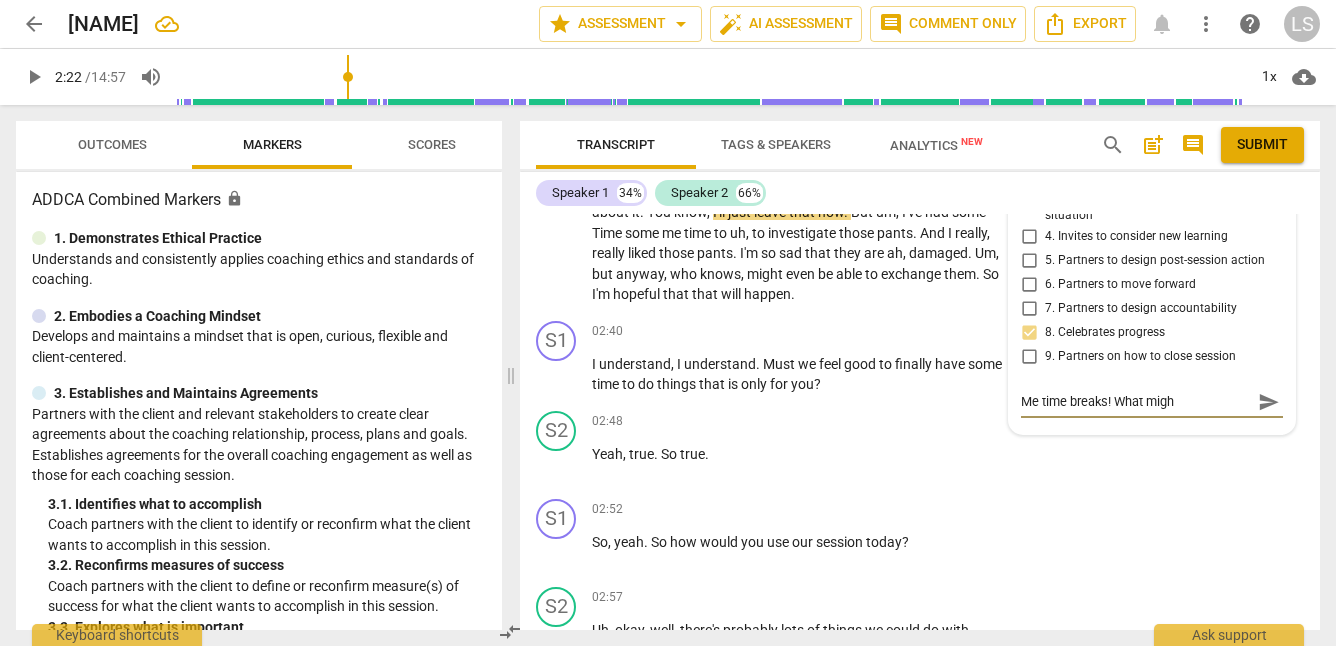 type on "Me time breaks! What might" 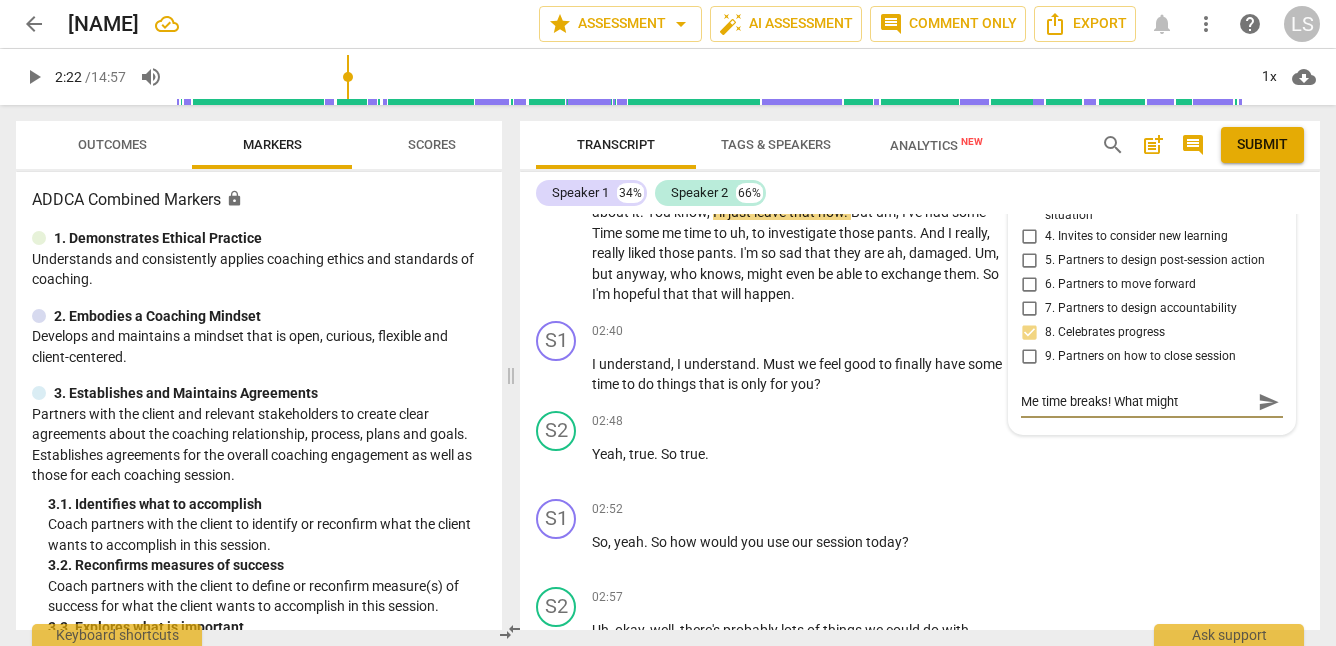 type on "Me time breaks! What might" 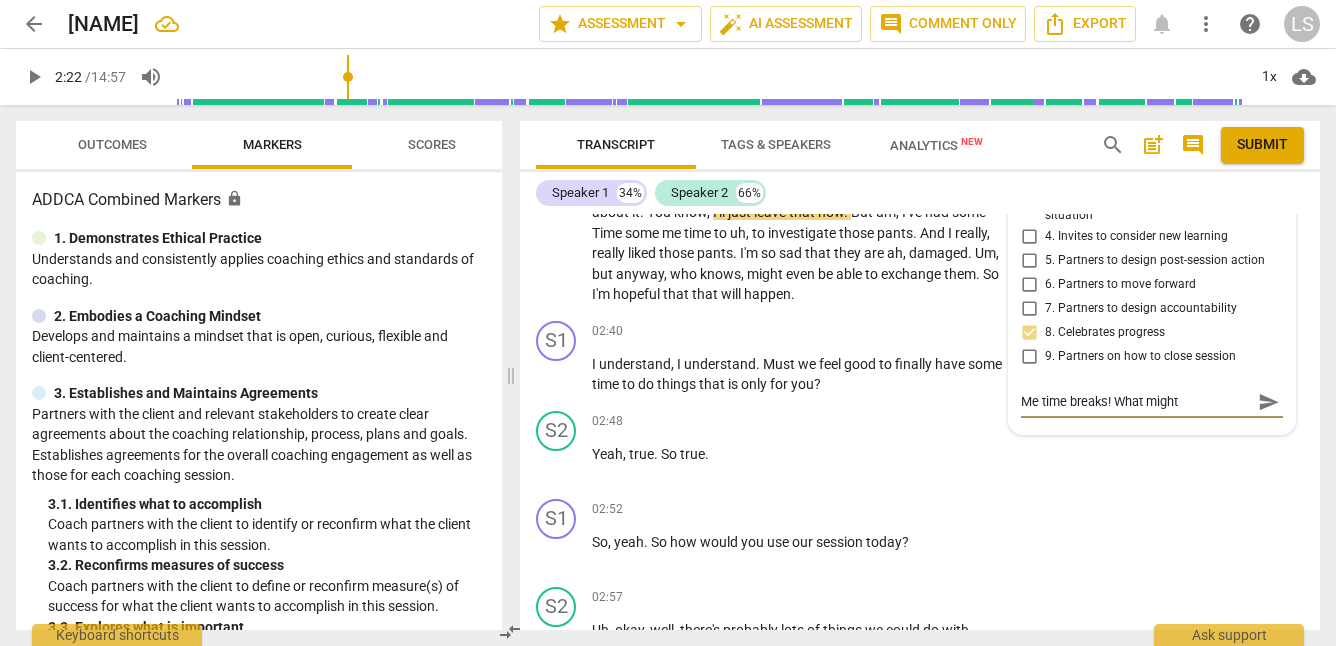 type on "Me time breaks! What might b" 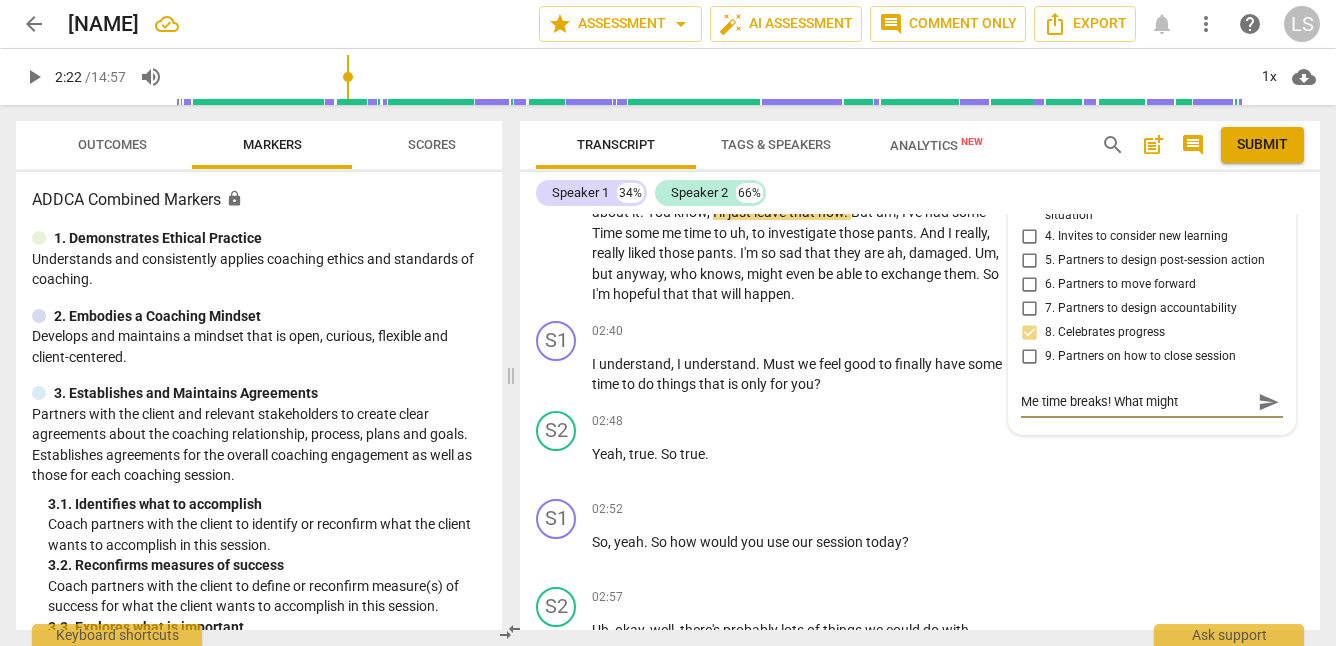 type on "Me time breaks! What might b" 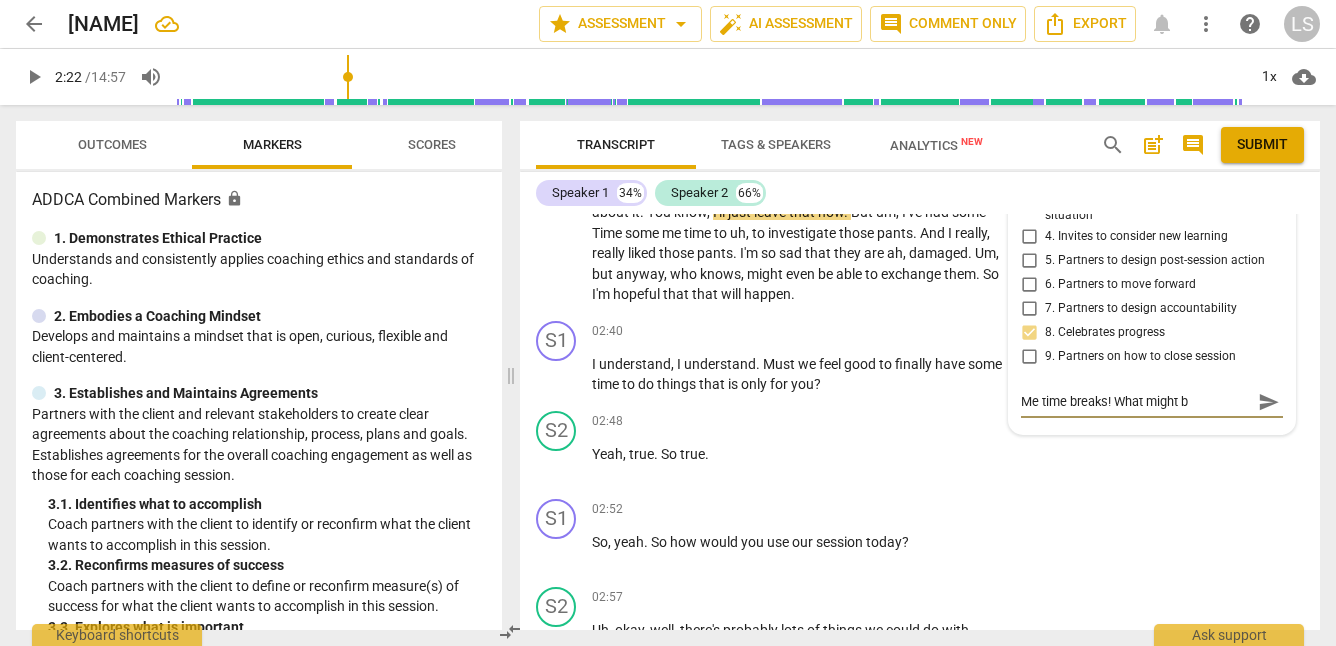 type on "Me time breaks! What might be" 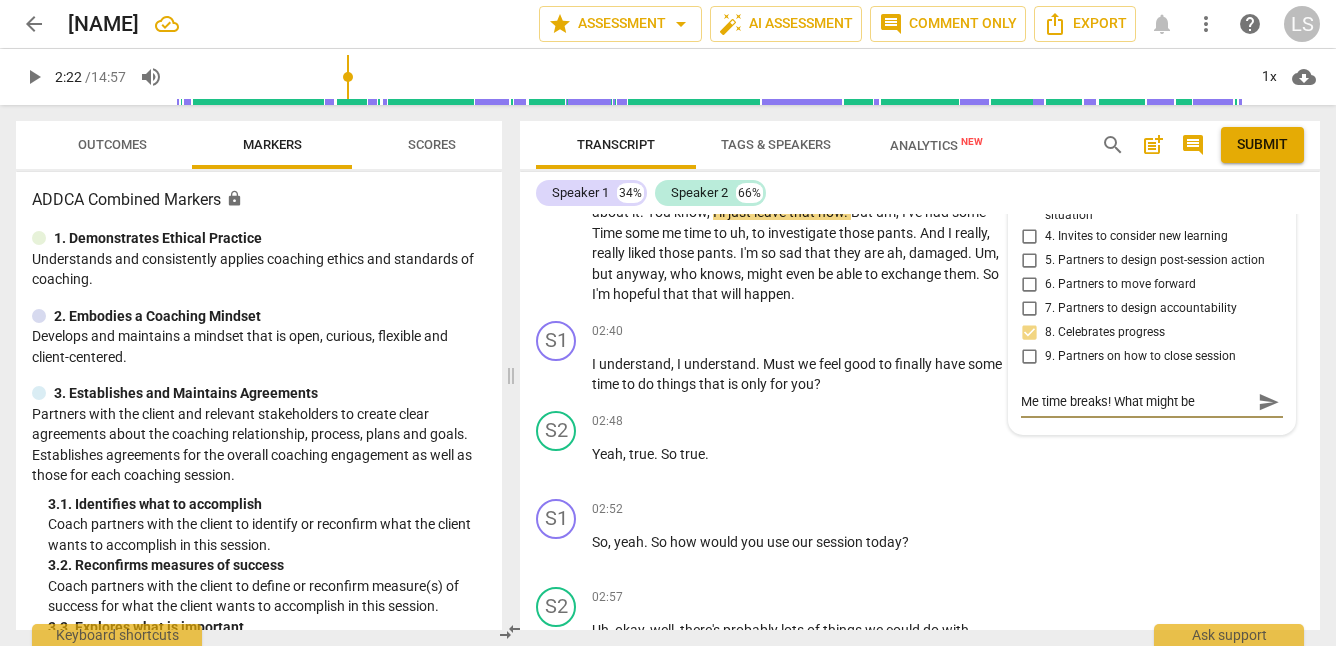 type on "Me time breaks! What might be" 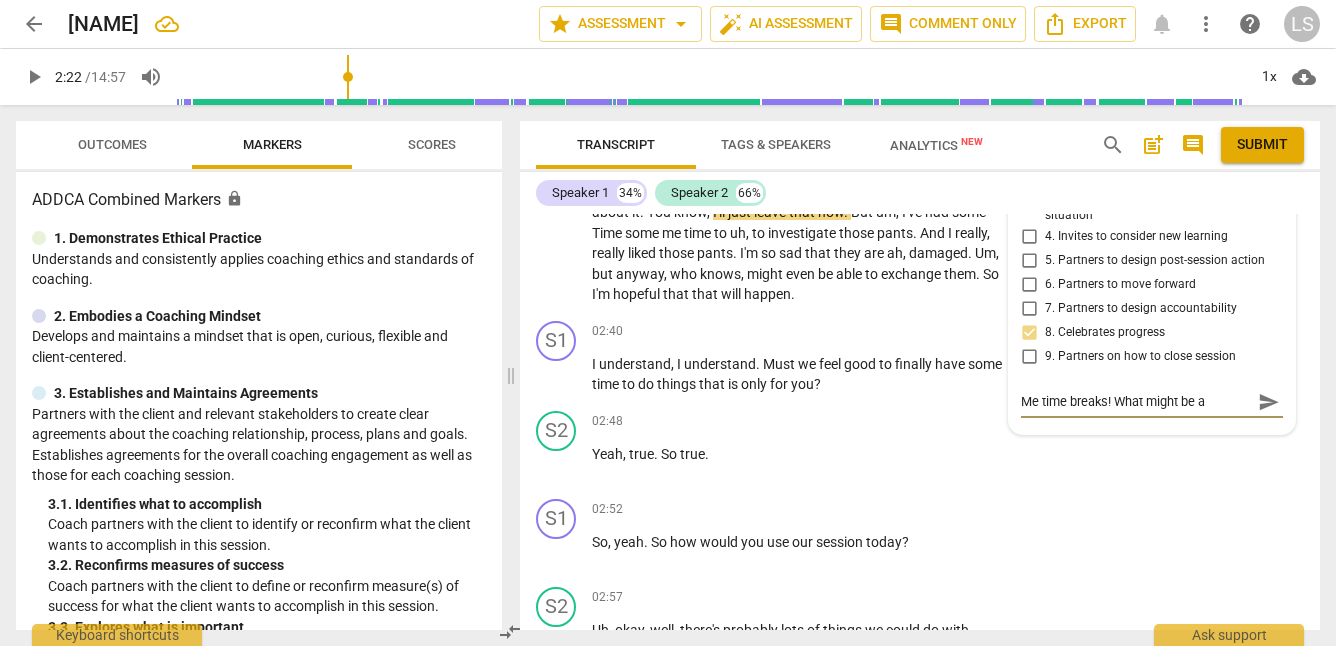 type on "Me time breaks! What might be a" 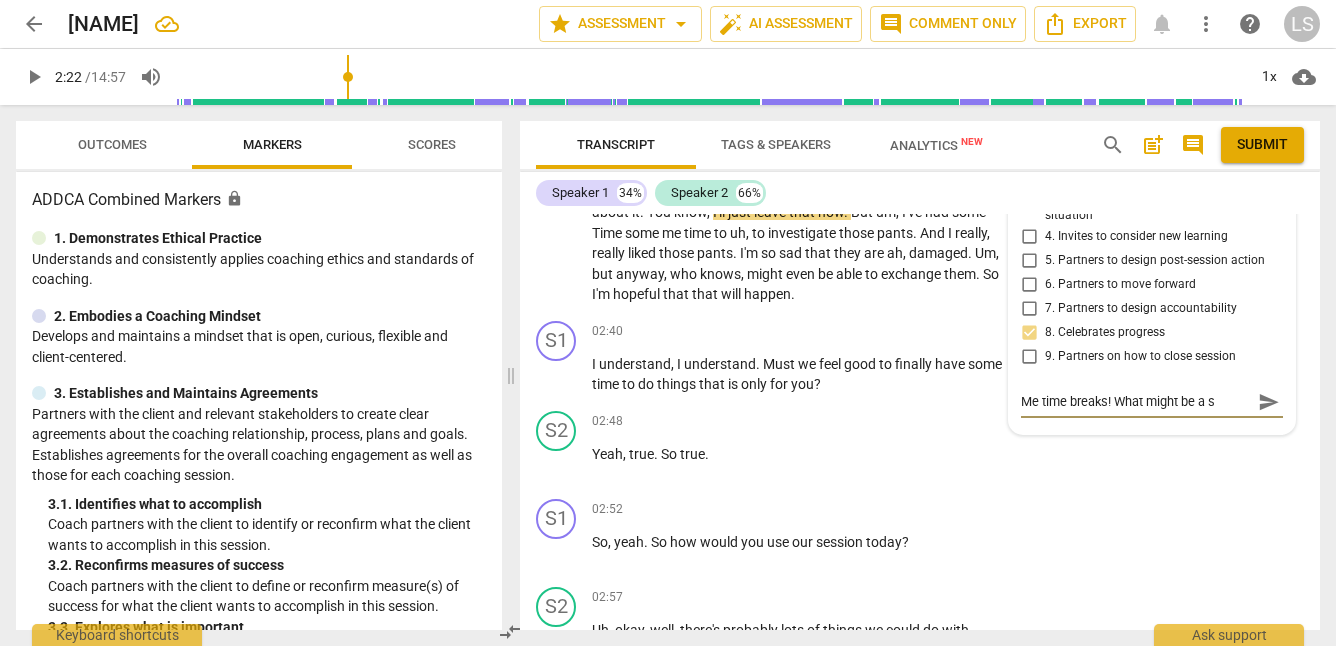type on "Me time breaks! What might be a st" 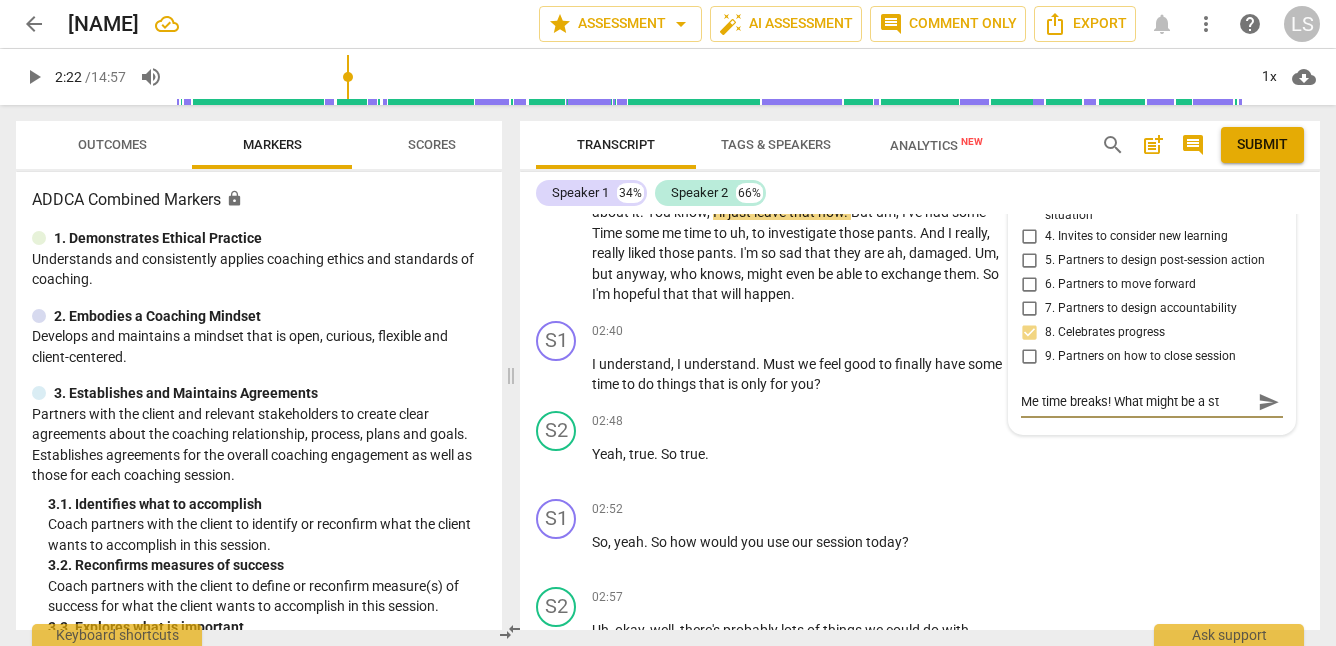 type on "Me time breaks! What might be a str" 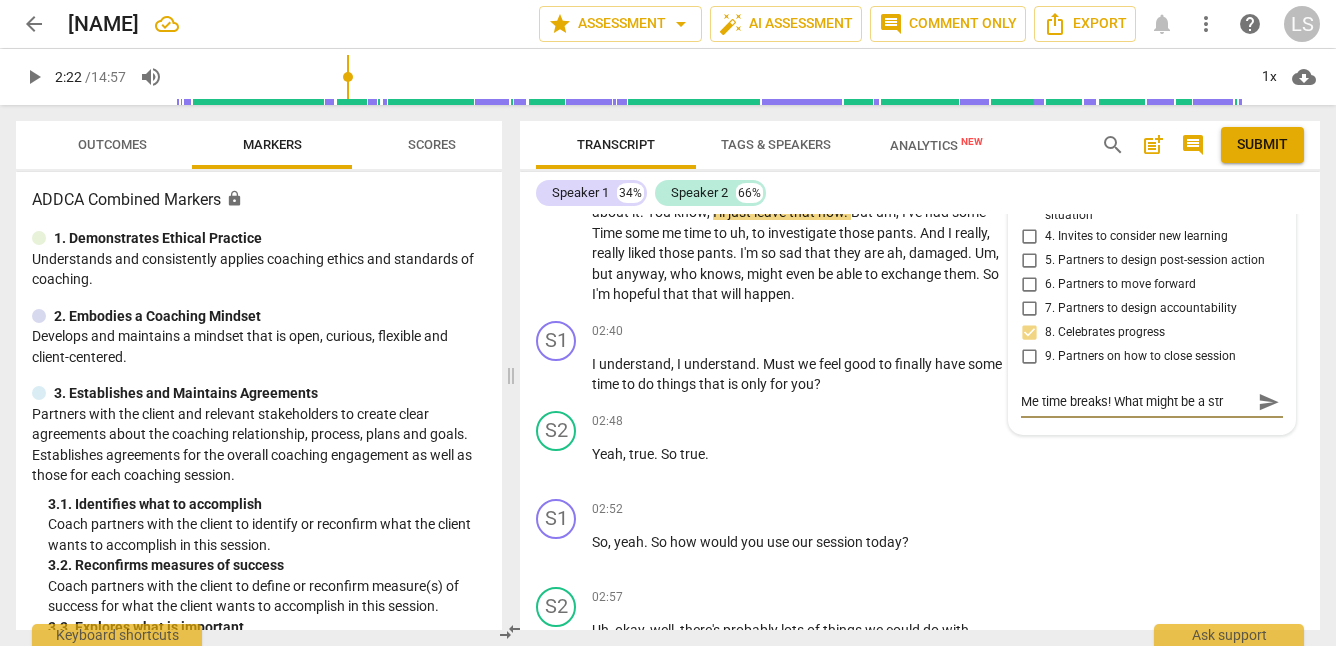 type on "Me time breaks! What might be a stre" 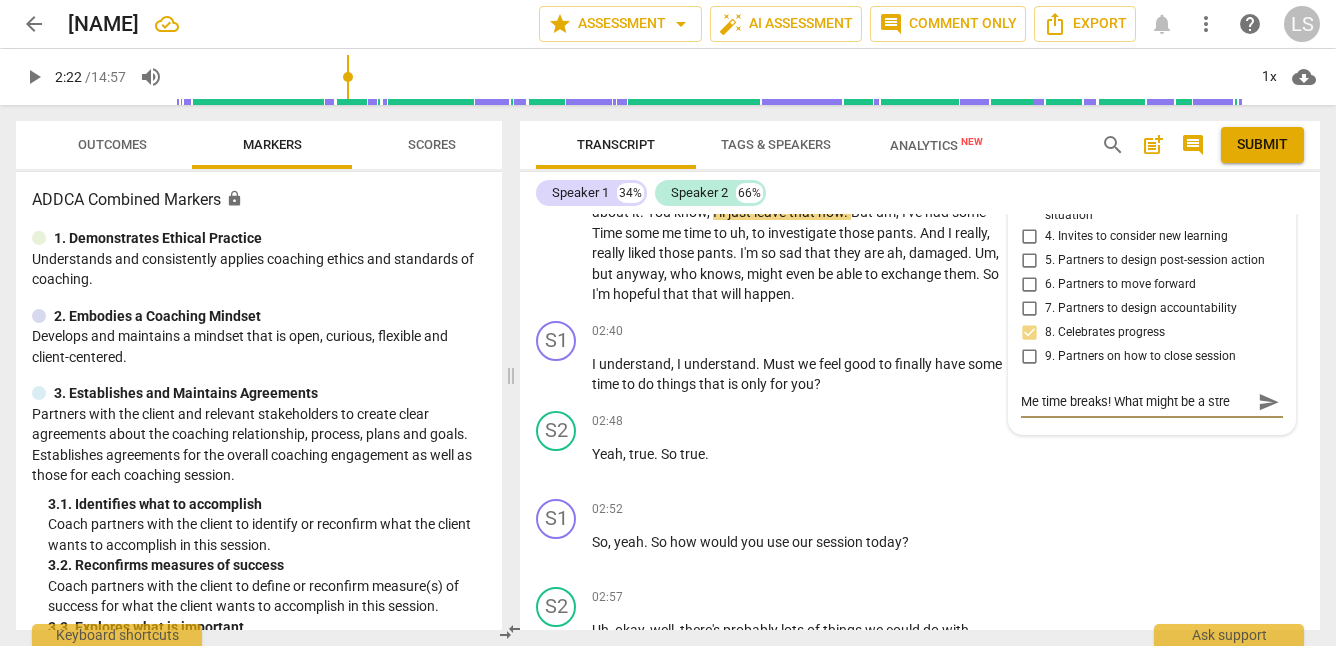 type on "Me time breaks! What might be a stren" 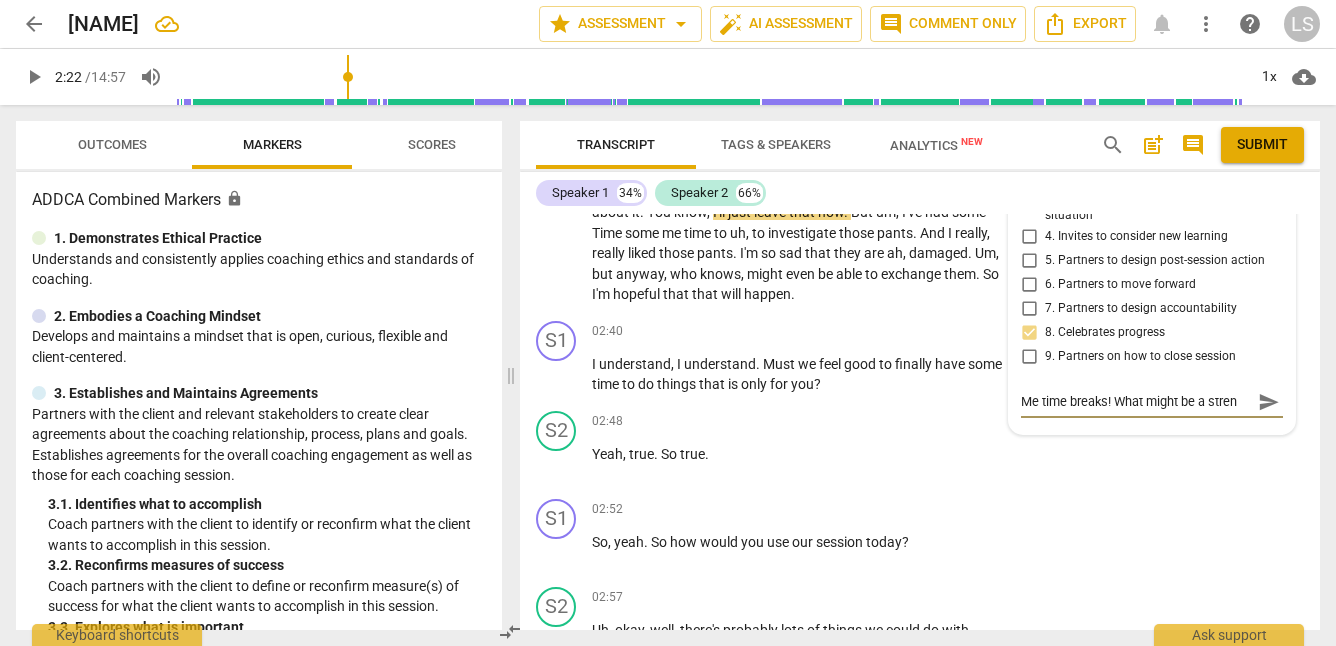 type on "Me time breaks! What might be a streng" 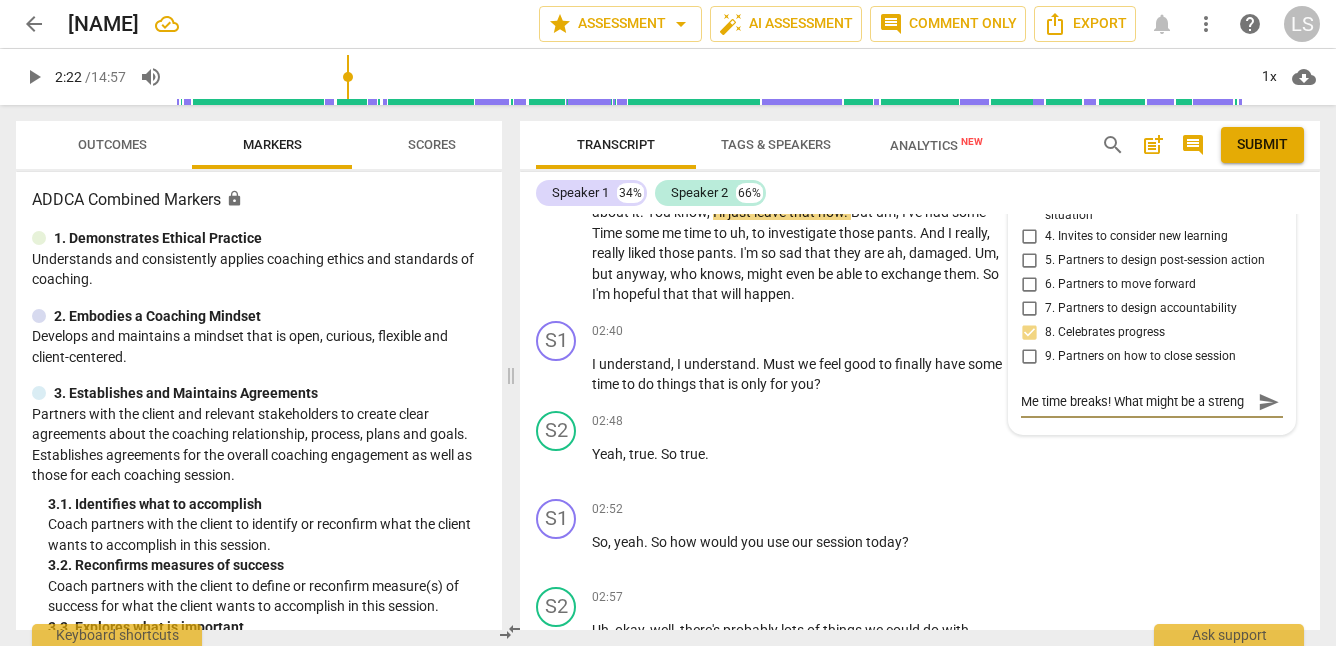 scroll, scrollTop: 17, scrollLeft: 0, axis: vertical 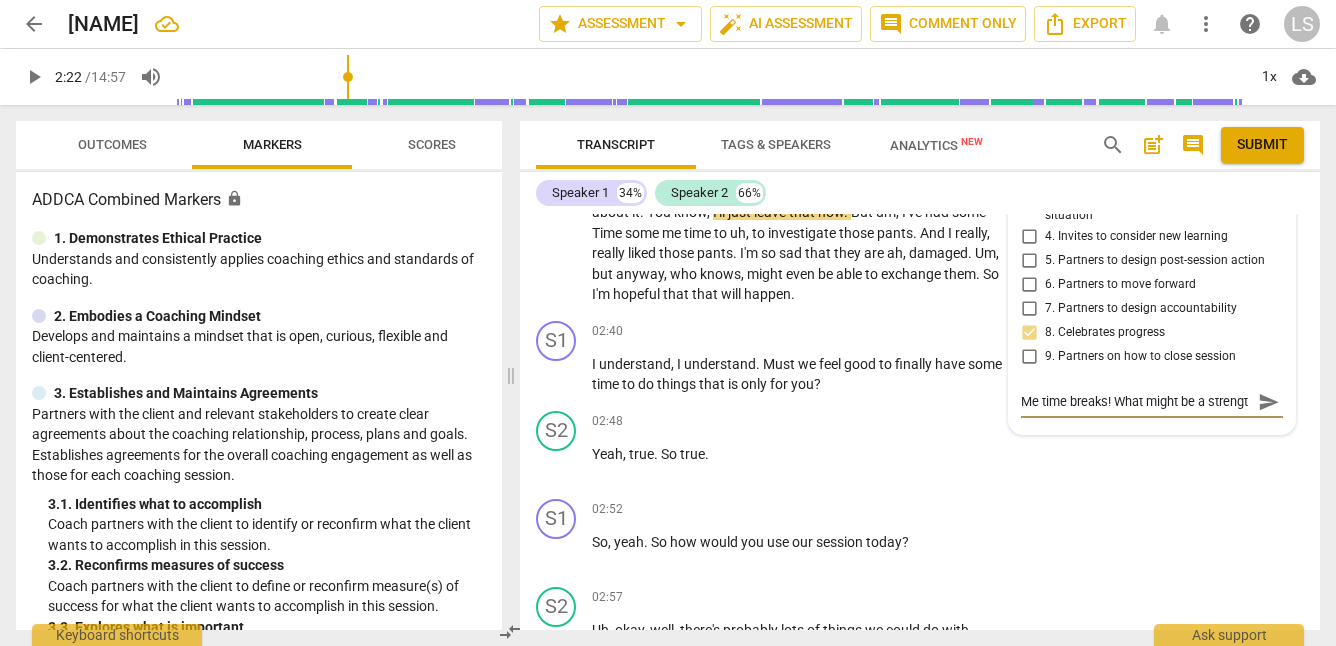 type on "Me time breaks! What might be a strength" 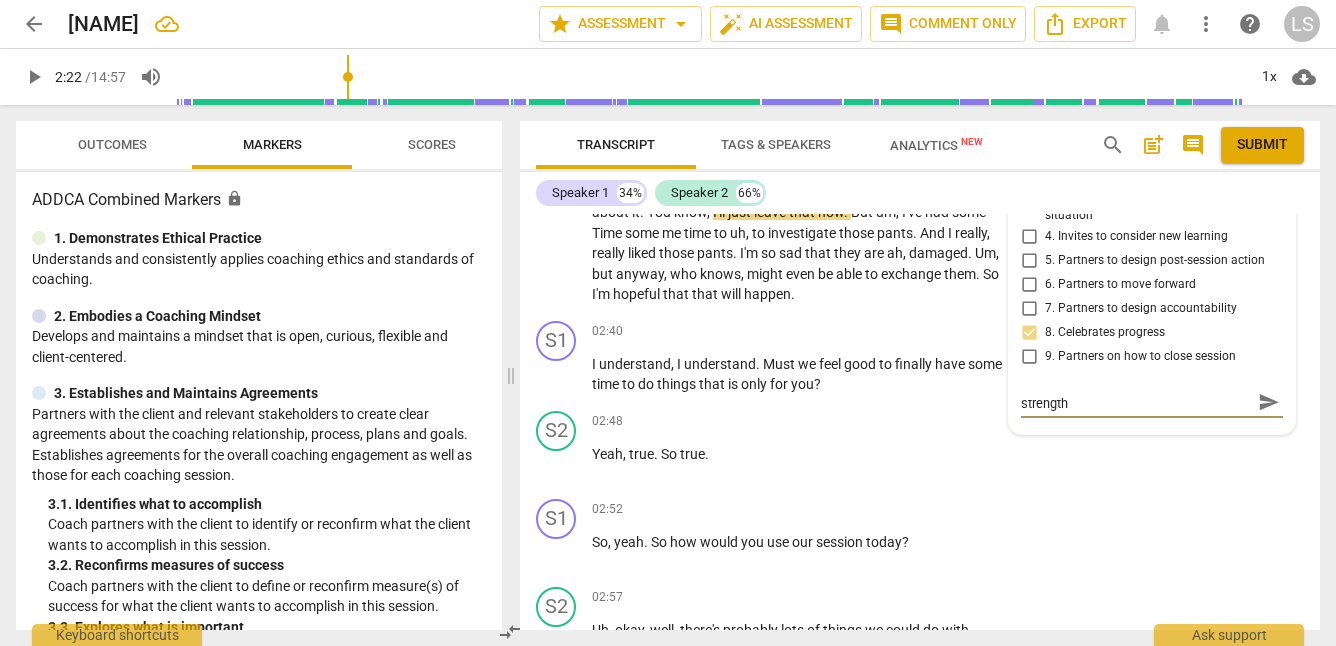 type on "Me time breaks! What might be a strength" 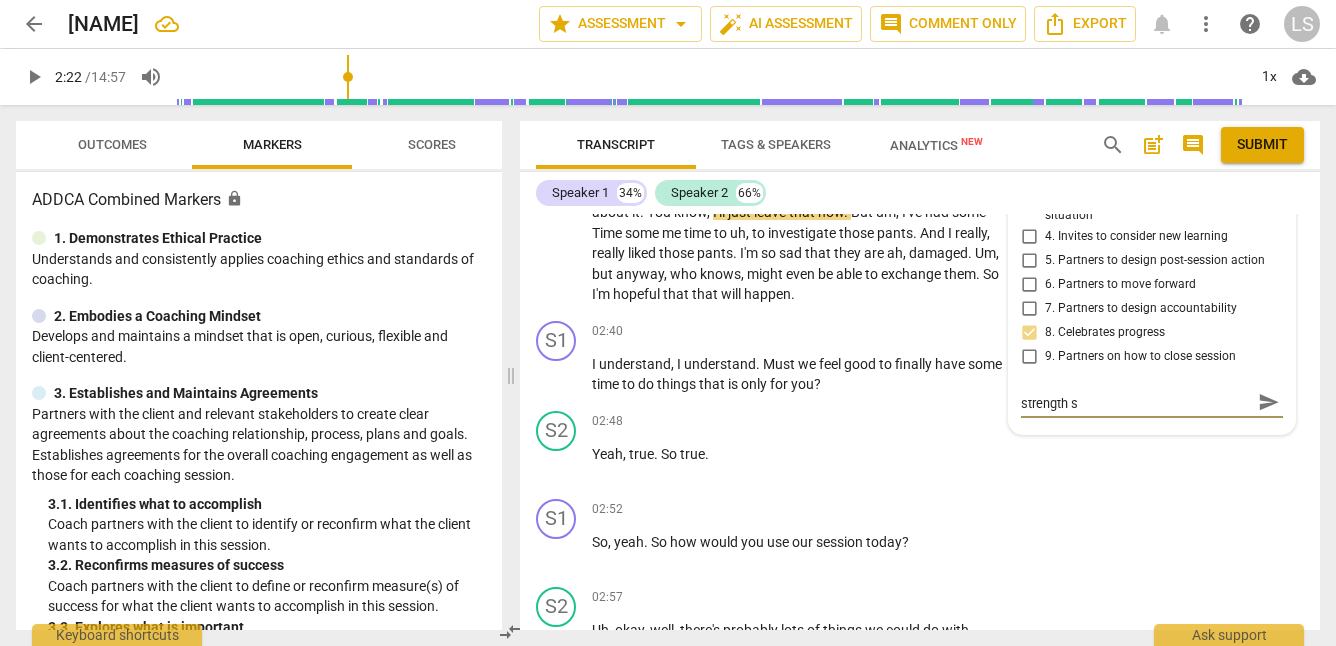 type on "Me time breaks! What might be a strength sh" 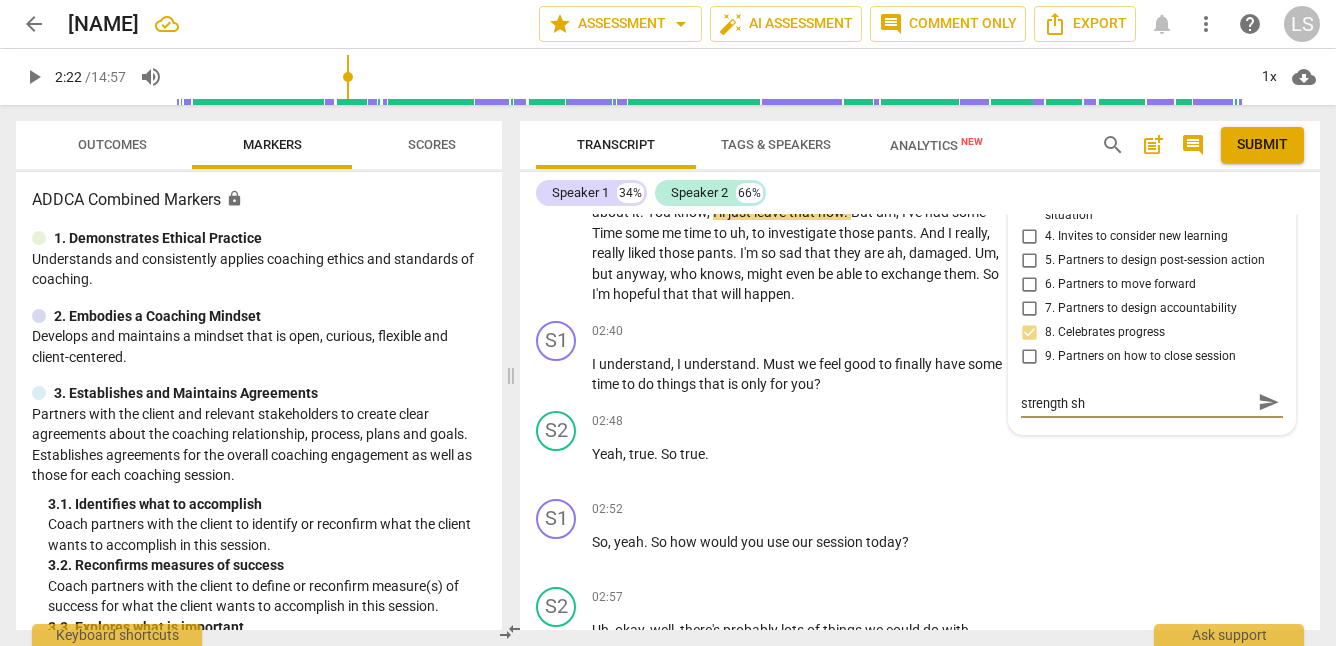 type on "Me time breaks! What might be a strength she" 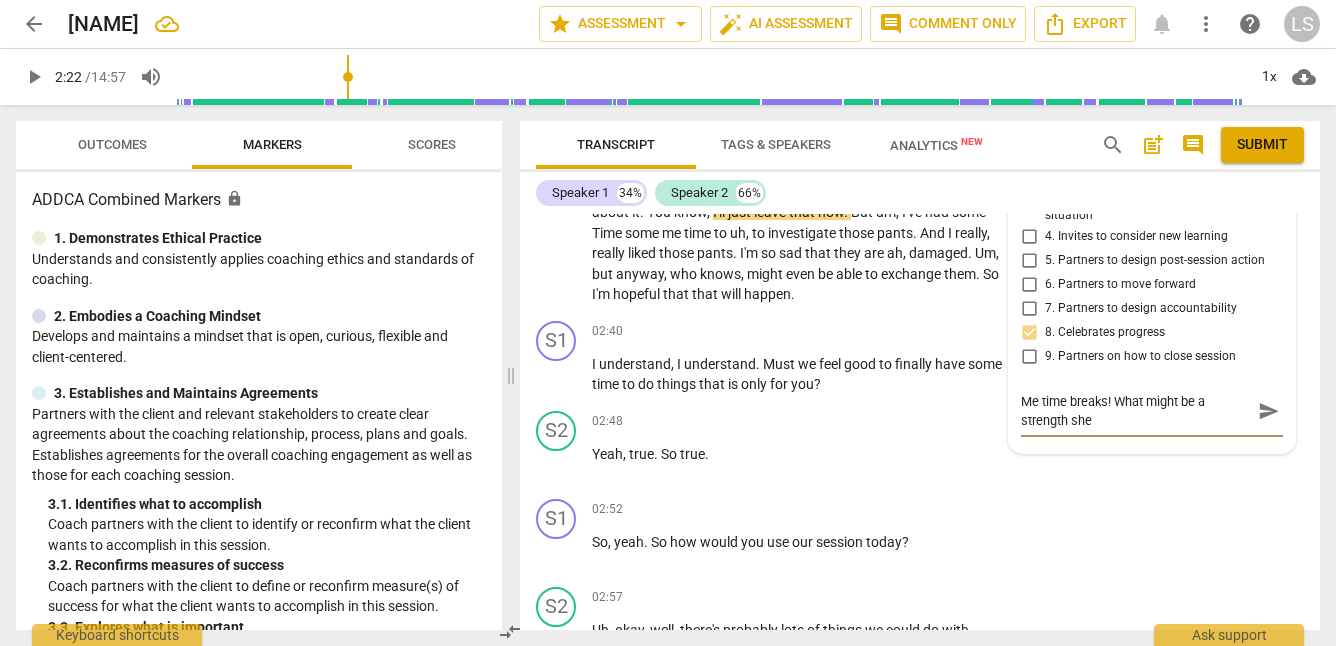 scroll, scrollTop: 0, scrollLeft: 0, axis: both 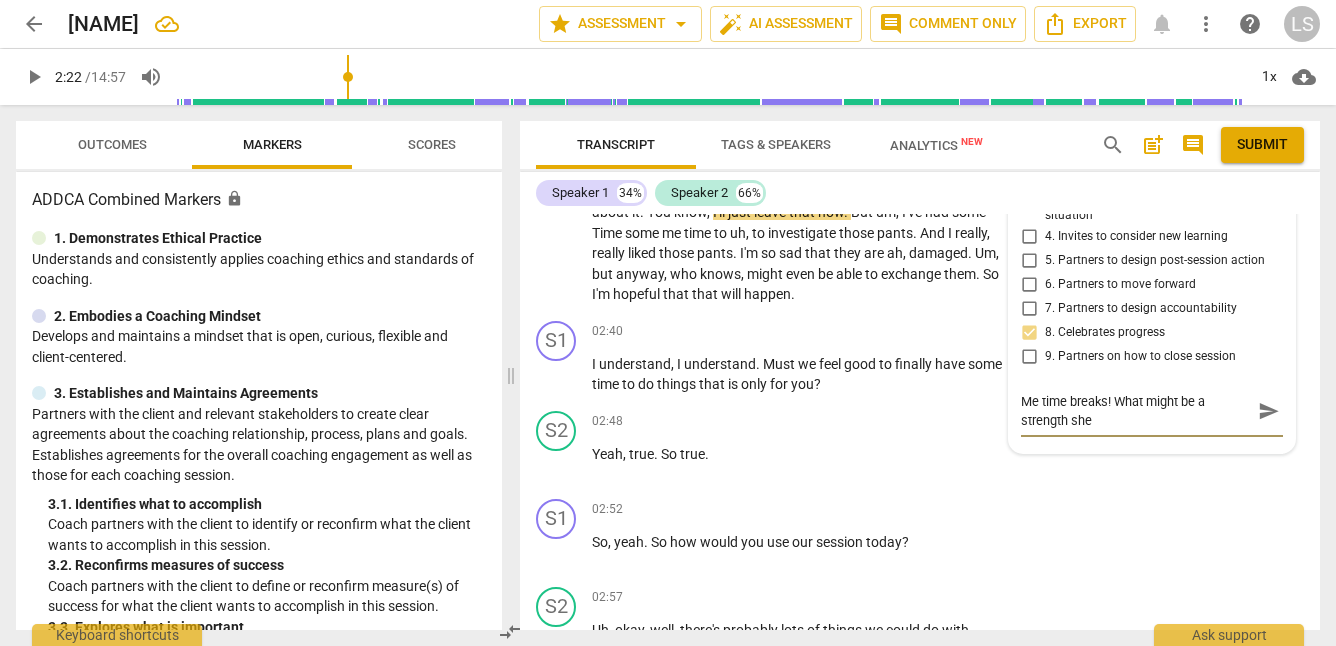 type on "Me time breaks! What might be a strength she u" 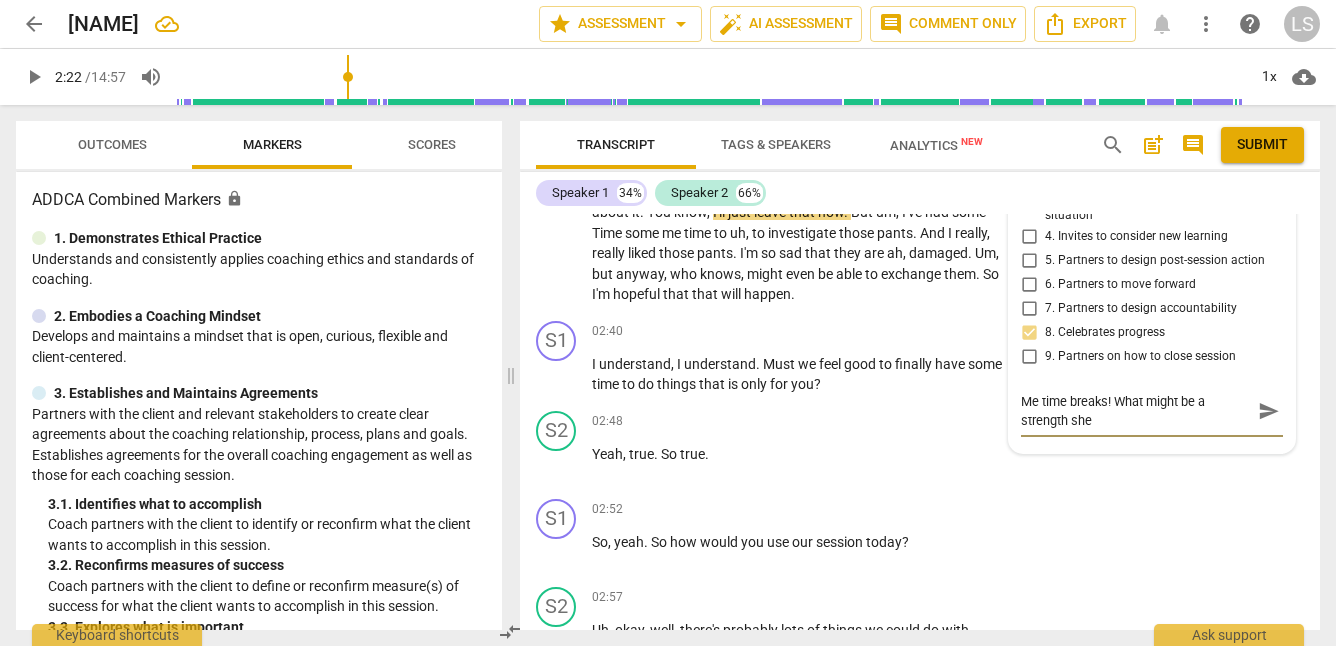 type on "Me time breaks! What might be a strength she u" 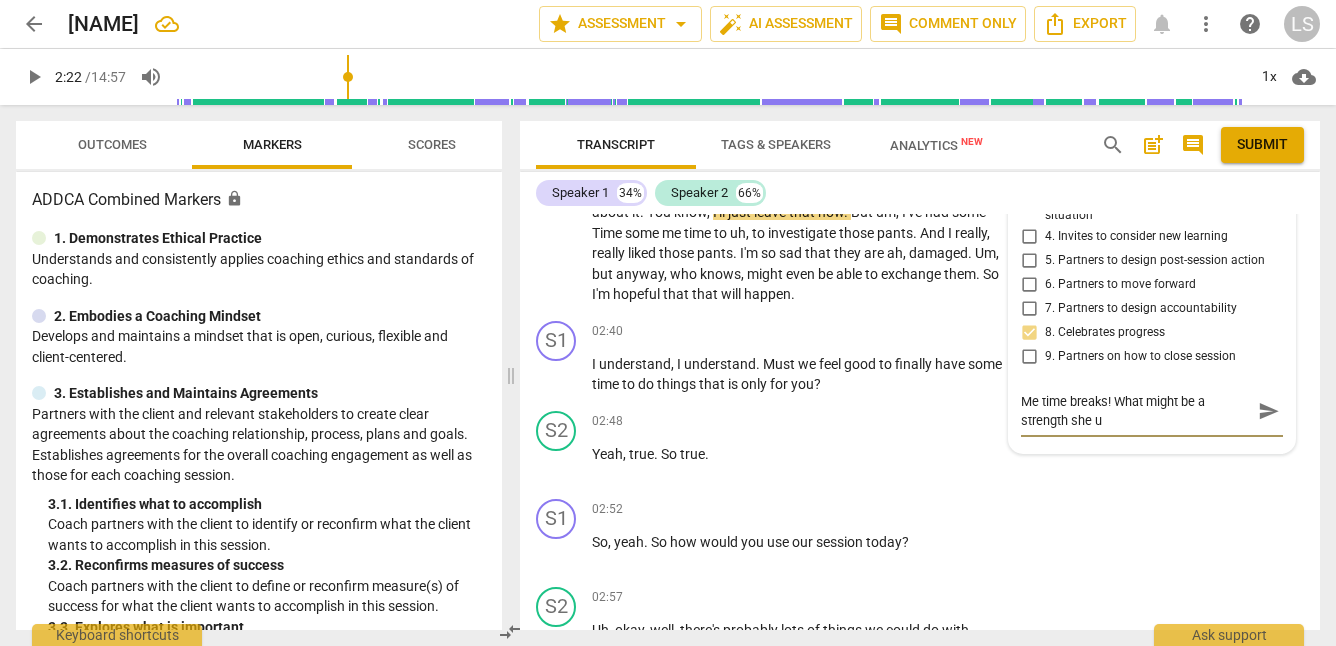 type on "Me time breaks! What might be a strength she us" 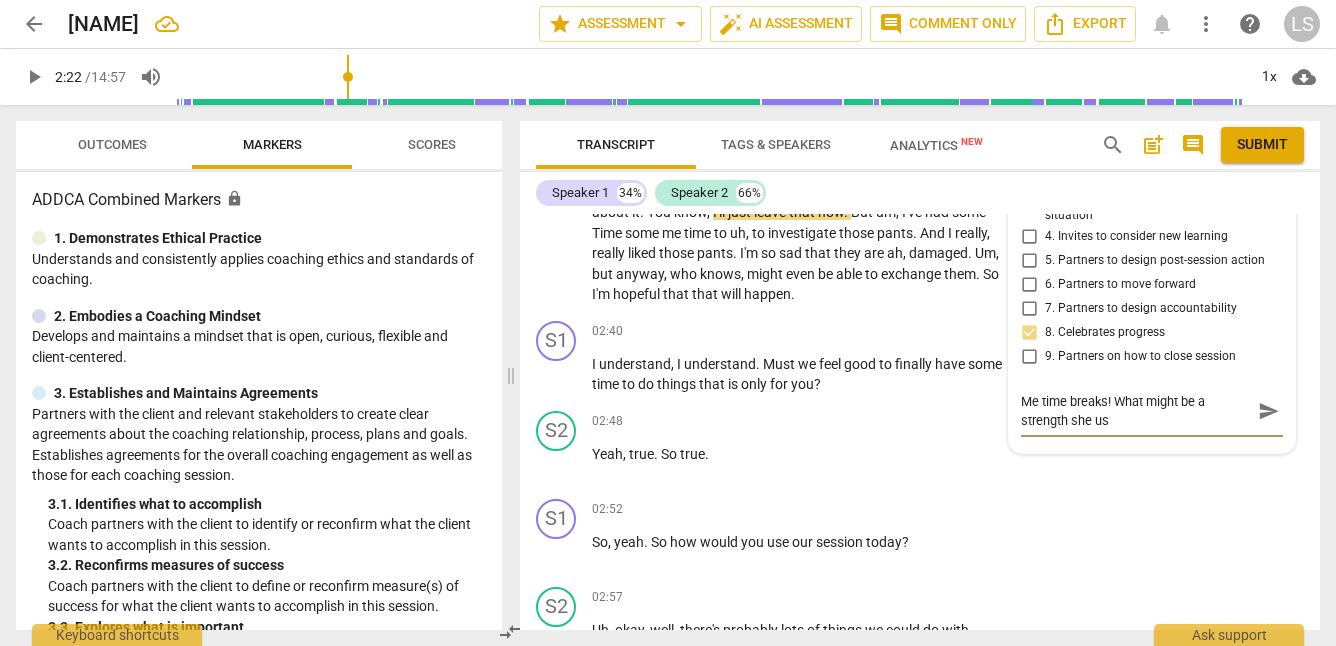 type on "Me time breaks! What might be a strength she use" 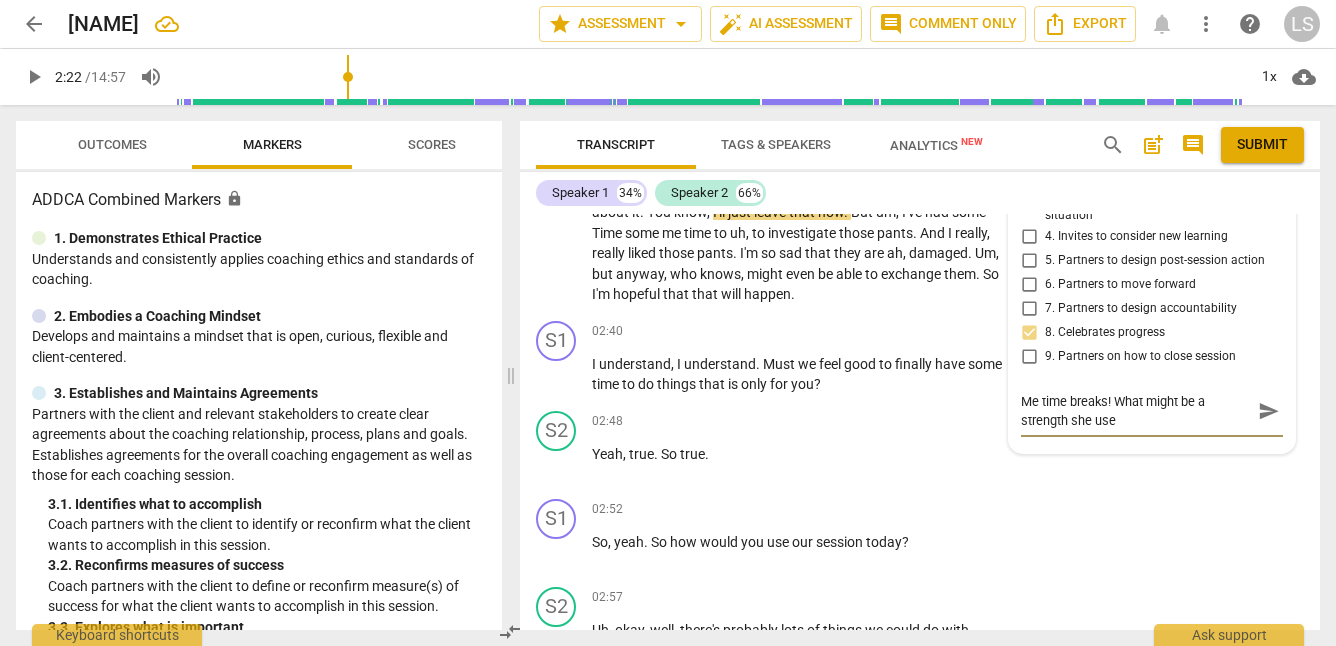 type on "Me time breaks! What might be a strength she used" 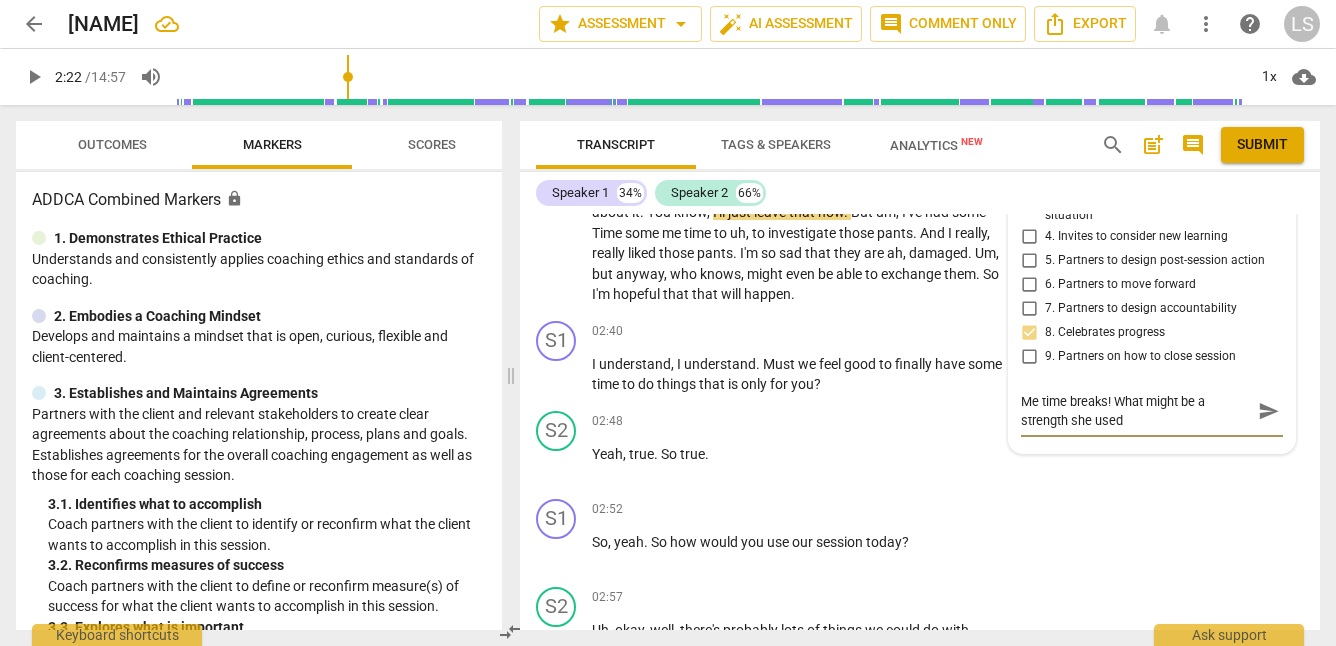 type on "Me time breaks! What might be a strength she used" 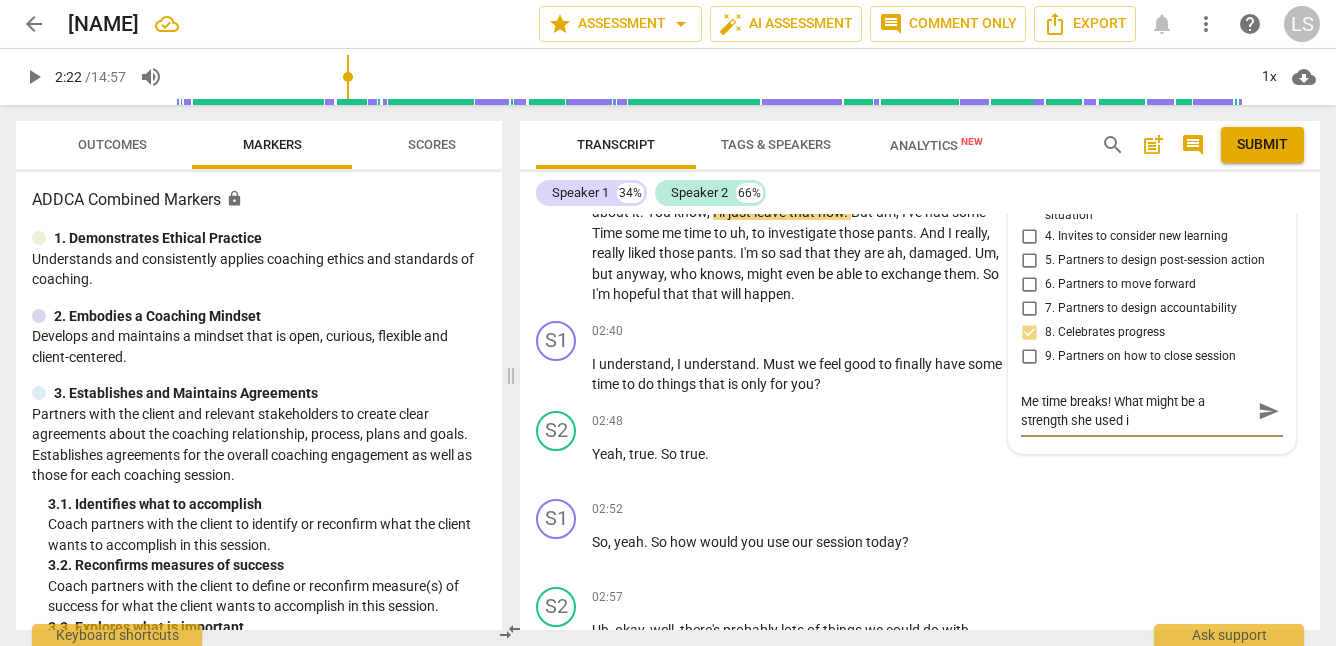 type on "Me time breaks! What might be a strength she used in" 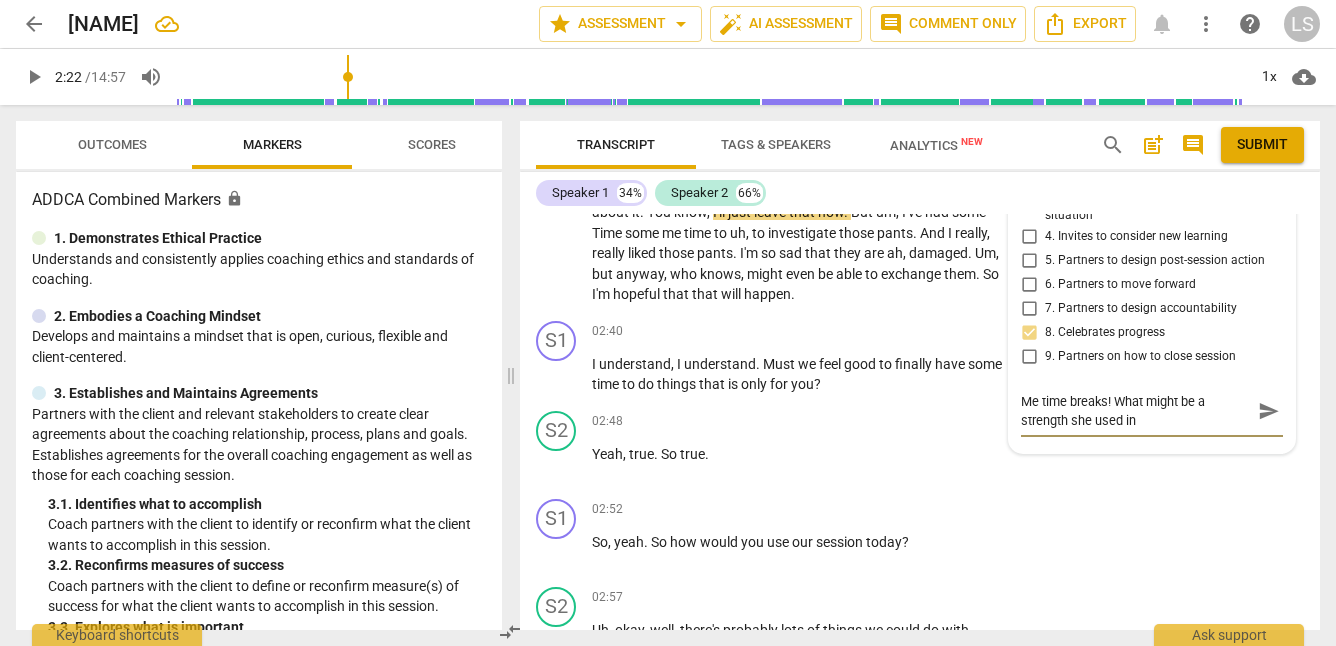 type on "Me time breaks! What might be a strength she used in" 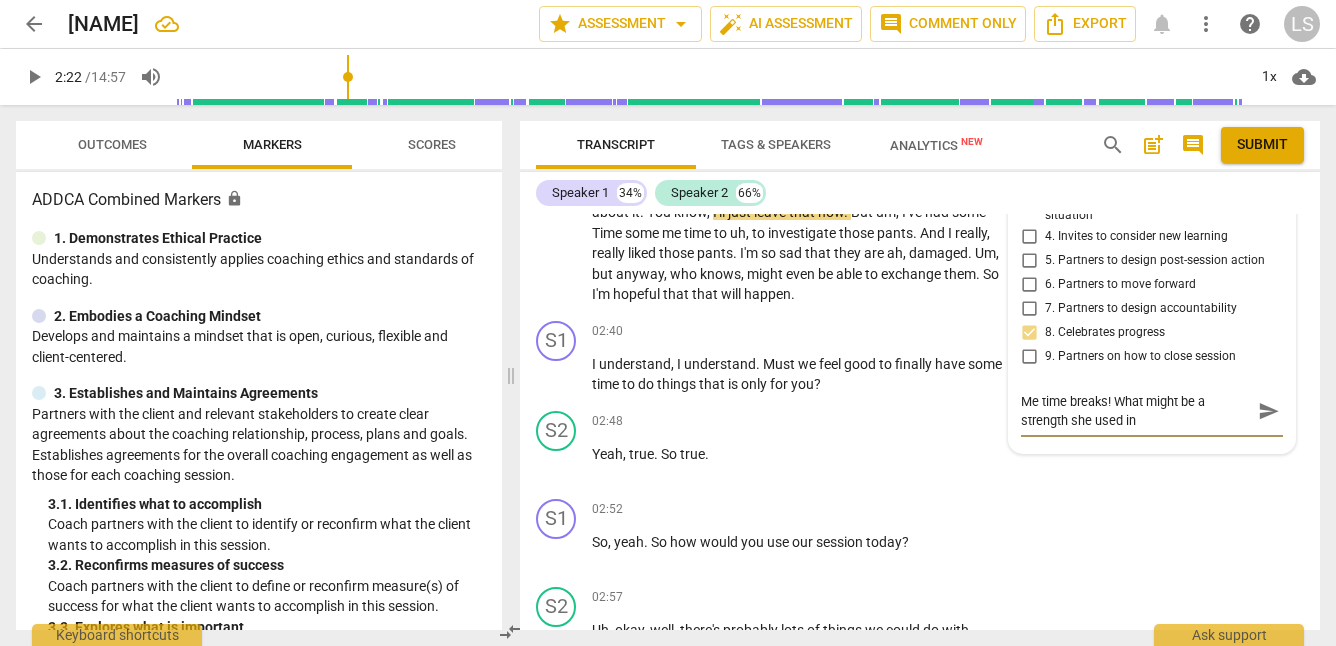 type on "Me time breaks! What might be a strength she used in c" 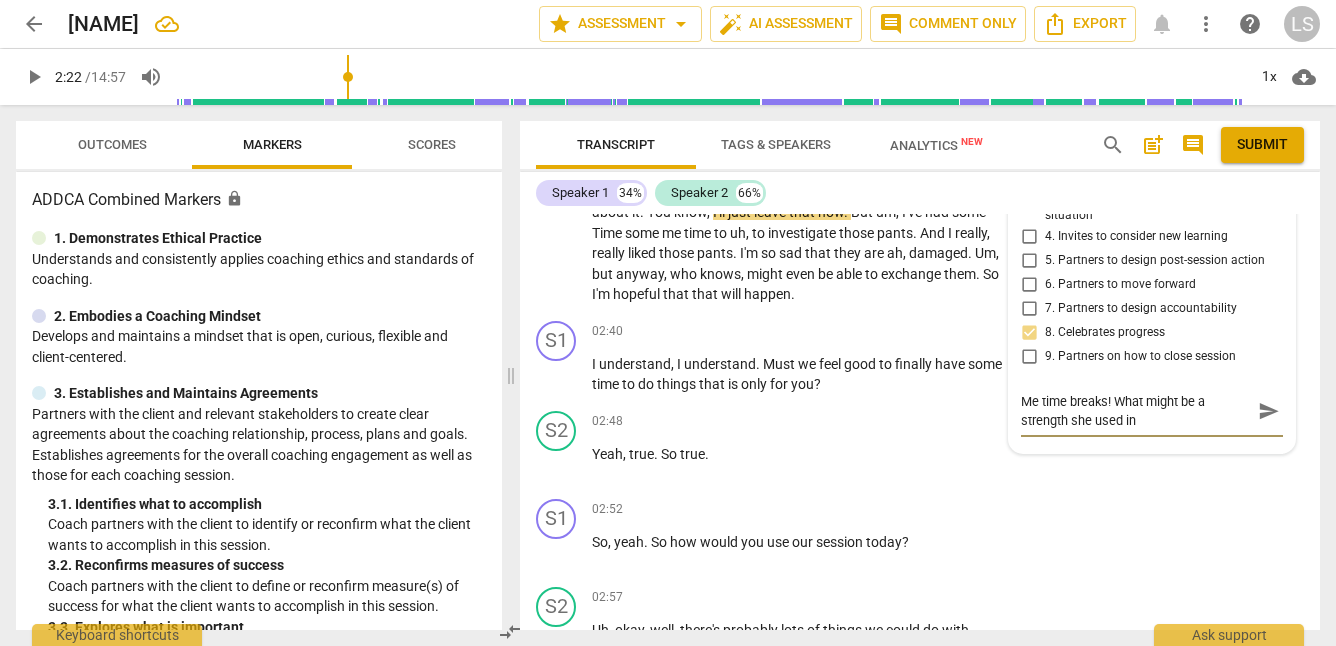 type on "Me time breaks! What might be a strength she used in c" 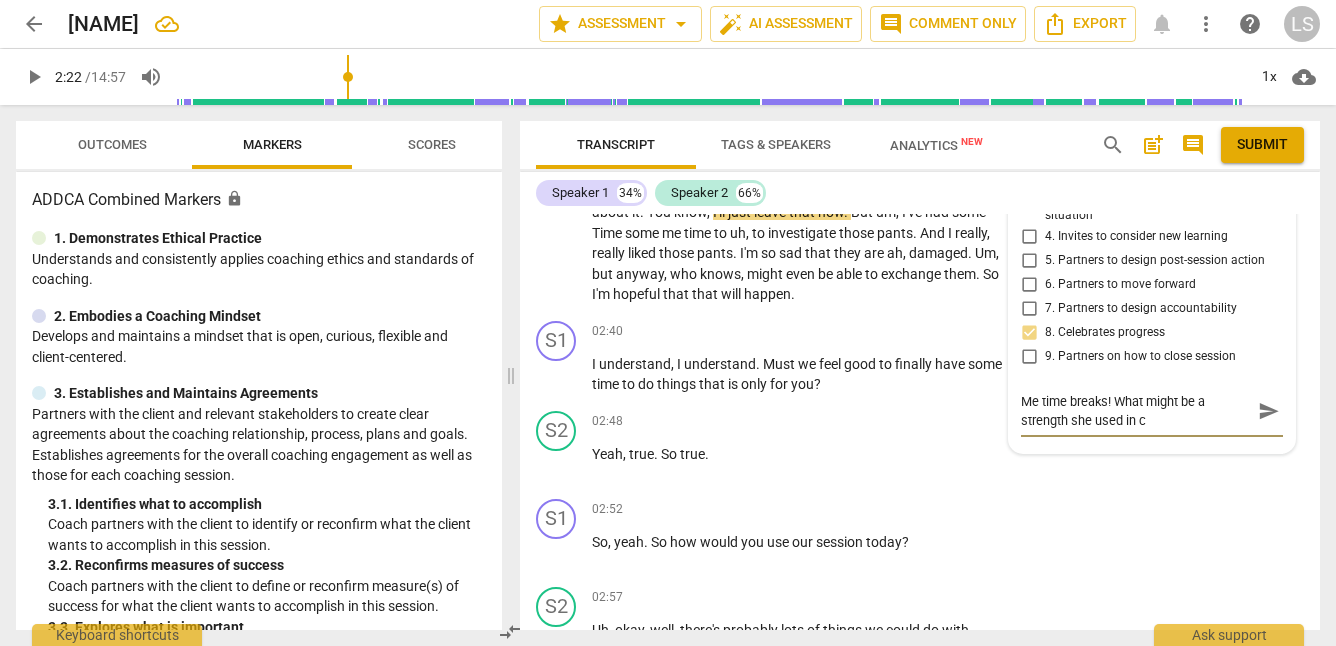 type on "Me time breaks! What might be a strength she used in co" 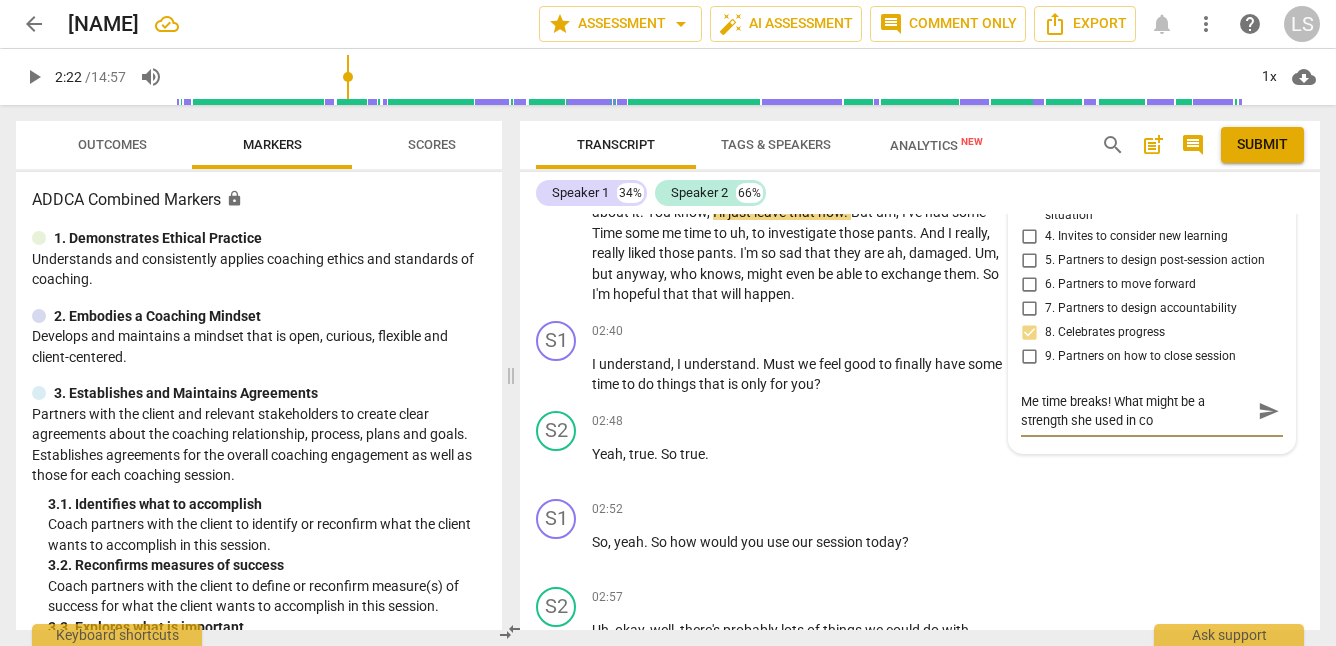 type on "Me time breaks! What might be a strength she used in cor" 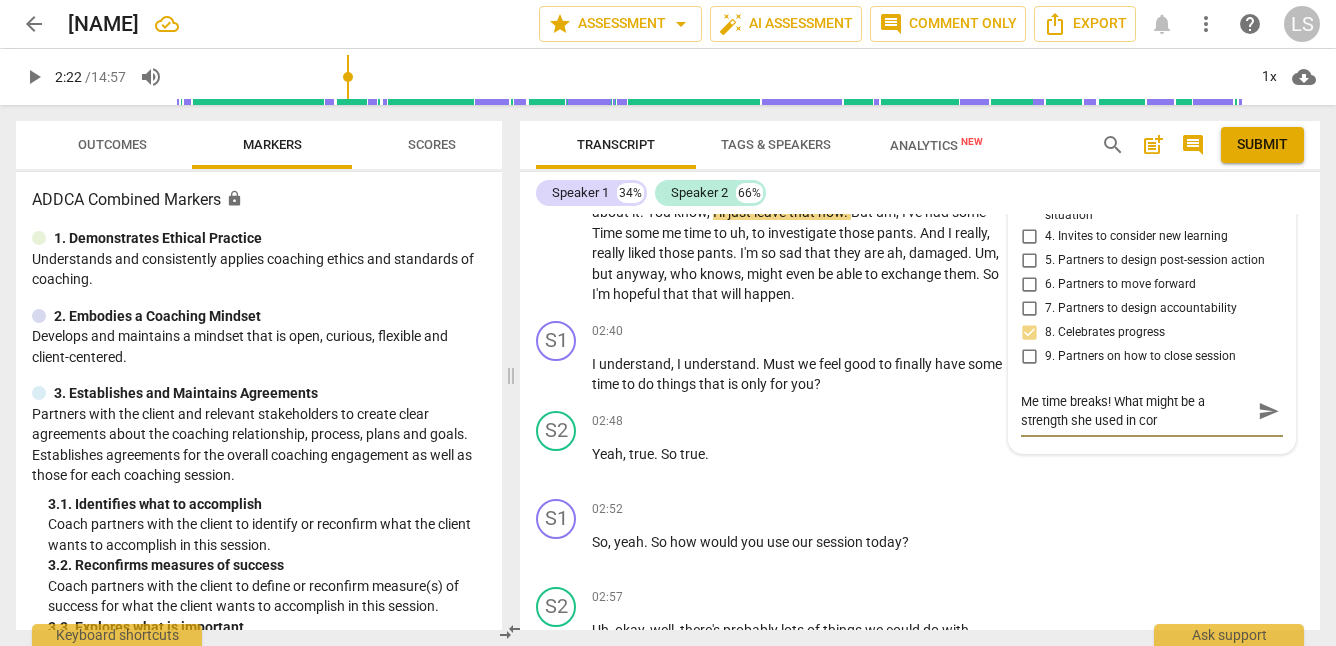 type on "Me time breaks! What might be a strength she used in corr" 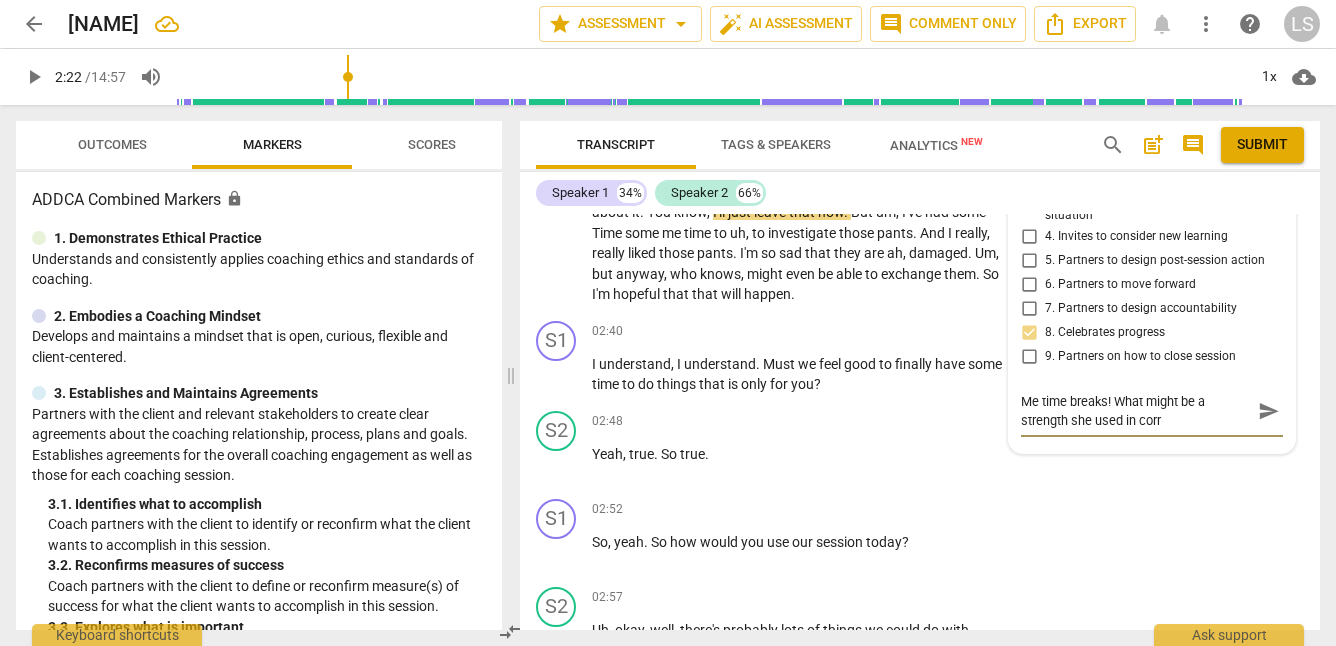 type on "Me time breaks! What might be a strength she used in corre" 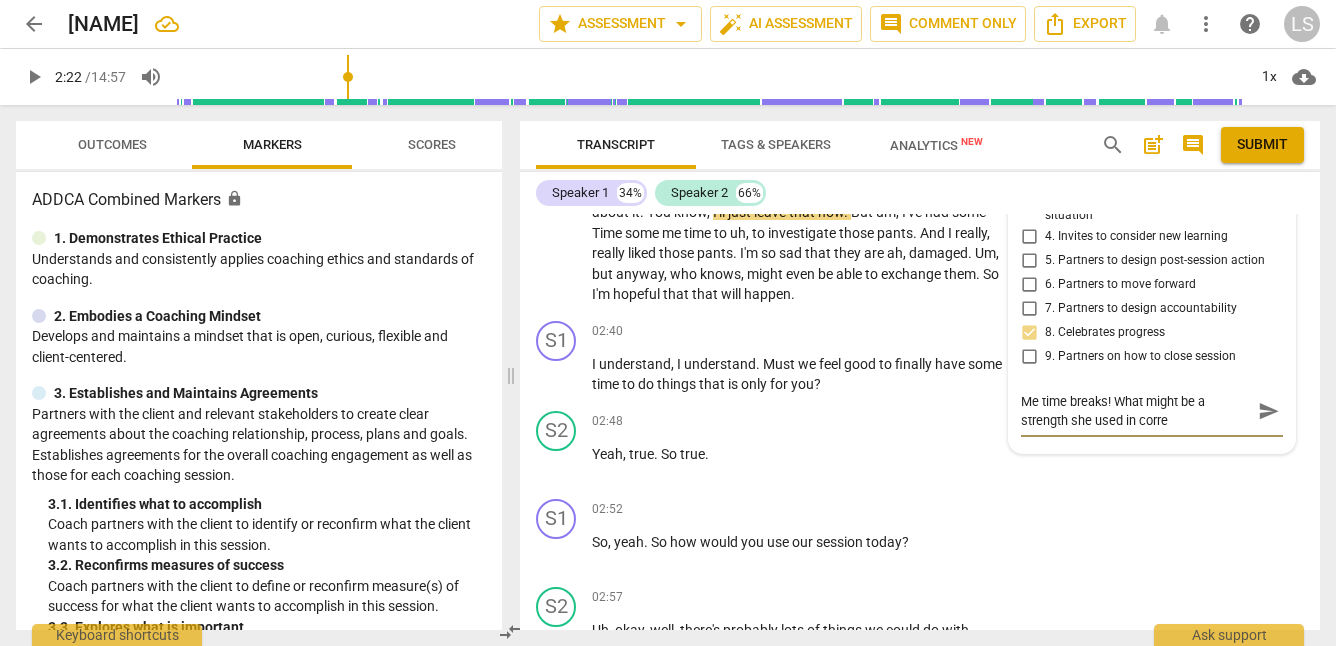 type on "Me time breaks! What might be a strength she used in corres" 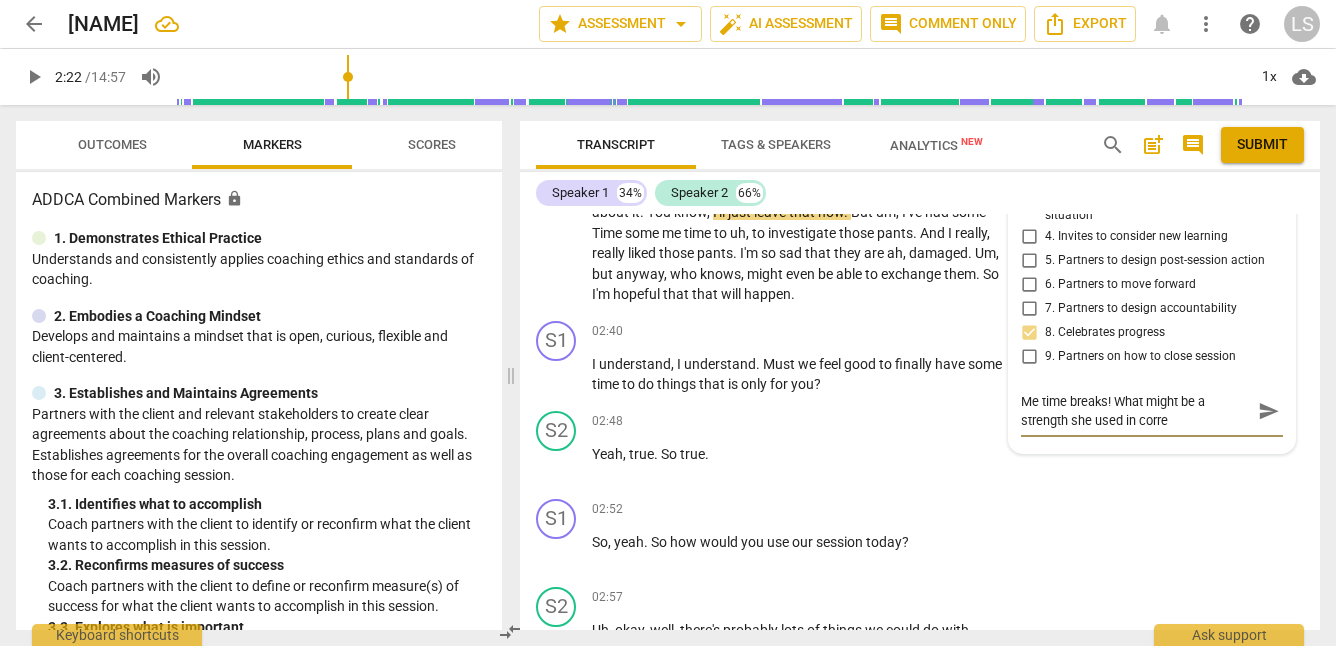 type on "Me time breaks! What might be a strength she used in corres" 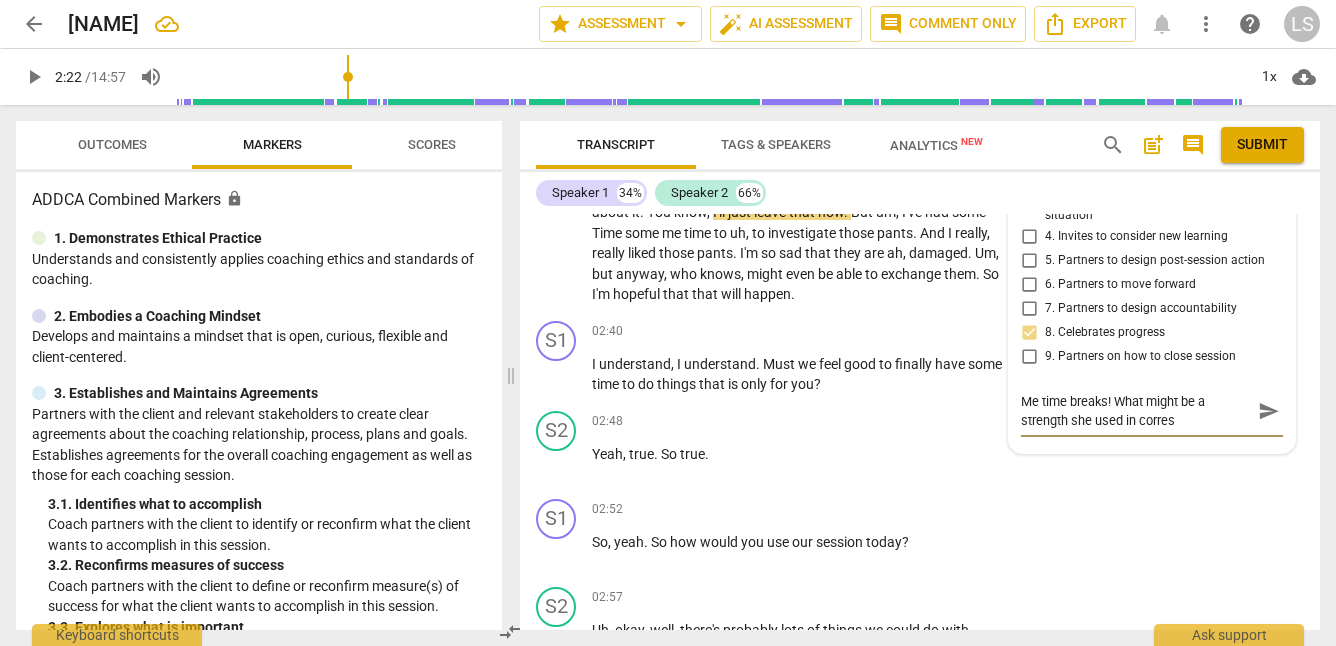 type on "Me time breaks! What might be a strength she used in corresp" 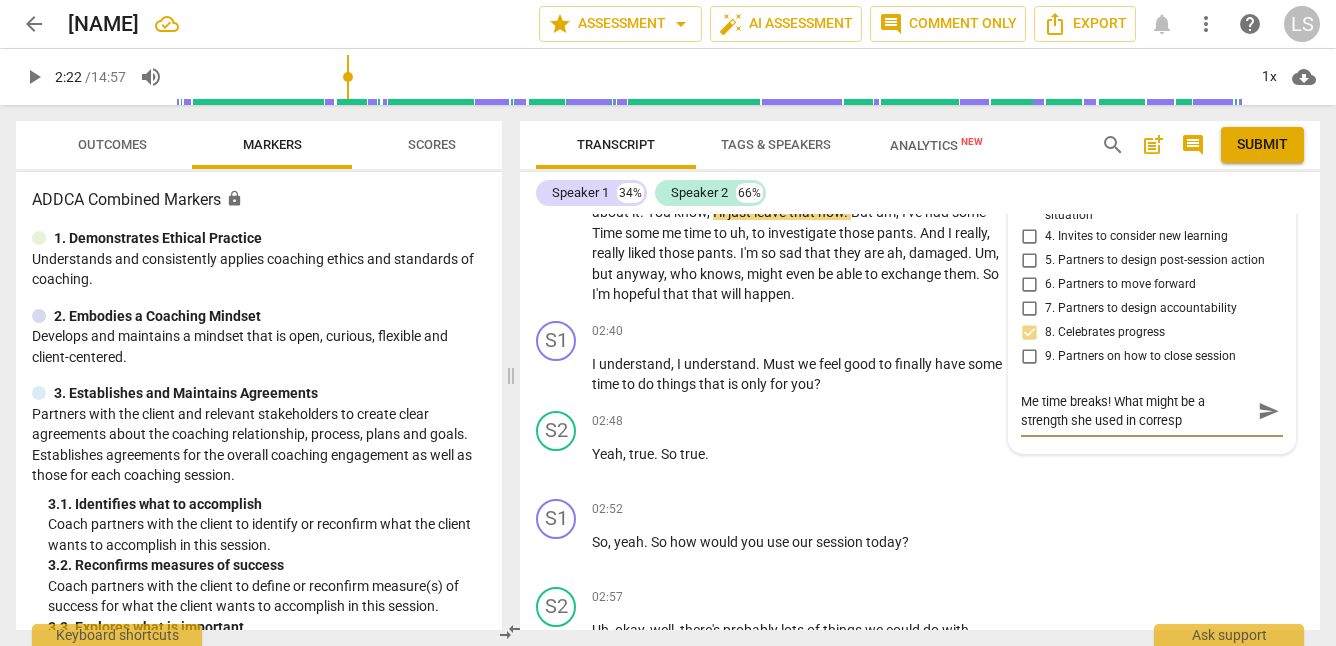 type on "Me time breaks! What might be a strength she used in correspo" 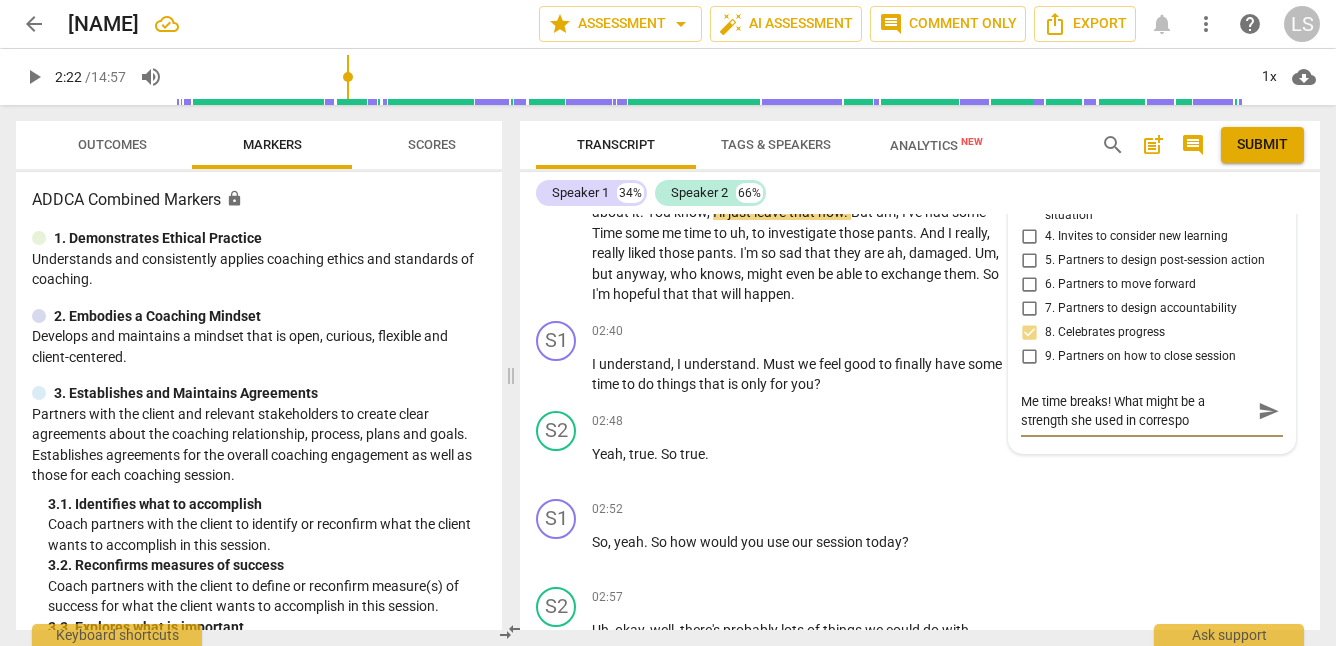 type on "Me time breaks! What might be a strength she used in correspon" 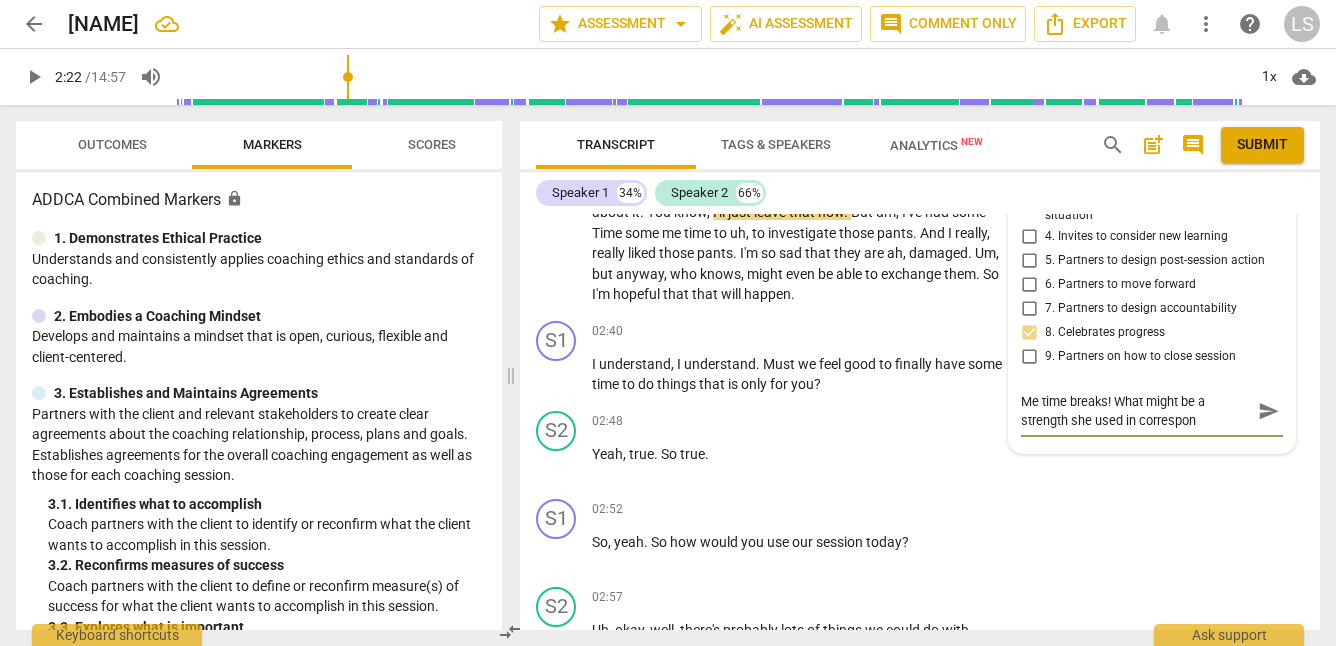 type on "Me time breaks! What might be a strength she used in correspond" 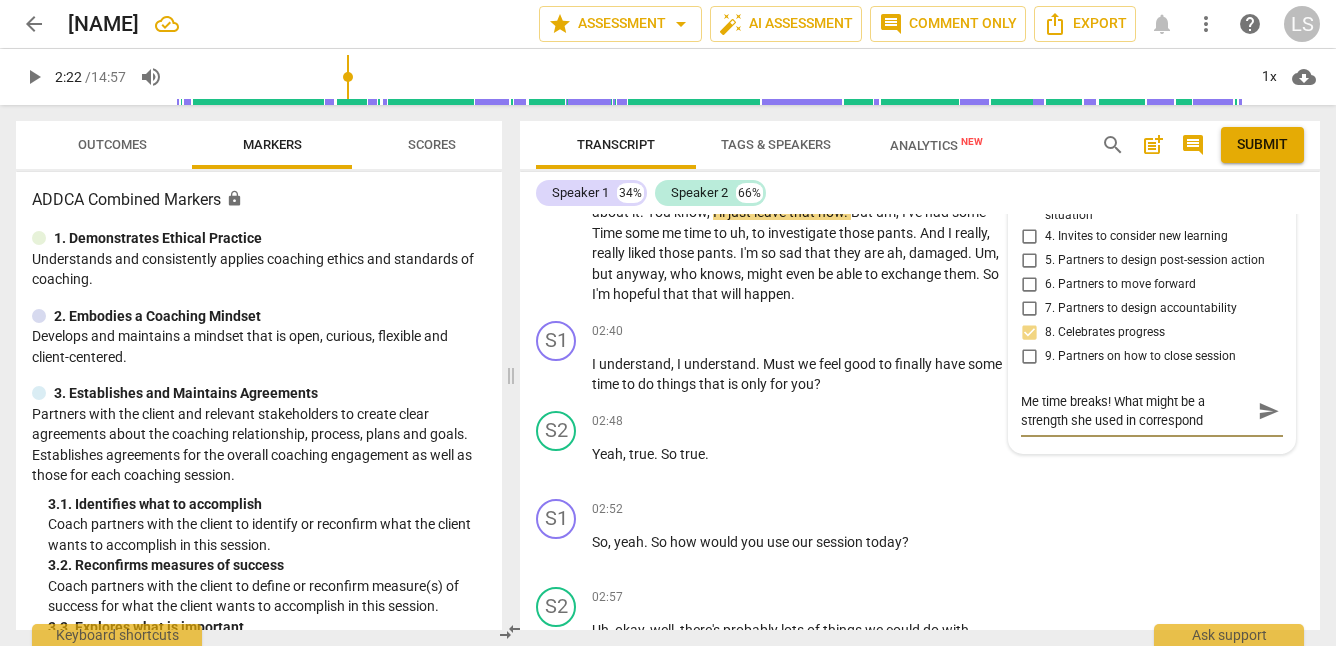 type on "Me time breaks! What might be a strength she used in correspondi" 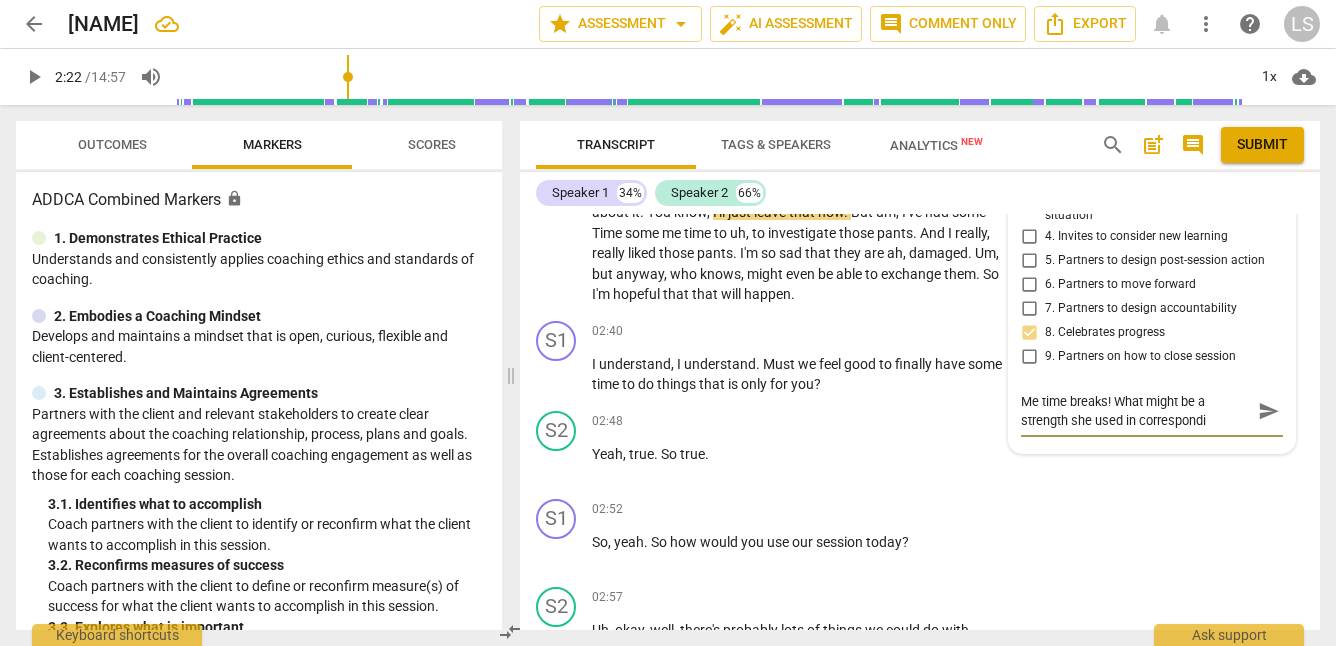 type on "Me time breaks! What might be a strength she used in correspondin" 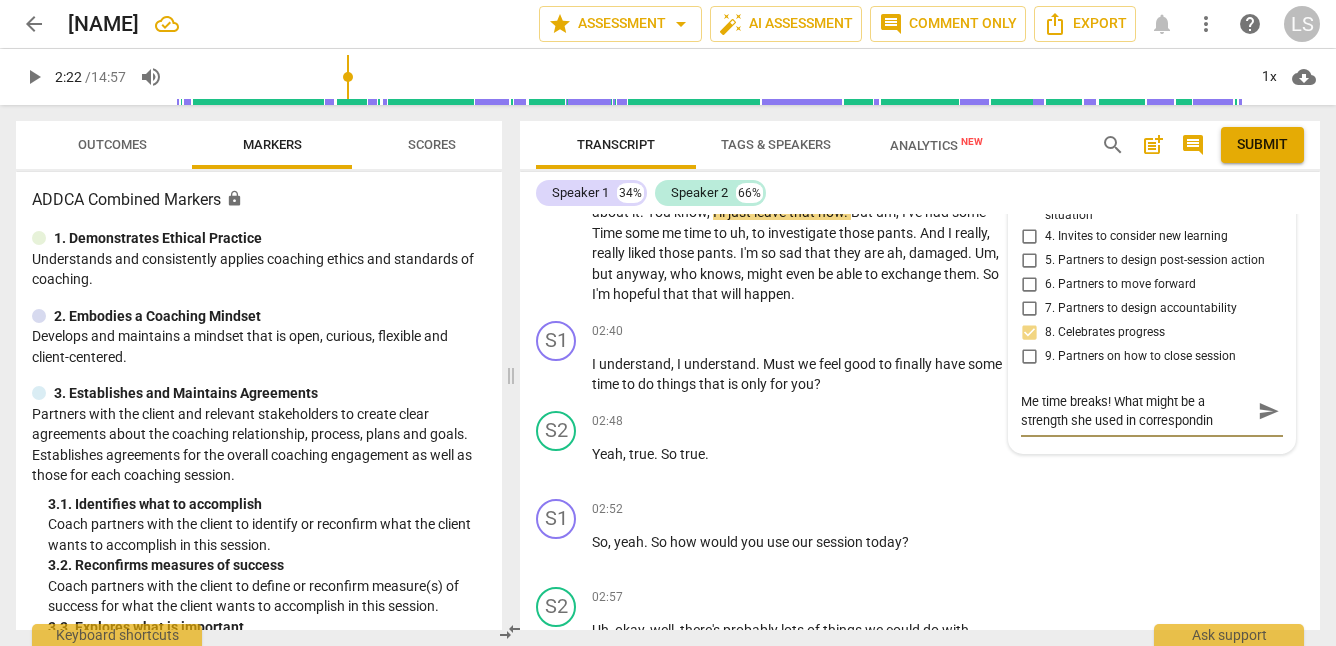 type on "Me time breaks! What might be a strength she used in corresponding" 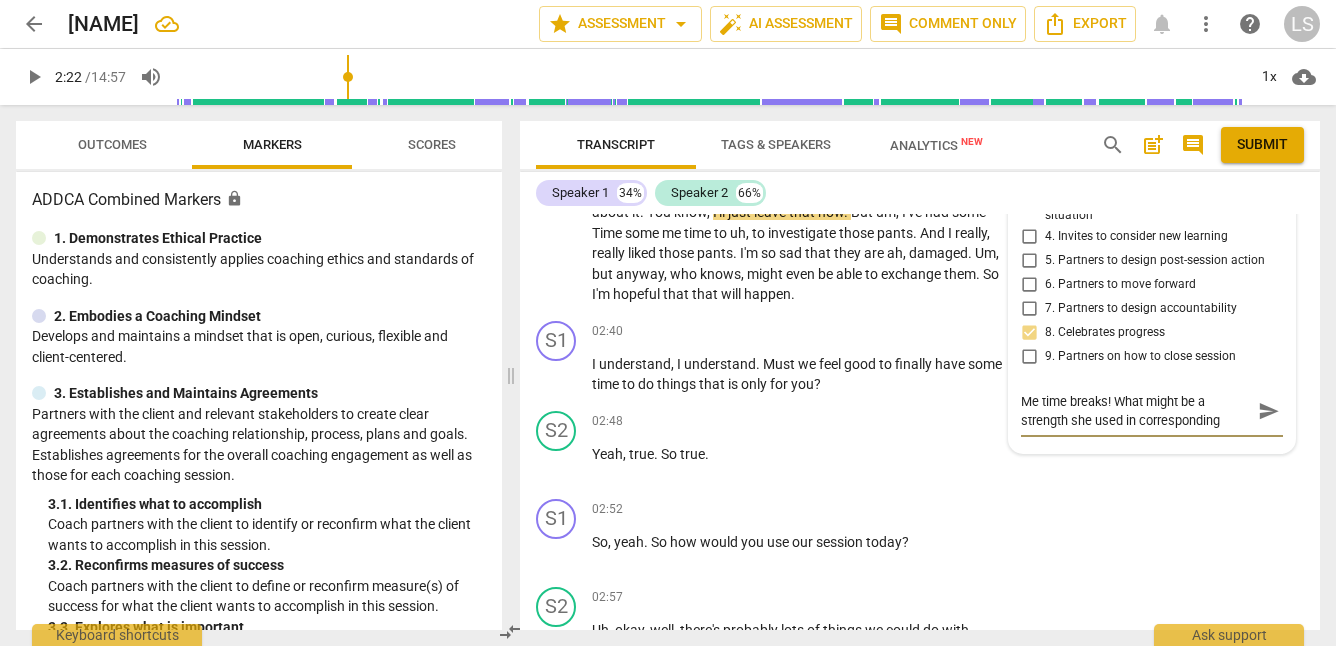 type on "Me time breaks! What might be a strength she used in corresponding" 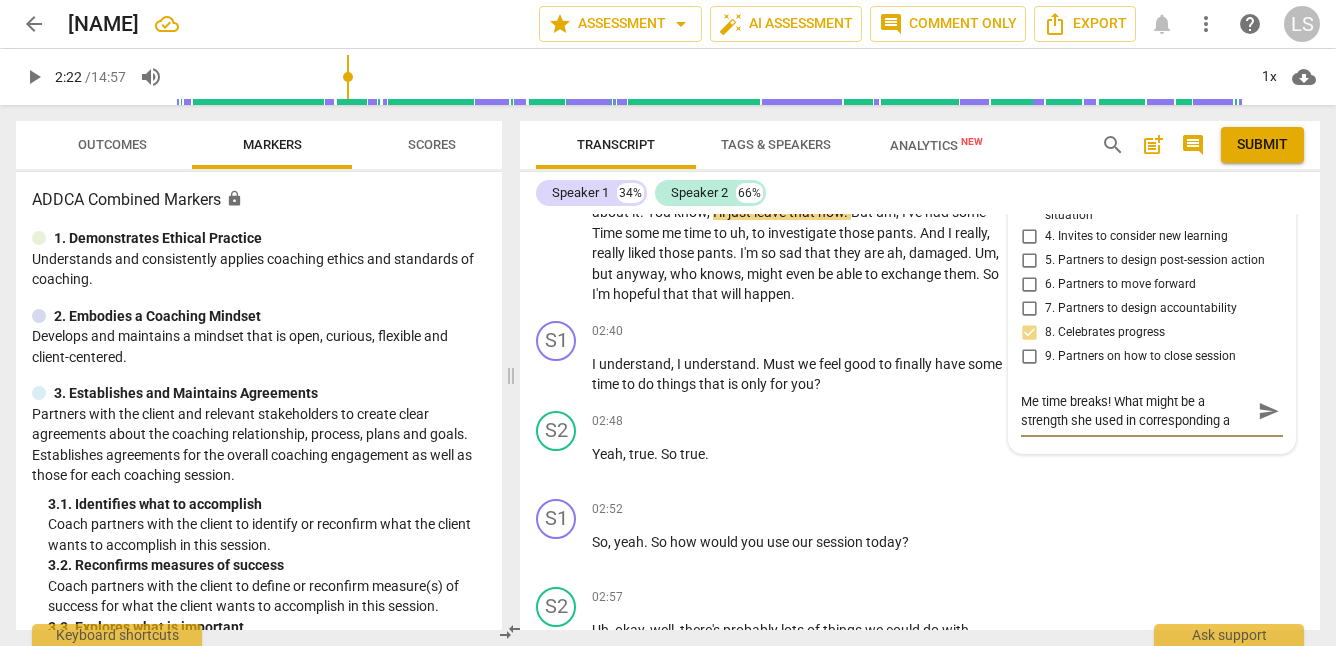 type on "Me time breaks! What might be a strength she used in corresponding ab" 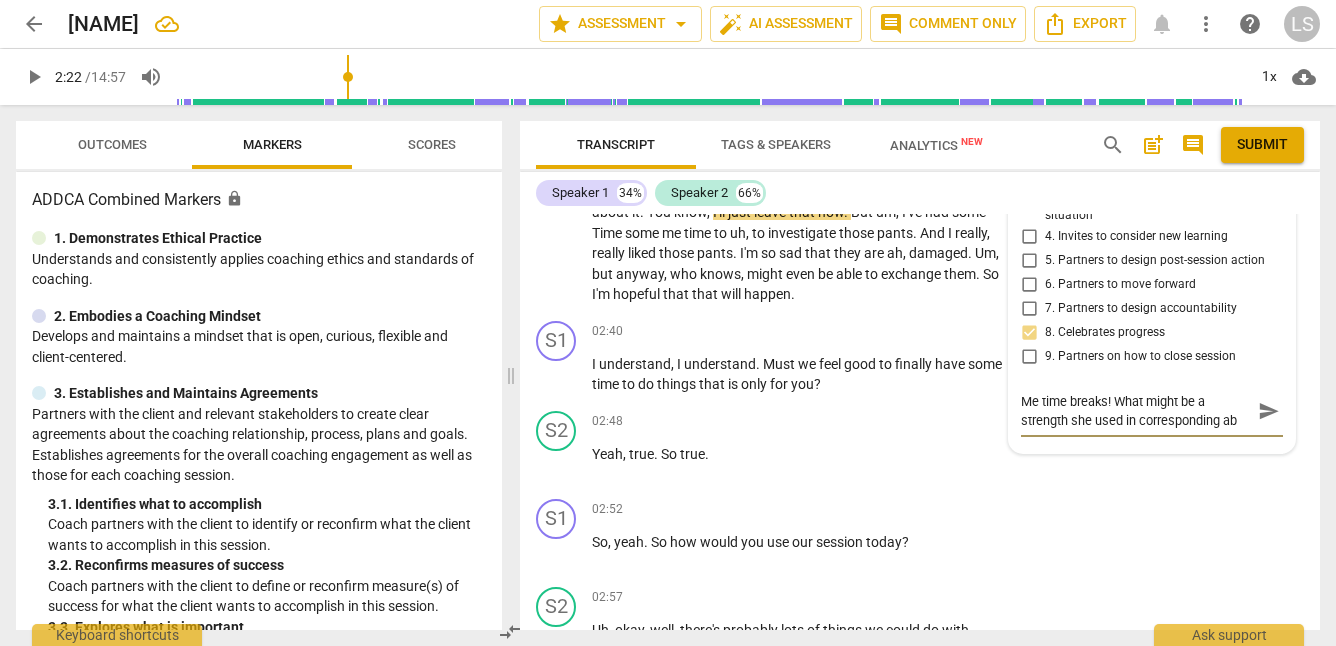 type on "Me time breaks! What might be a strength she used in corresponding abo" 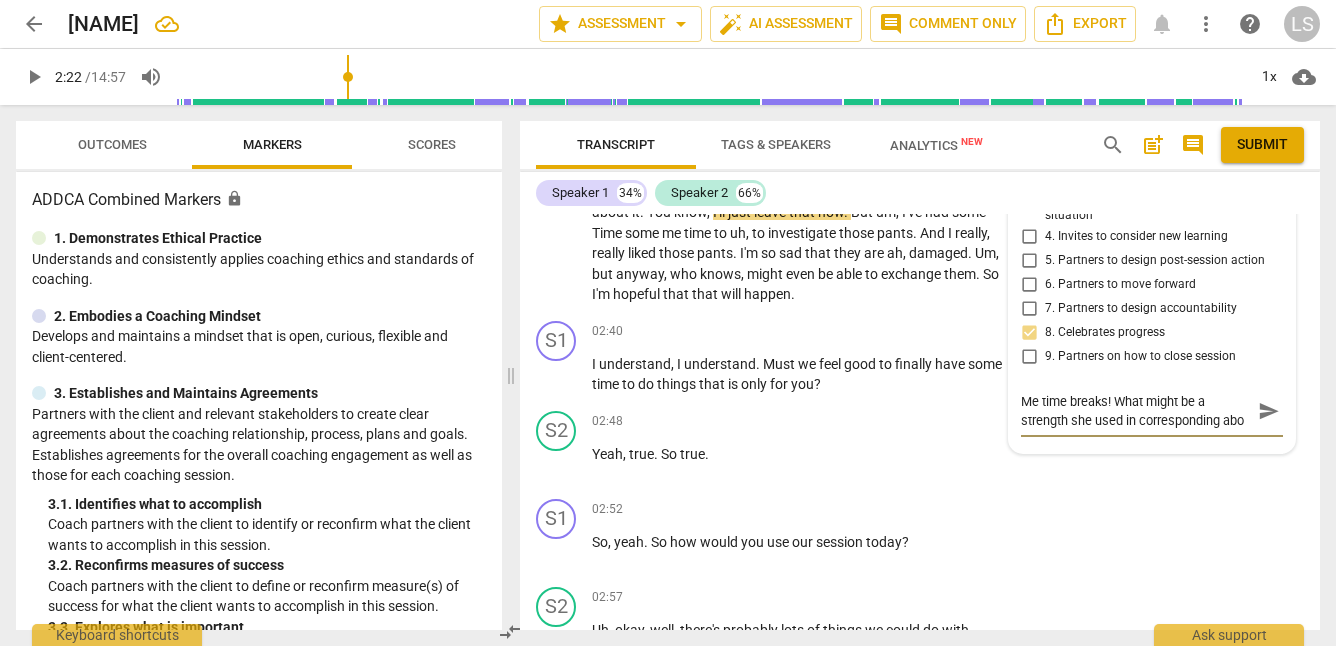 type on "Me time breaks! What might be a strength she used in corresponding abou" 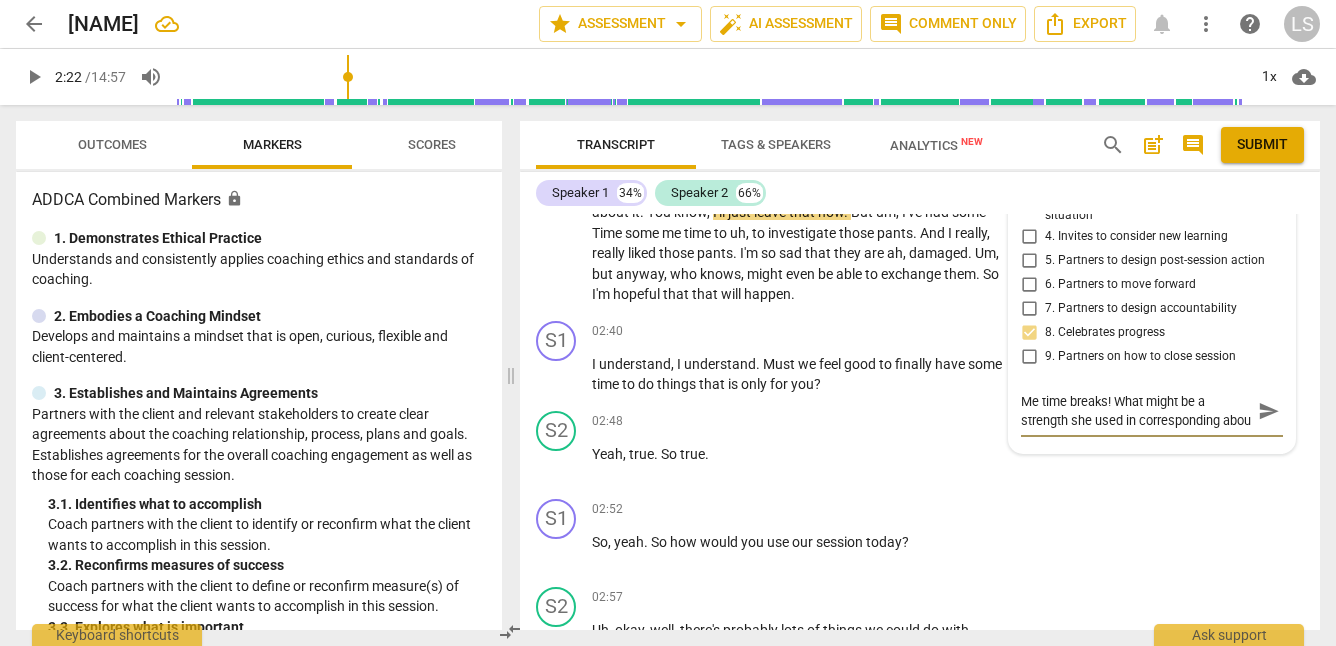 scroll, scrollTop: 17, scrollLeft: 0, axis: vertical 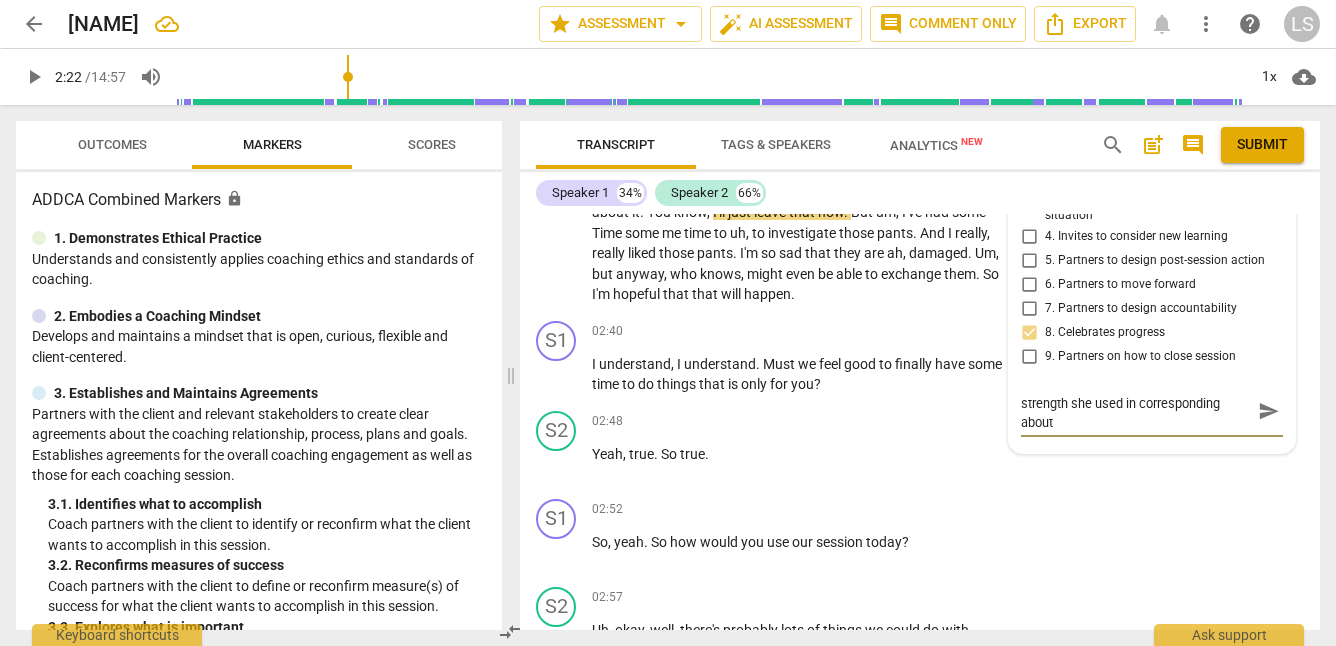 type on "Me time breaks! What might be a strength she used in corresponding about" 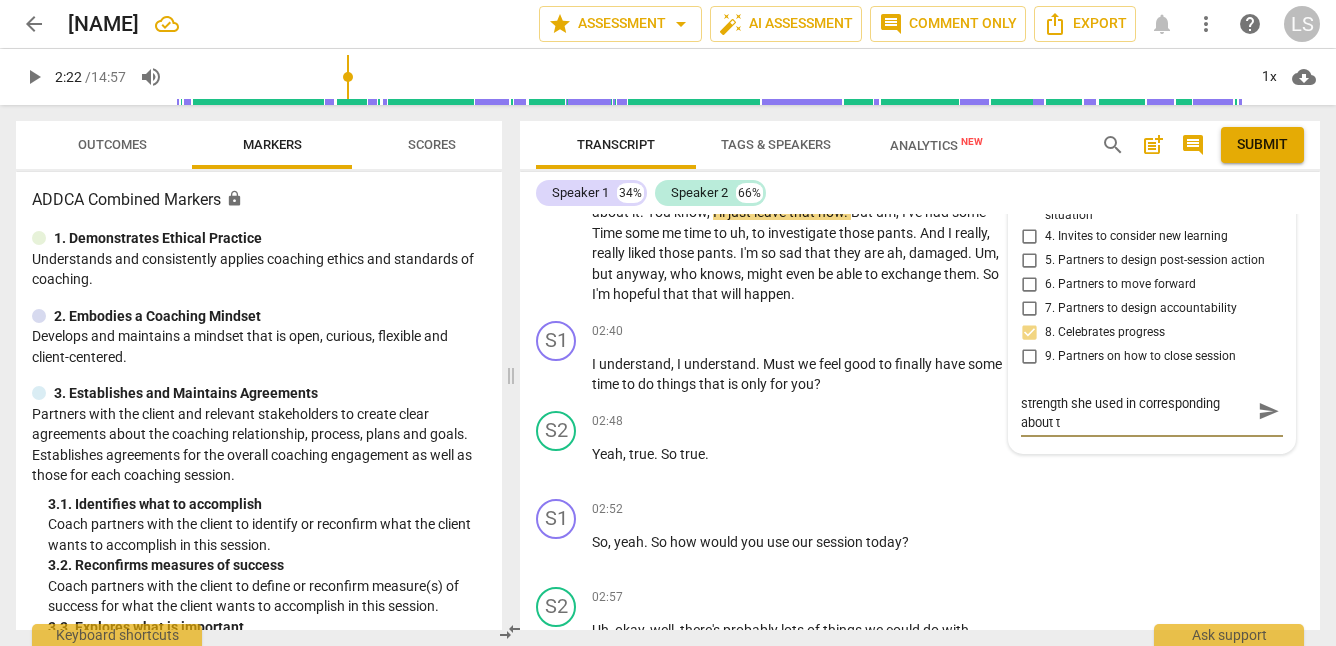 type on "Me time breaks! What might be a strength she used in corresponding about th" 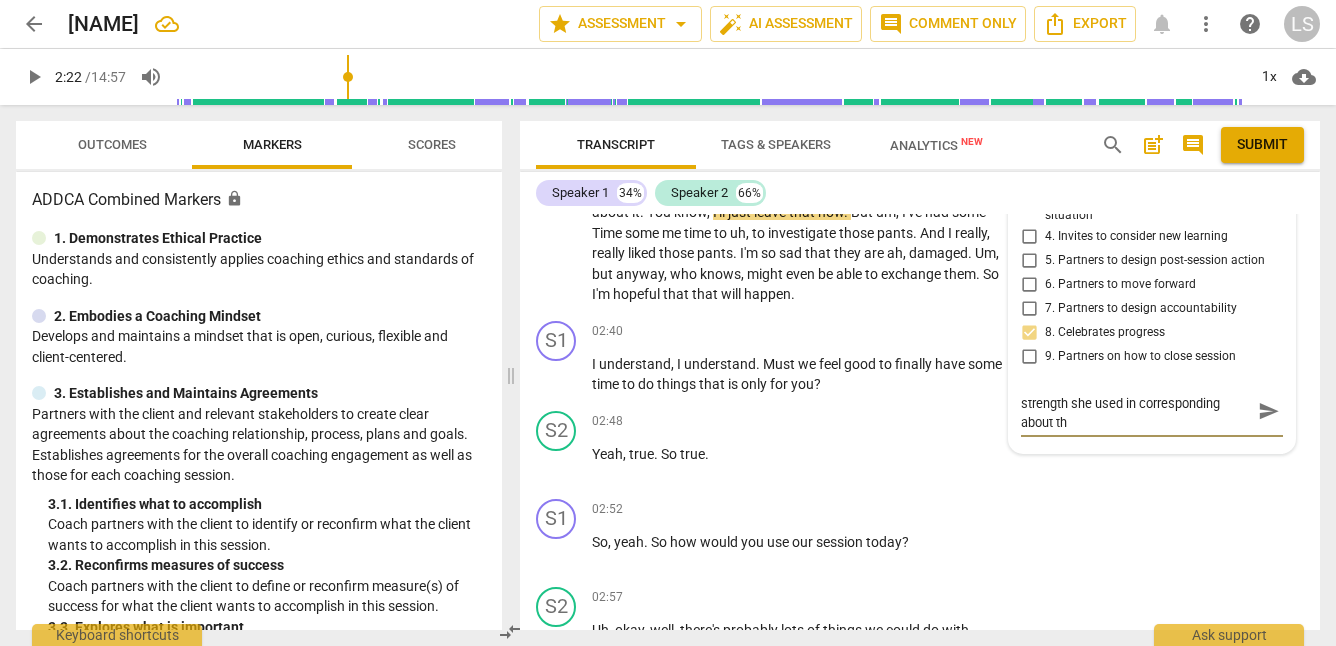 type on "Me time breaks! What might be a strength she used in corresponding about the" 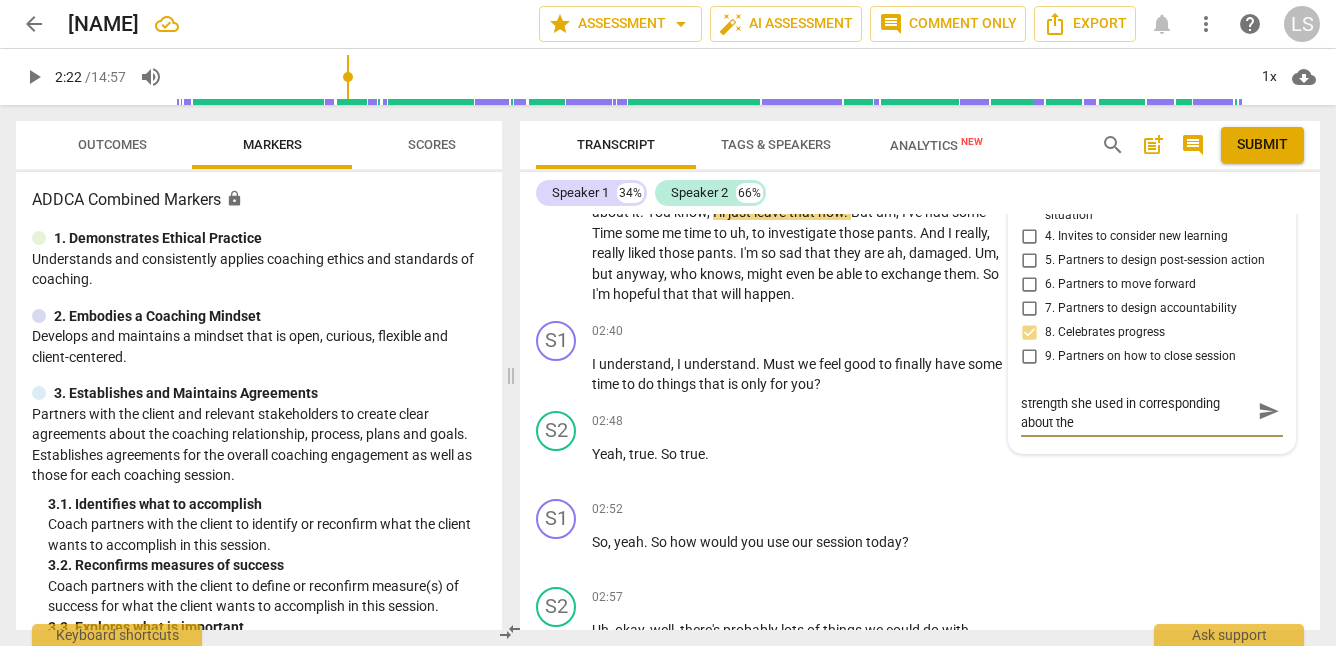 type on "Me time breaks! What might be a strength she used in corresponding about the" 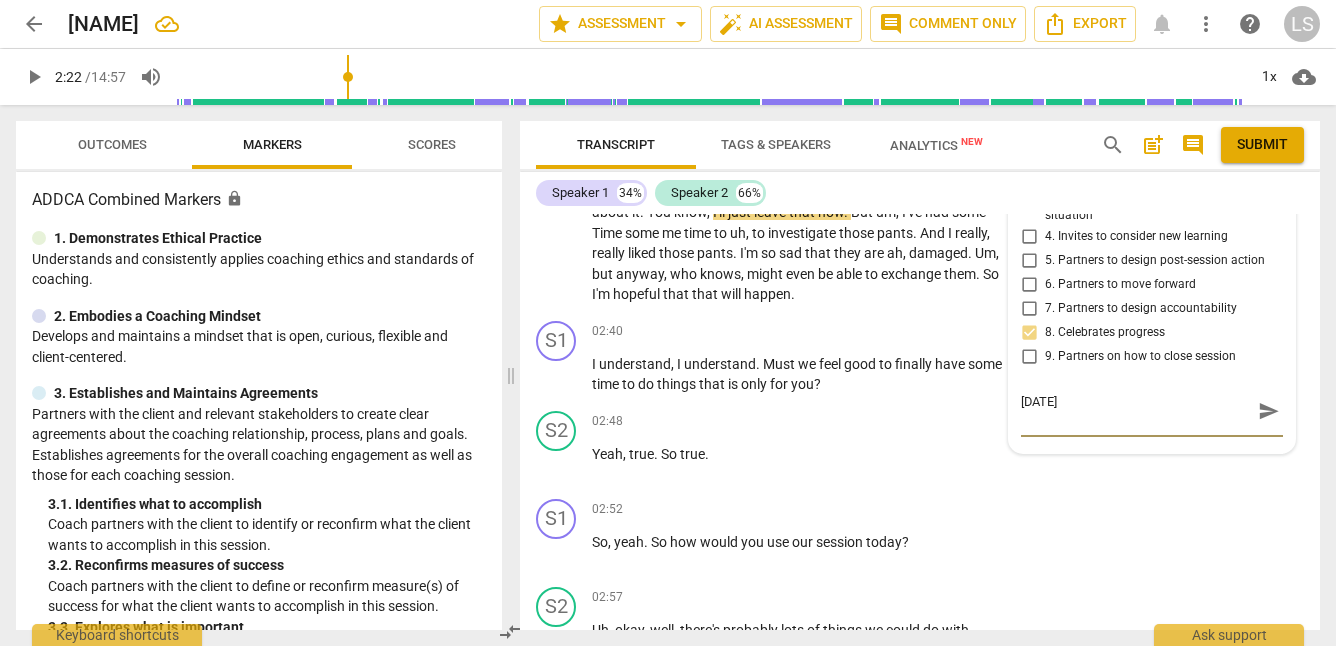 type on "Me time breaks! What might be a strength she used in corresponding about the pa" 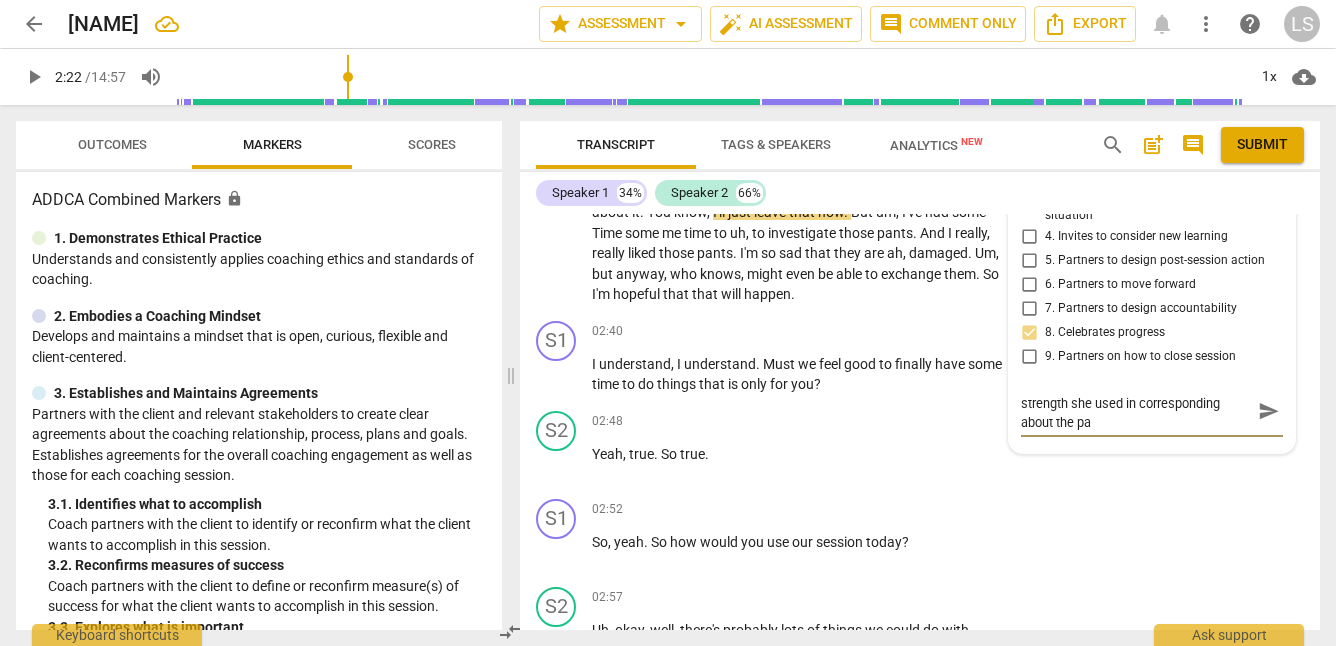 type on "Me time breaks! What might be a strength she used in corresponding about the pan" 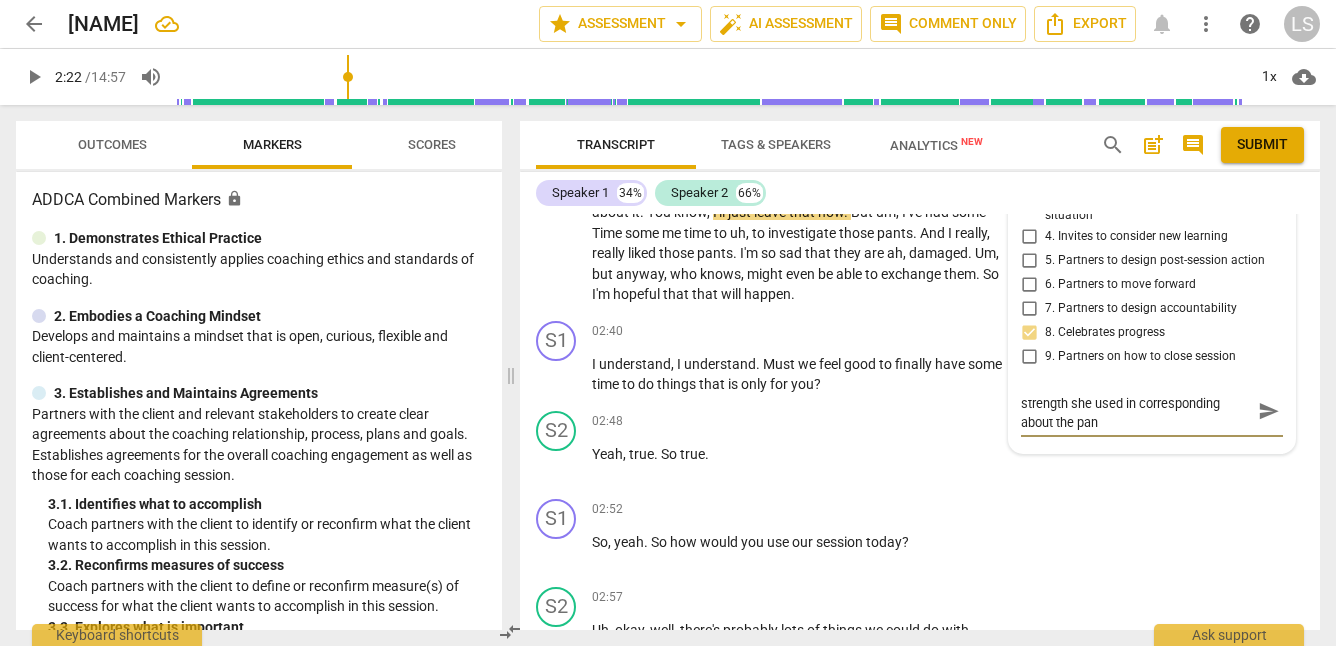 type on "Me time breaks! What might be a strength she used in corresponding about the pant" 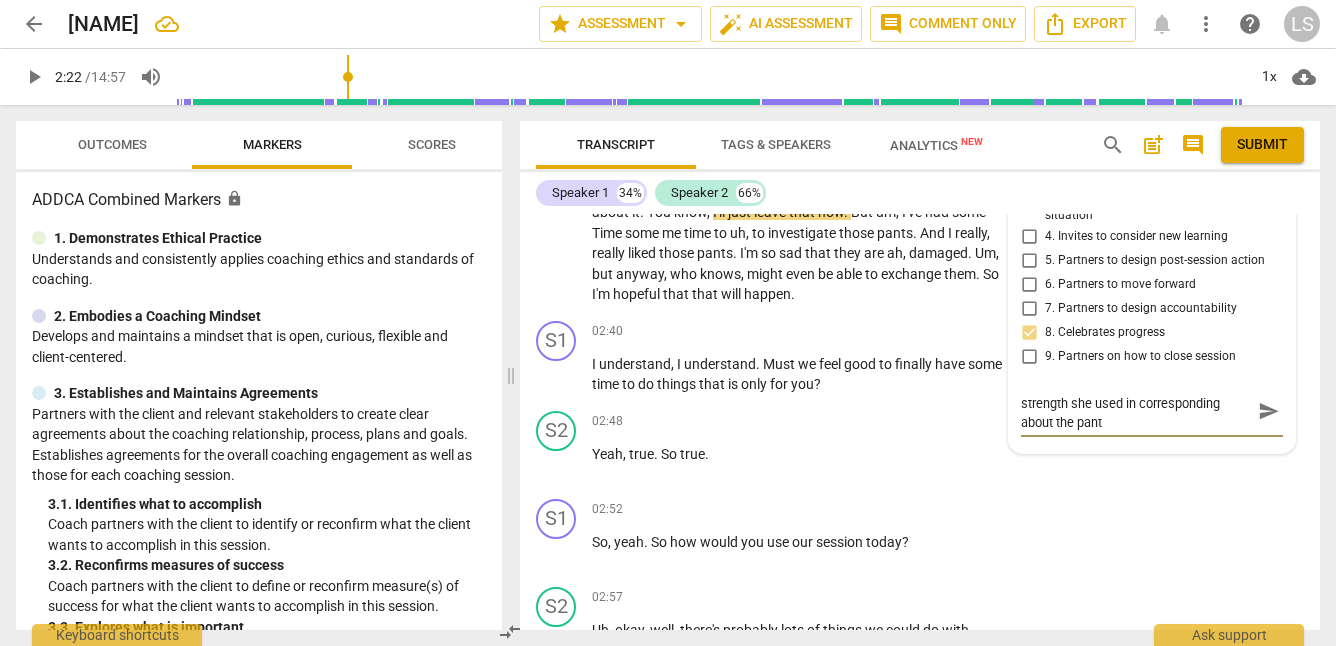 type on "Me time breaks! What might be a strength she used in corresponding about the pants" 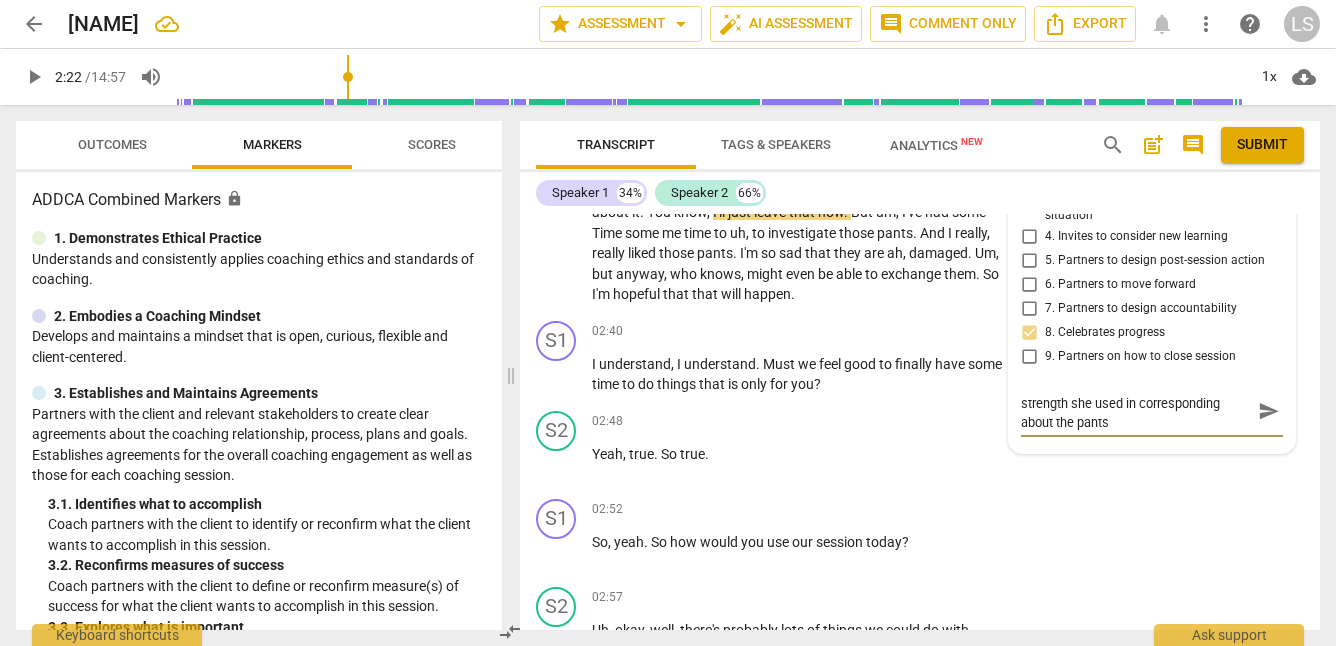 type on "Me time breaks! What might be a strength she used in corresponding about the pants." 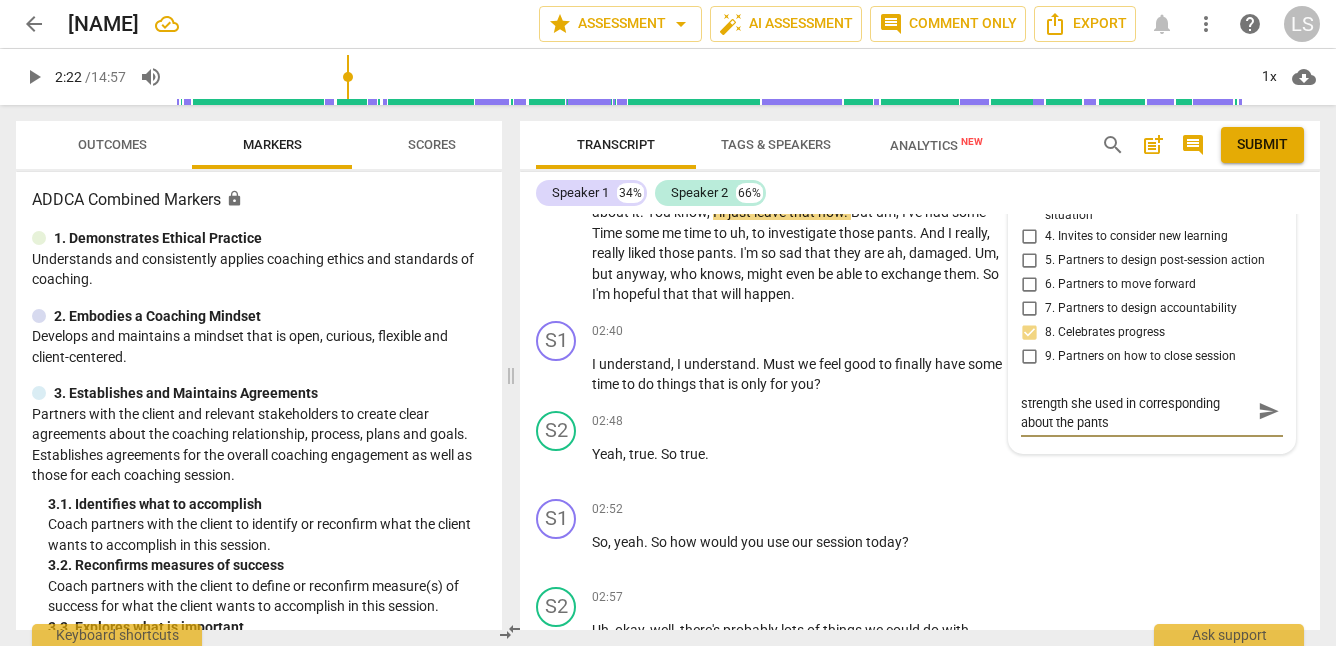 type on "Me time breaks! What might be a strength she used in corresponding about the pants." 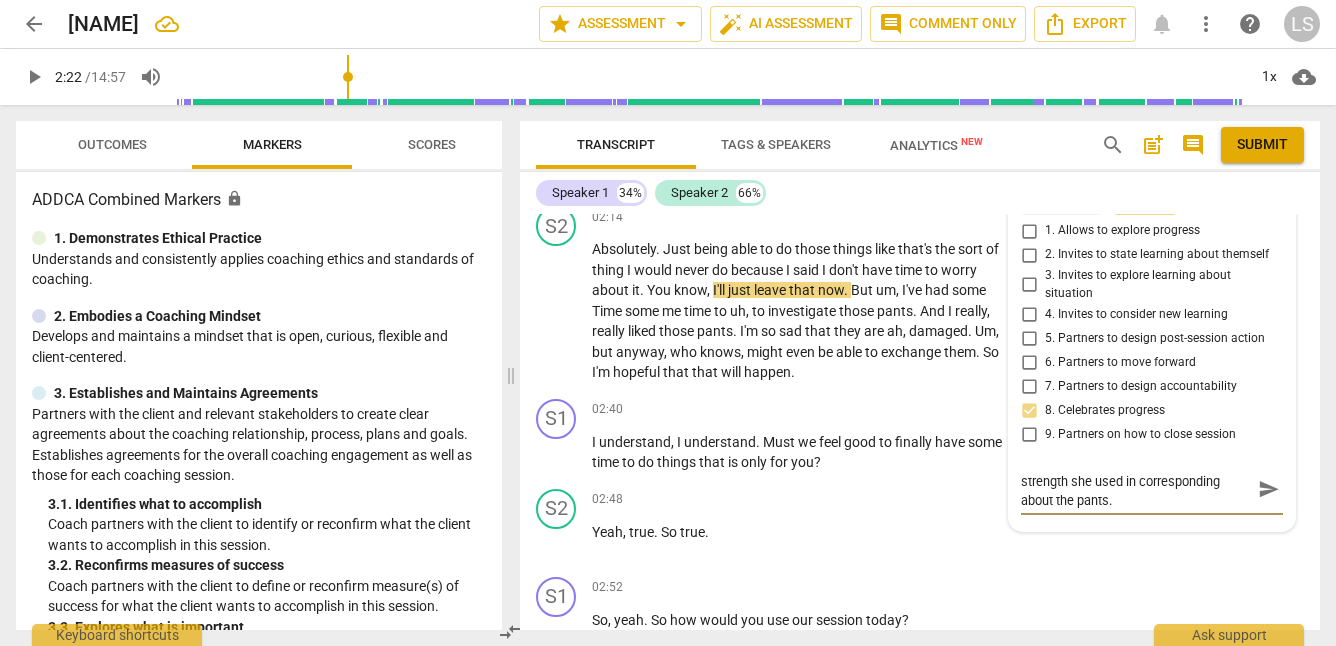 scroll, scrollTop: 988, scrollLeft: 0, axis: vertical 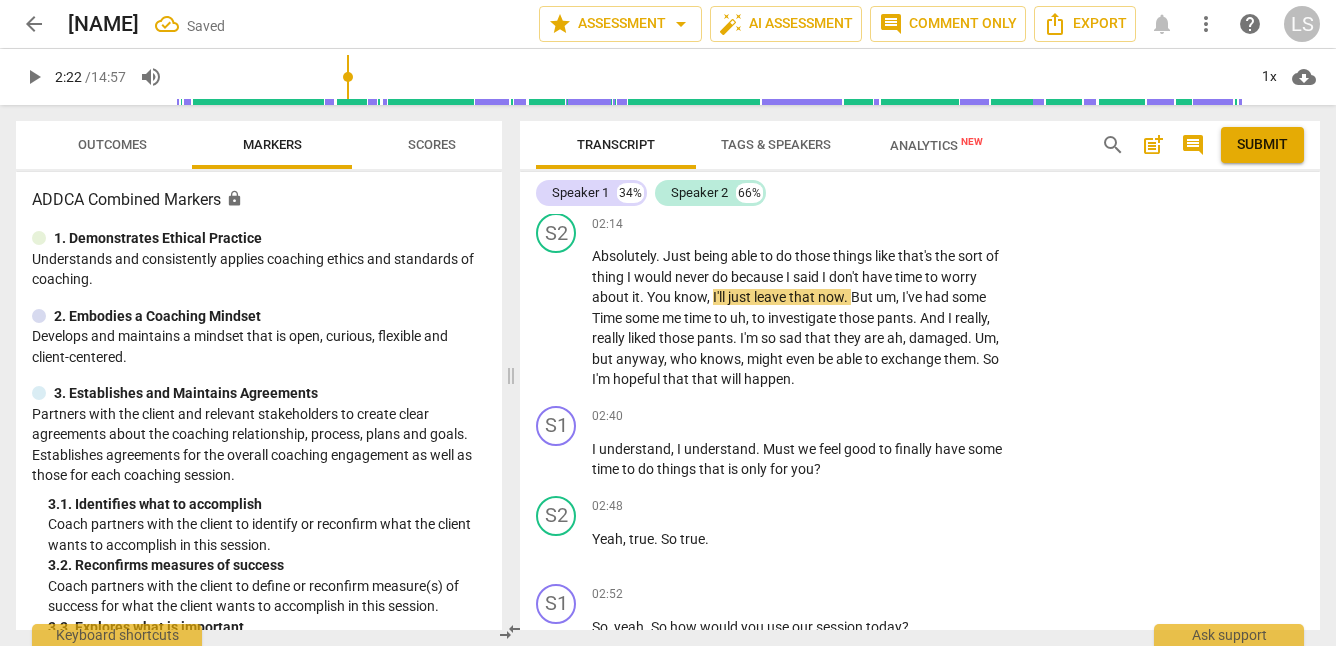click on "play_arrow" at bounding box center [34, 77] 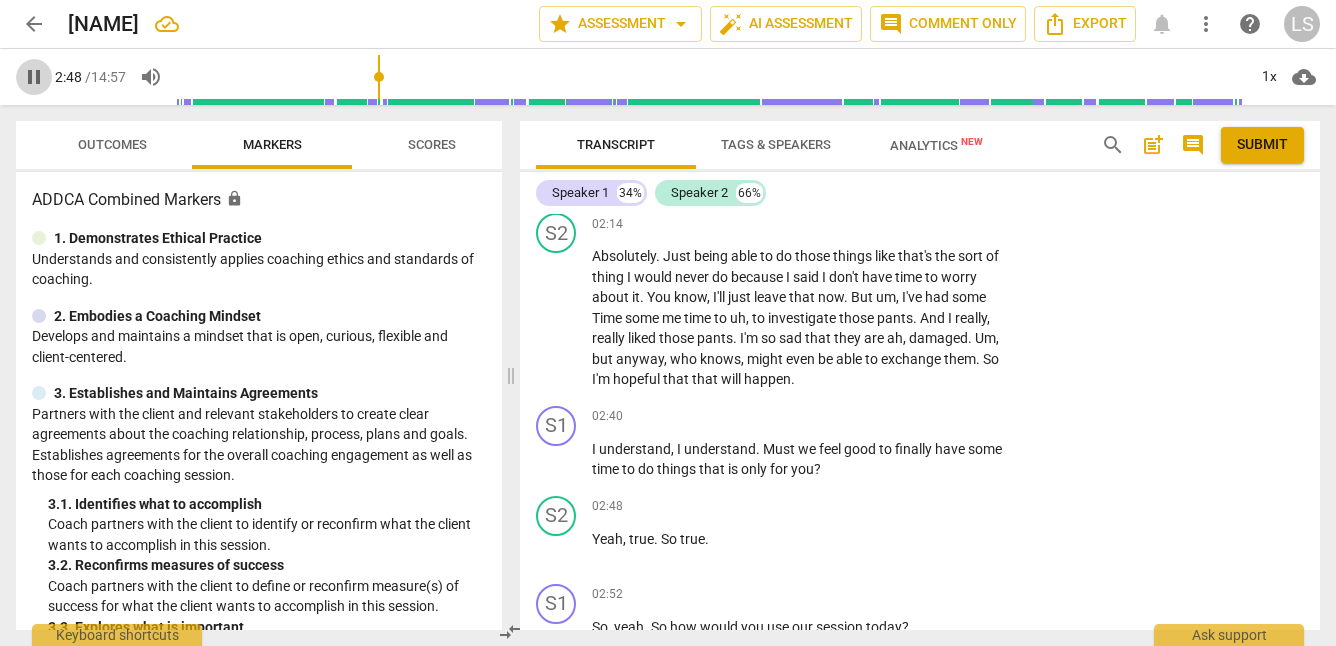 click on "pause" at bounding box center [34, 77] 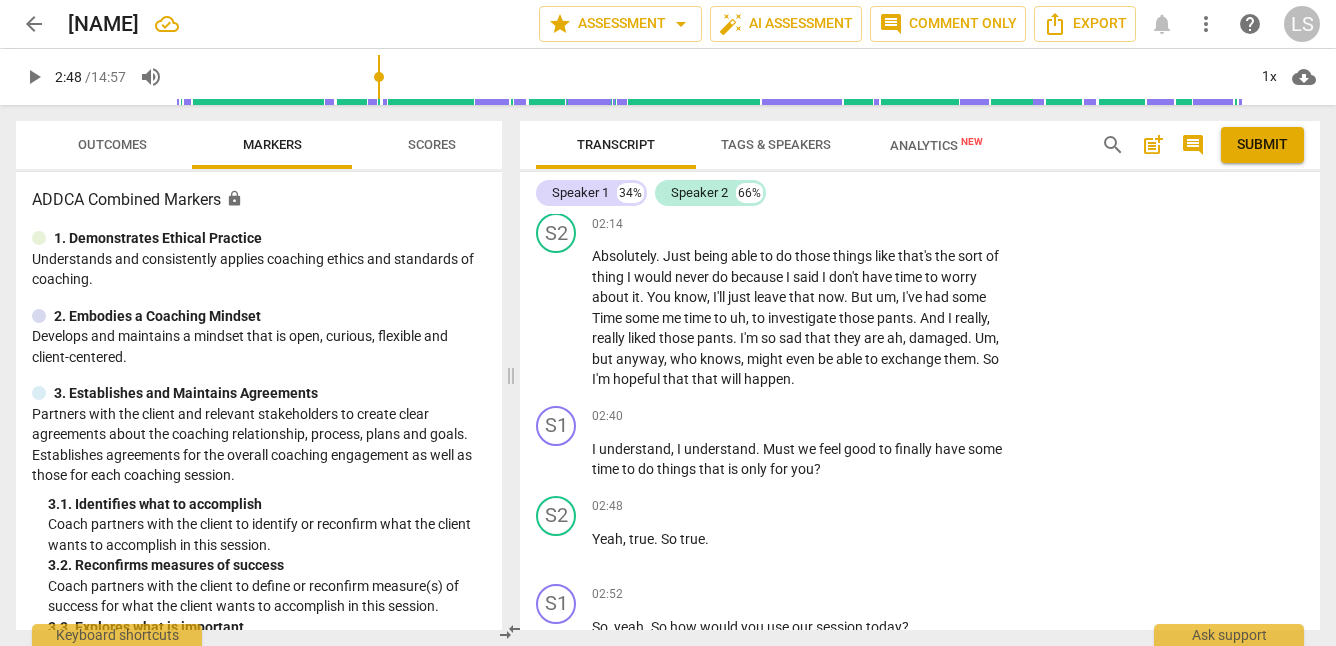 type on "169" 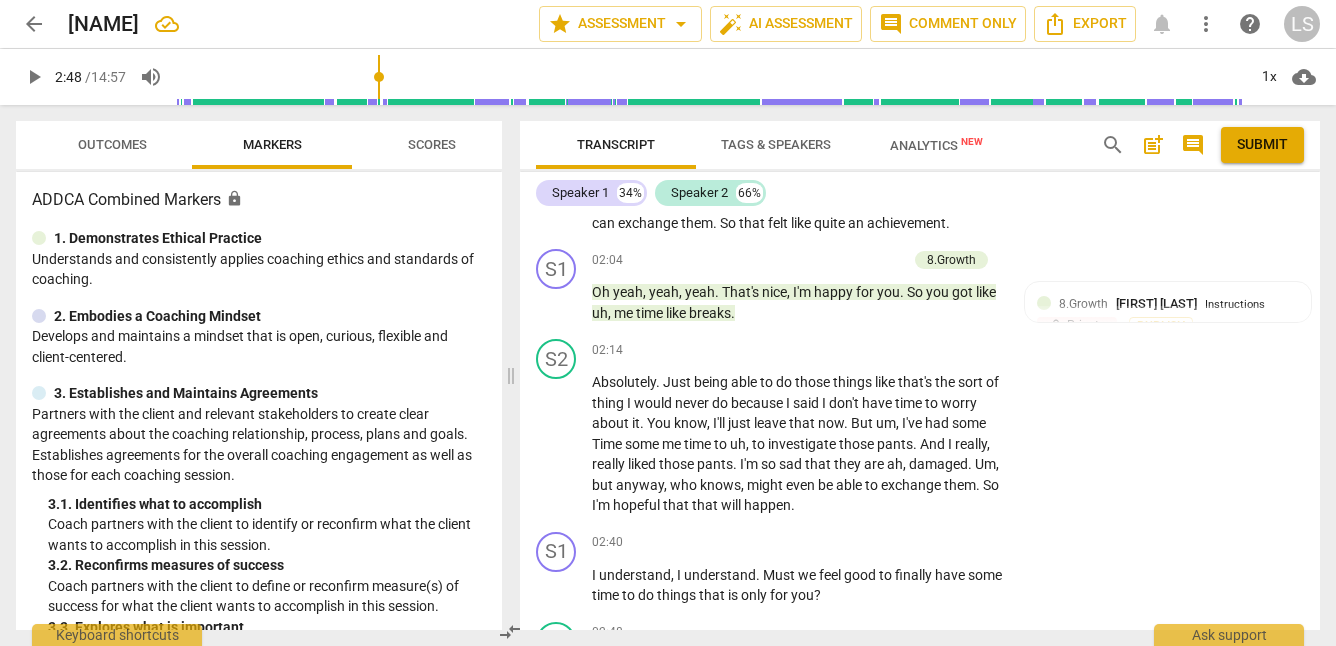 scroll, scrollTop: 848, scrollLeft: 0, axis: vertical 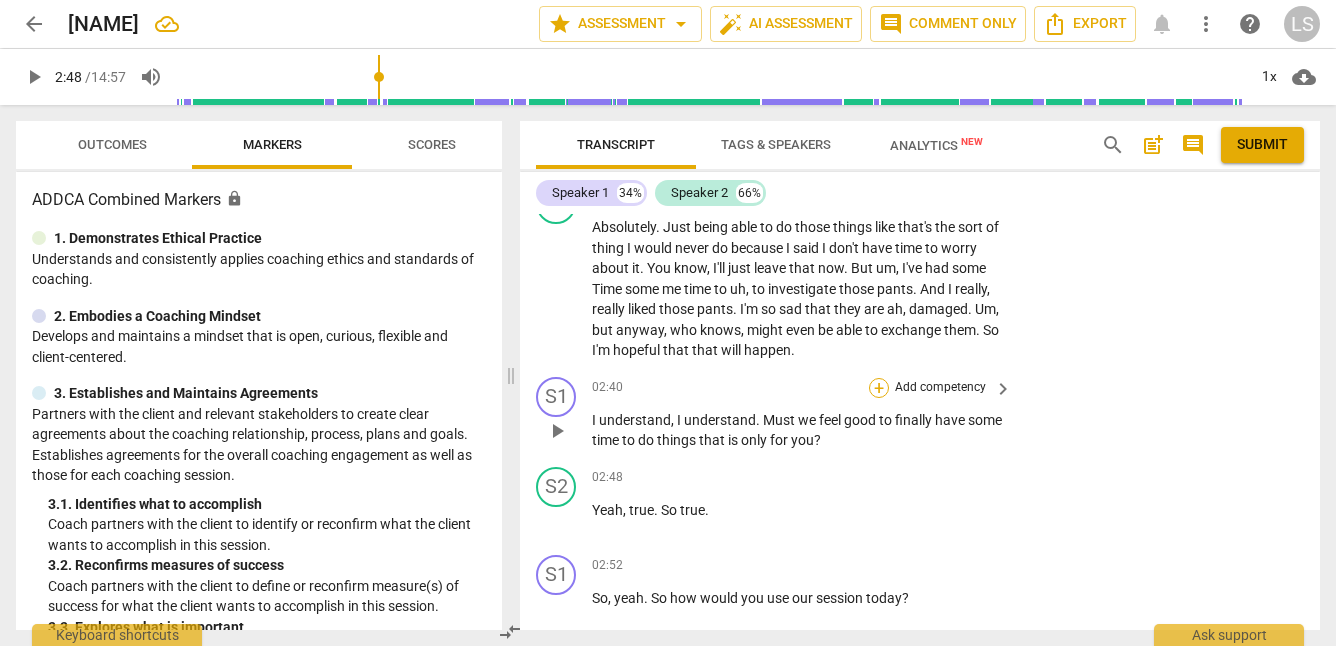 click on "+" at bounding box center (879, 388) 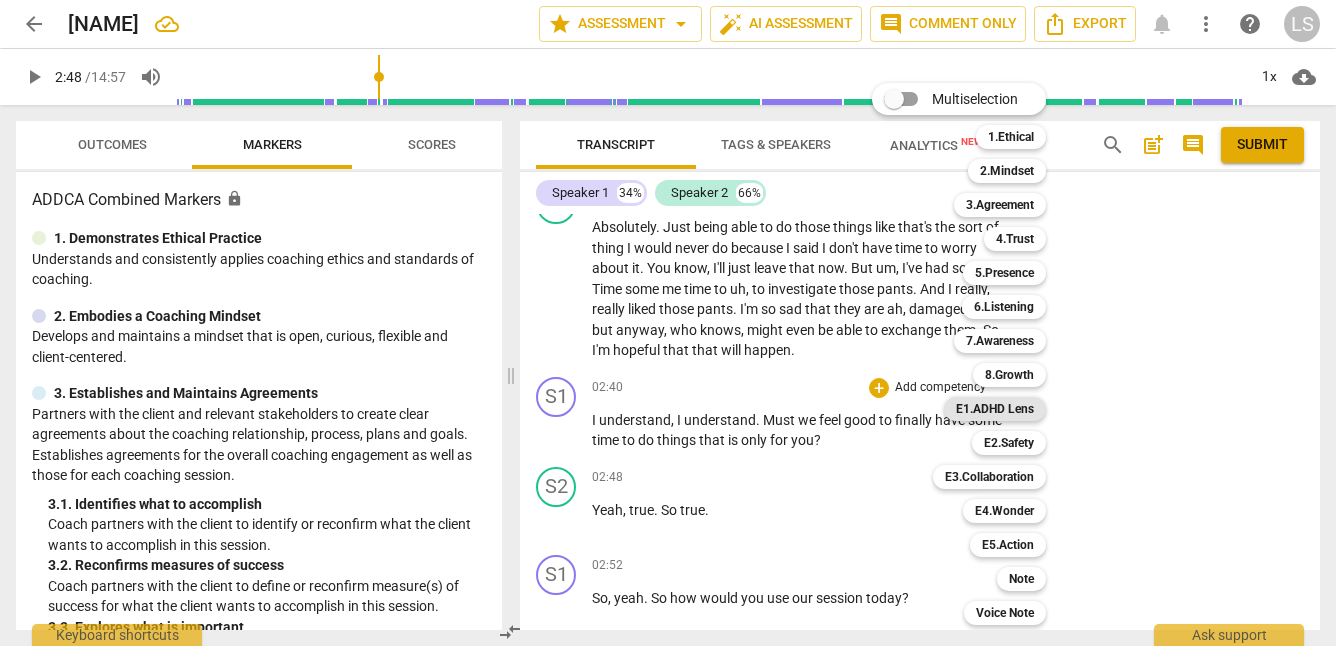 click on "E1.ADHD Lens" at bounding box center (995, 409) 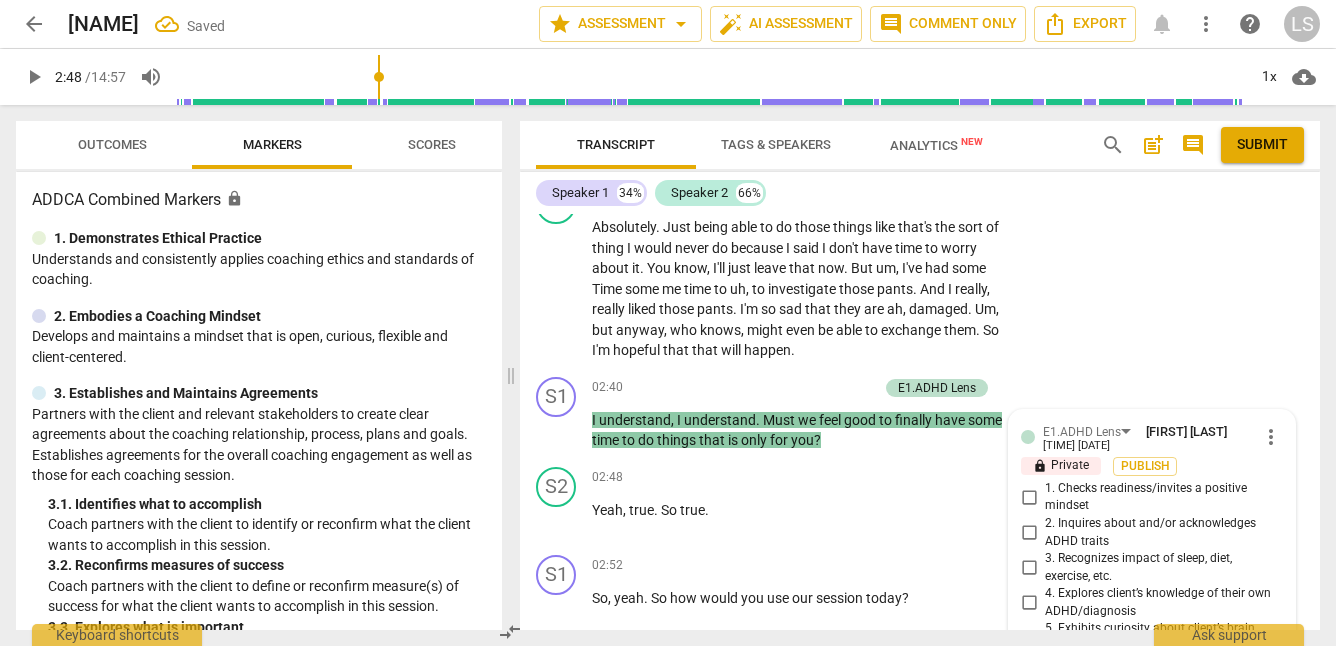 scroll, scrollTop: 1458, scrollLeft: 0, axis: vertical 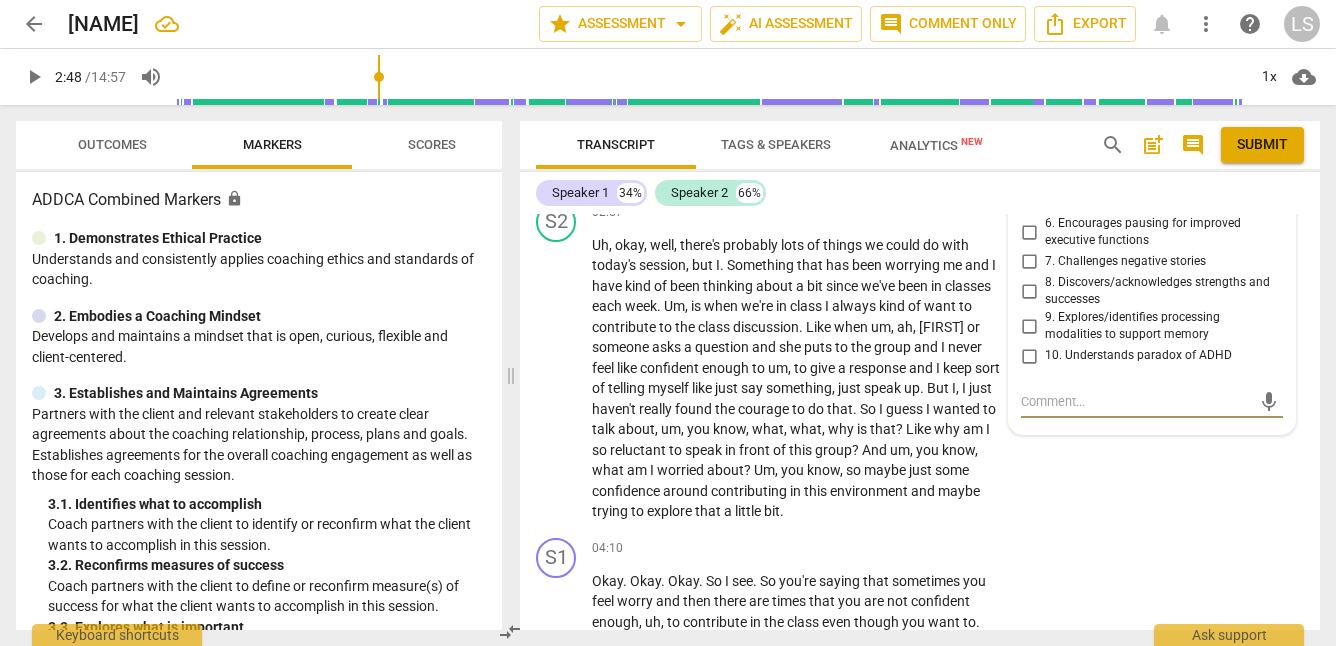 click on "8. Discovers/acknowledges strengths and successes" at bounding box center (1029, 291) 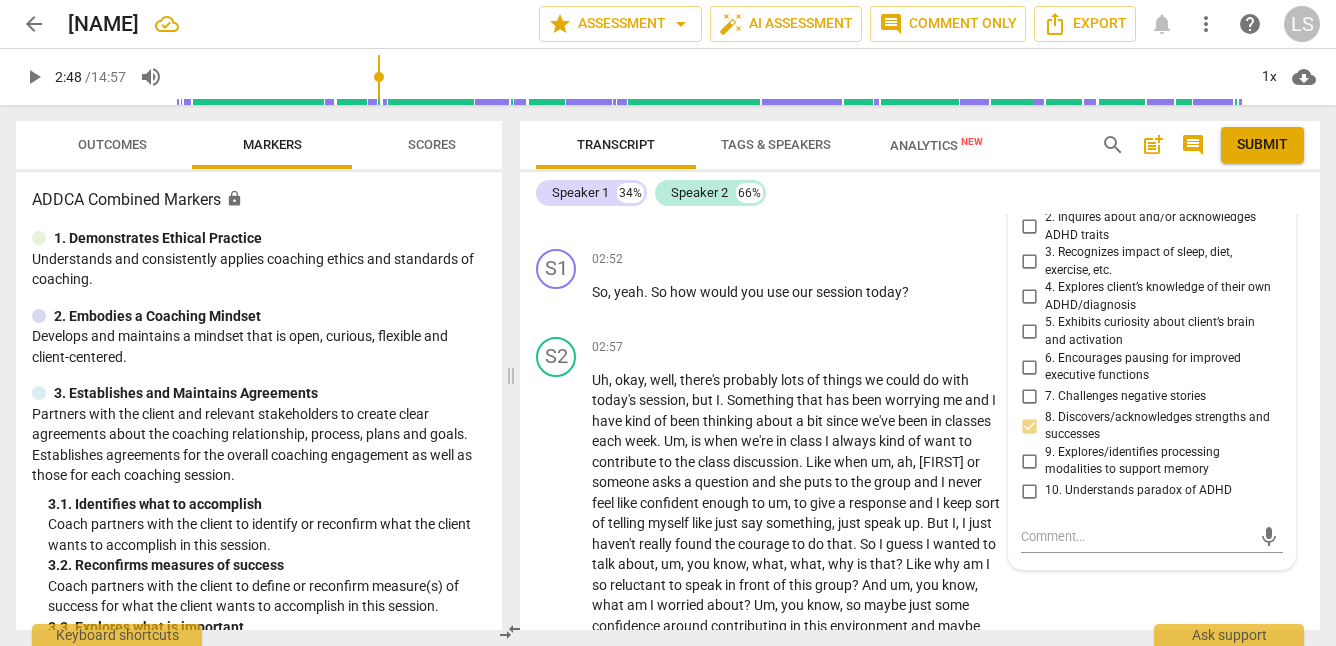 scroll, scrollTop: 1287, scrollLeft: 0, axis: vertical 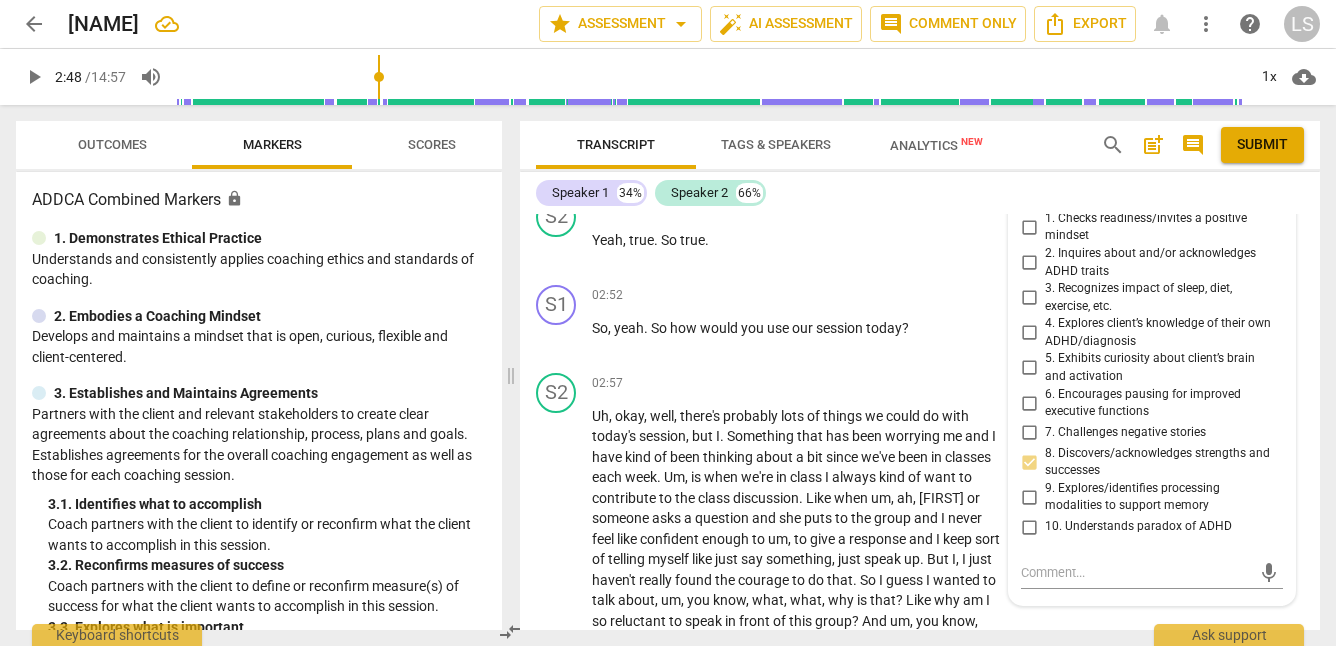 click on "2. Inquires about and/or acknowledges ADHD traits" at bounding box center [1160, 262] 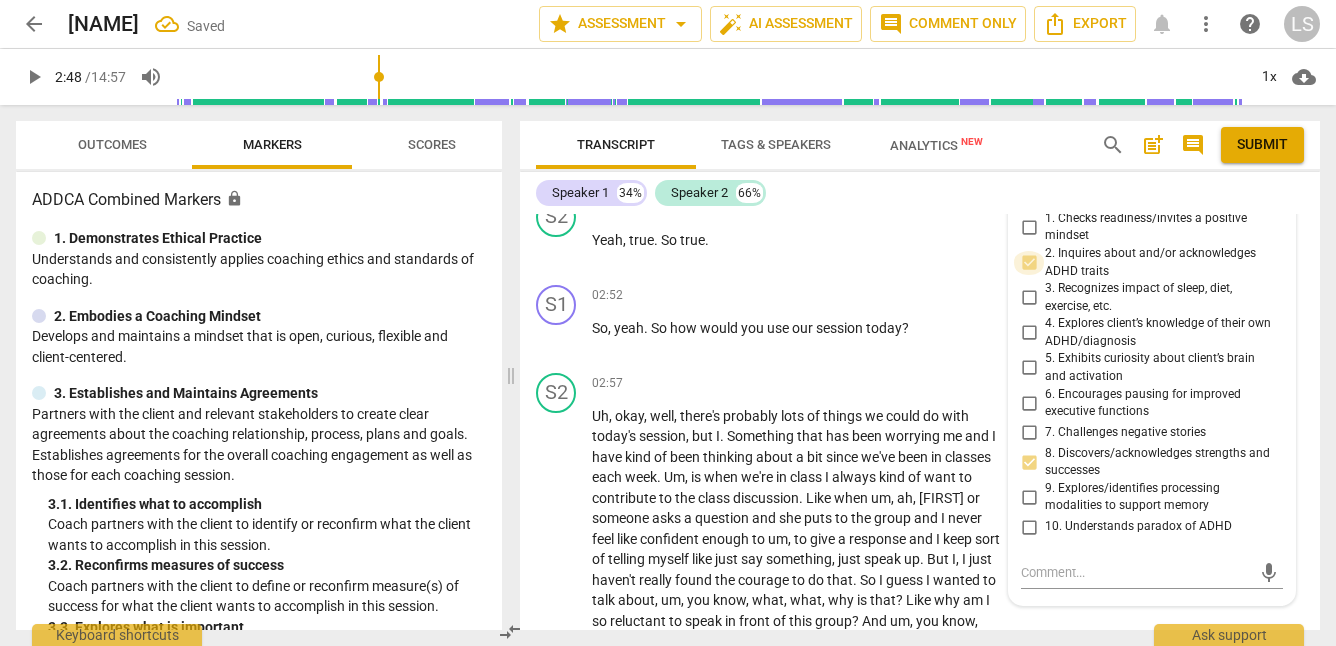 click on "2. Inquires about and/or acknowledges ADHD traits" at bounding box center (1029, 263) 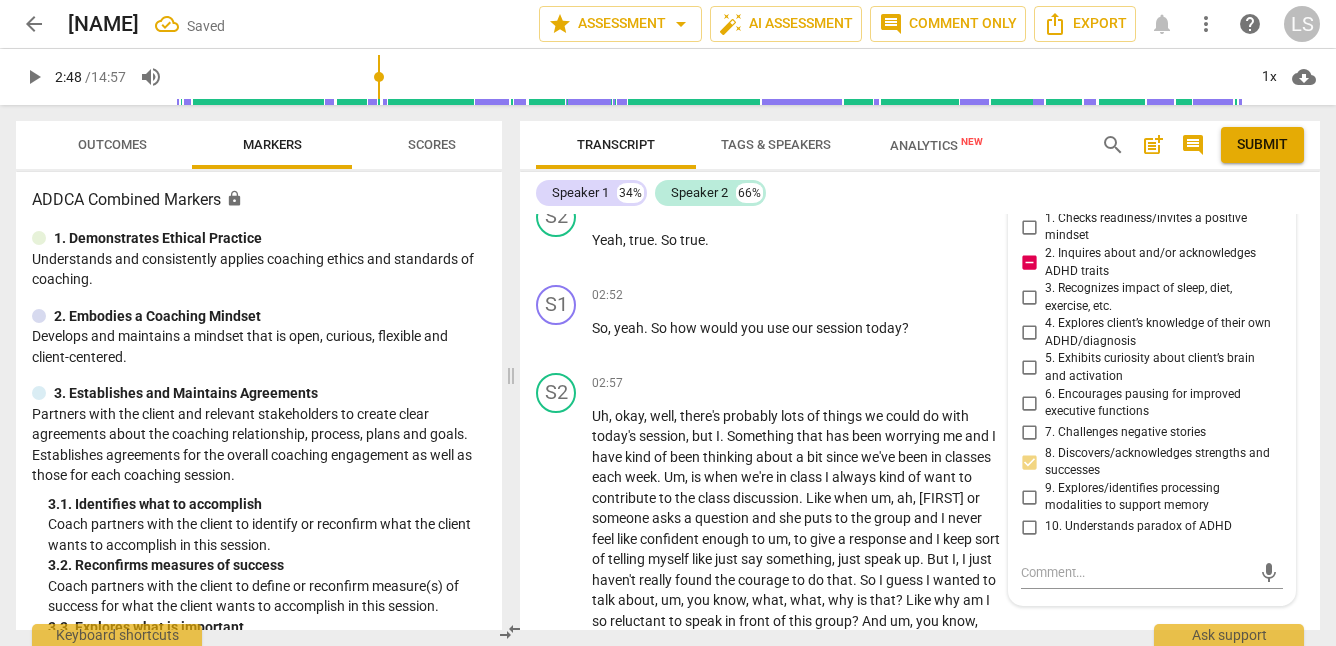 click on "2. Inquires about and/or acknowledges ADHD traits" at bounding box center (1029, 263) 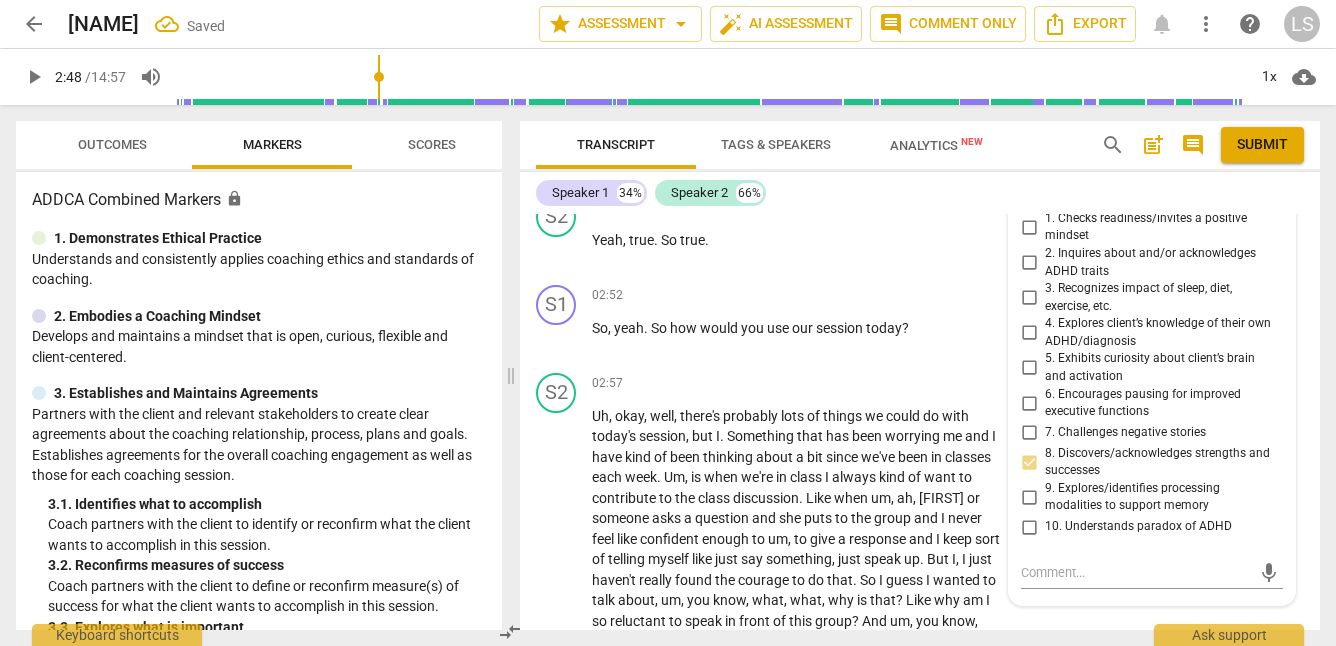 click on "3. Recognizes impact of sleep, diet, exercise, etc." at bounding box center [1029, 298] 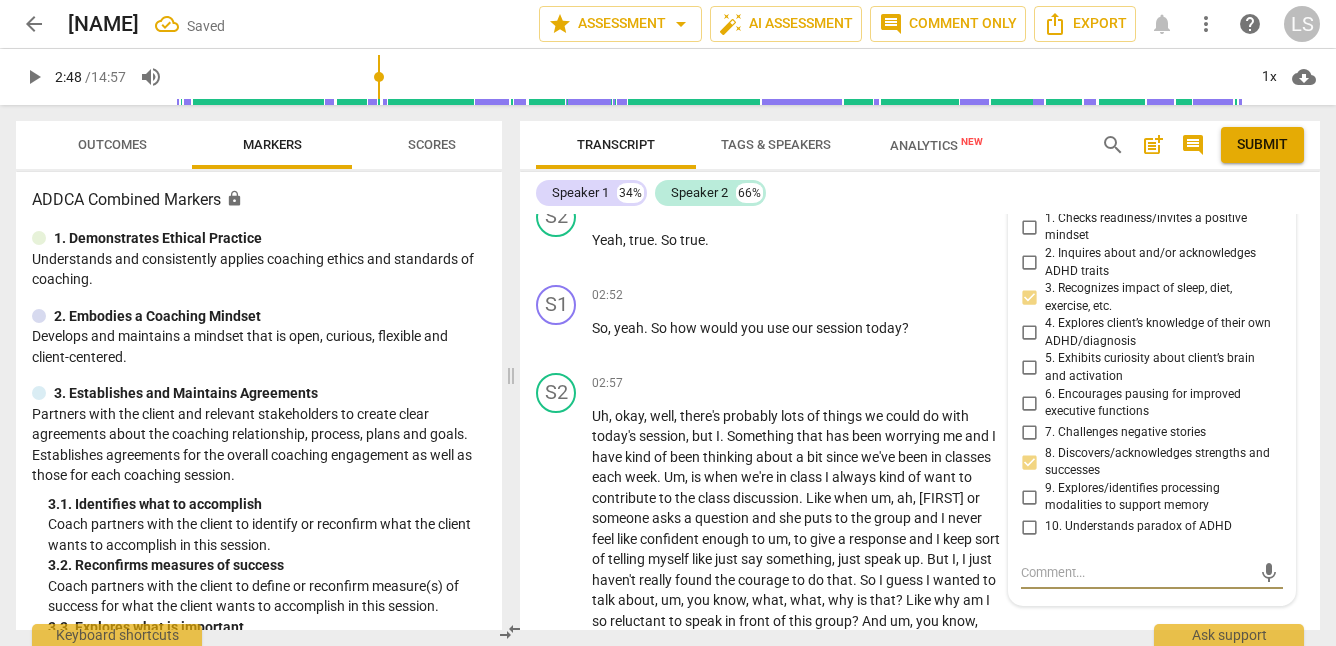 click at bounding box center [1136, 572] 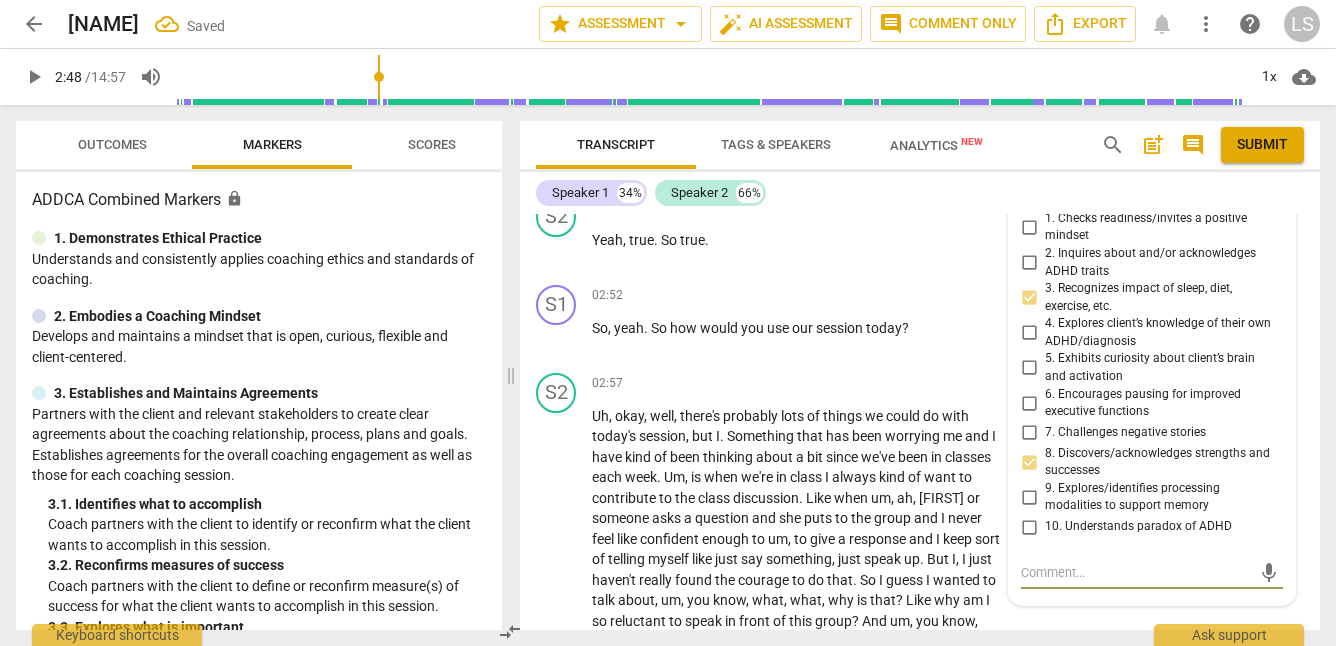 type on "H" 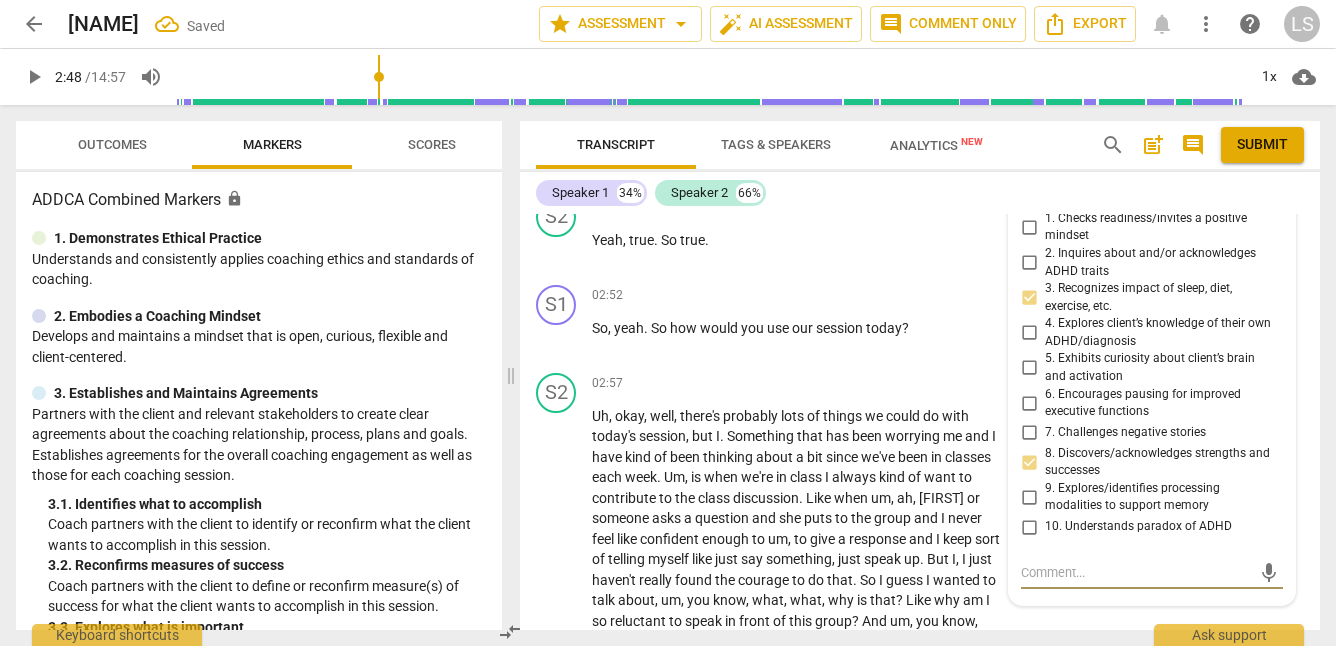 type on "H" 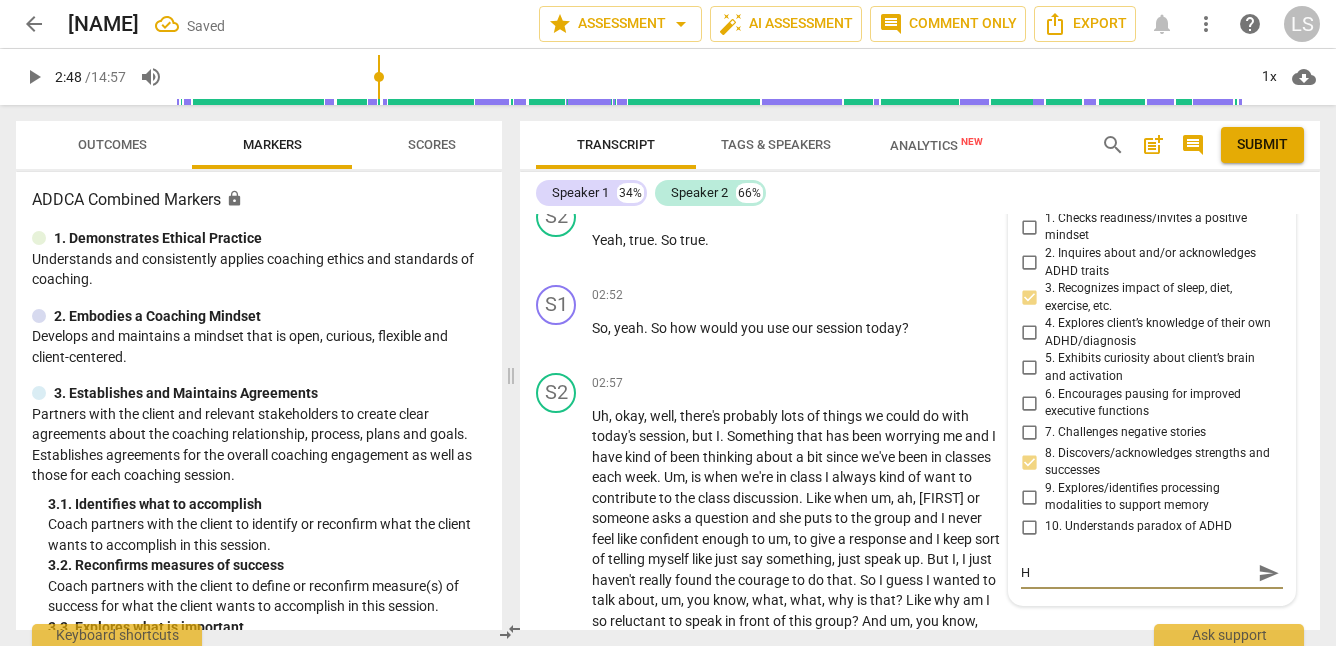 type on "Ha" 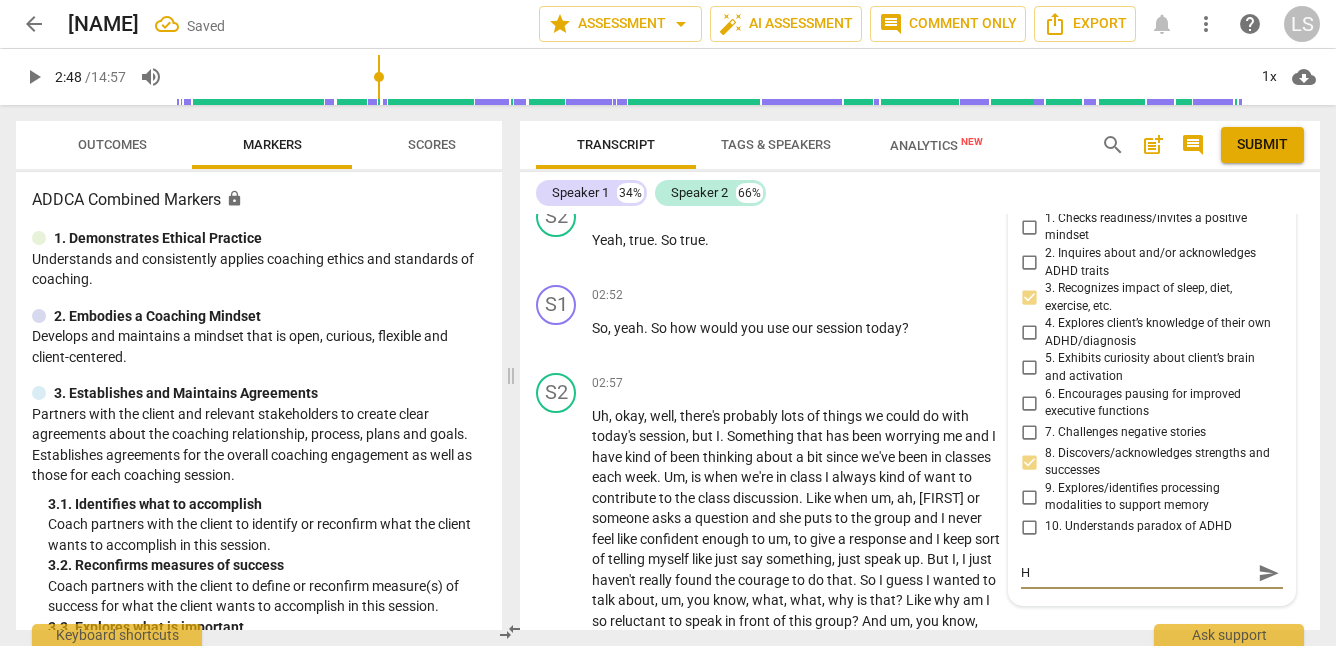 type on "Ha" 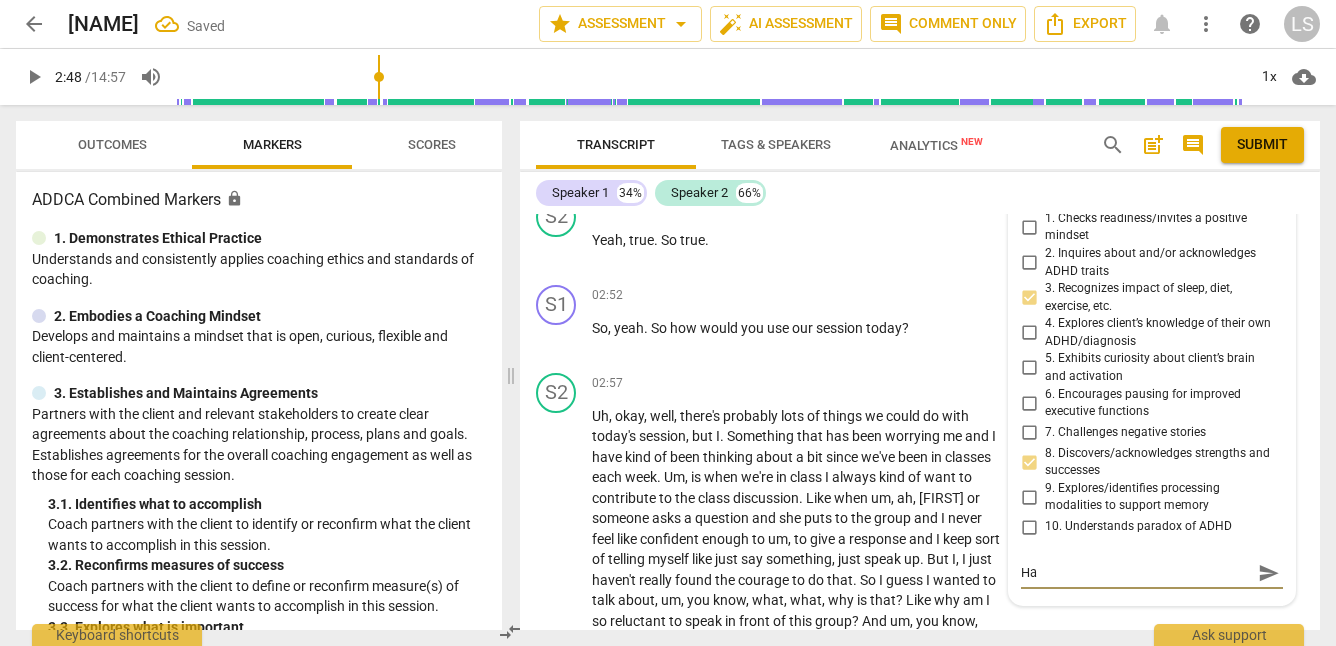 type on "Hav" 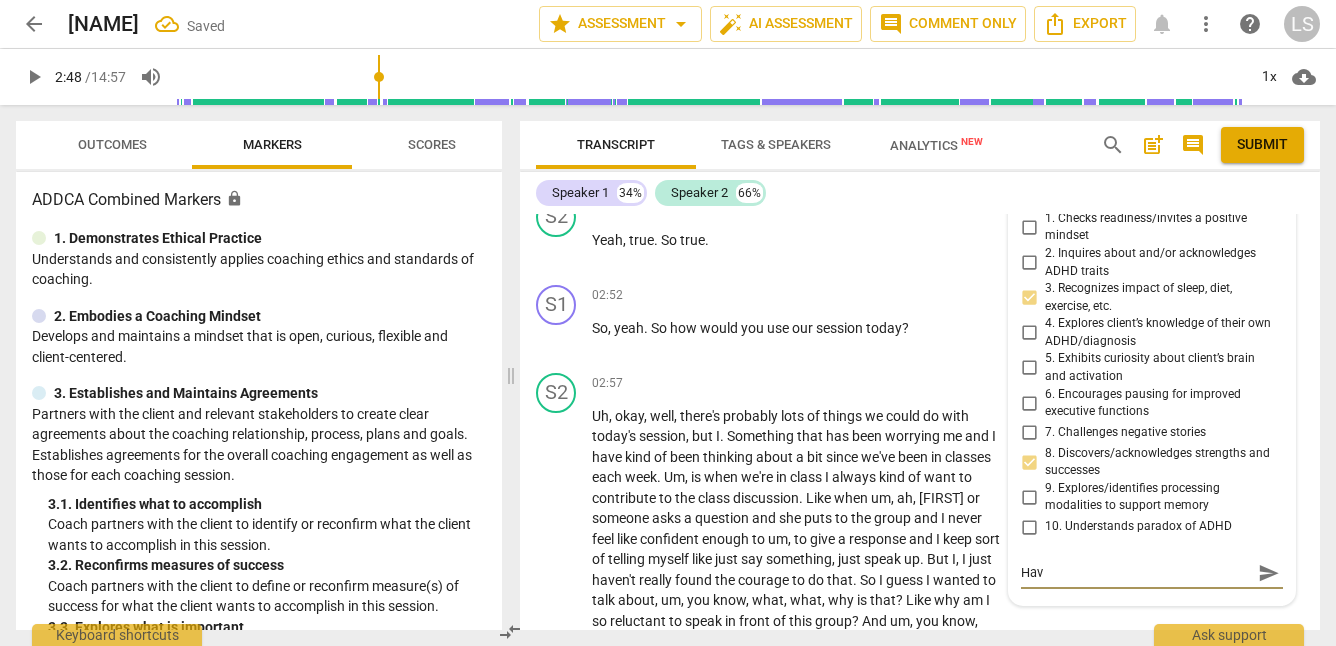 type on "Havi" 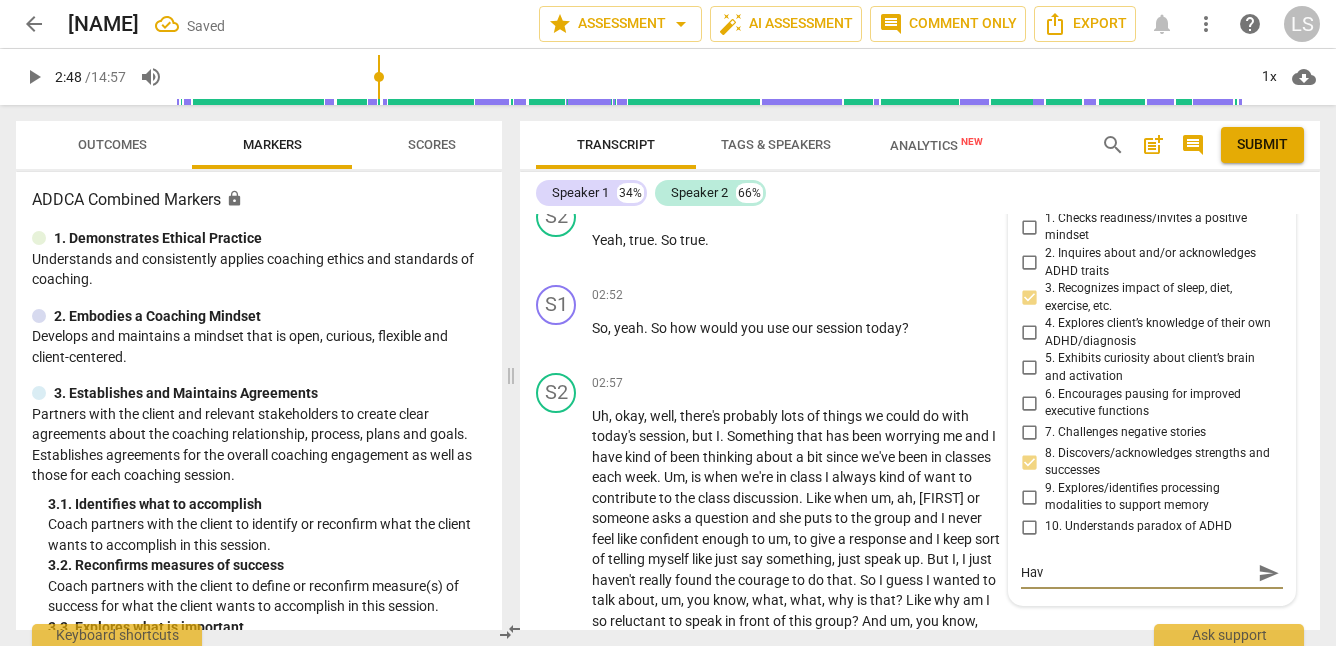 type on "Havi" 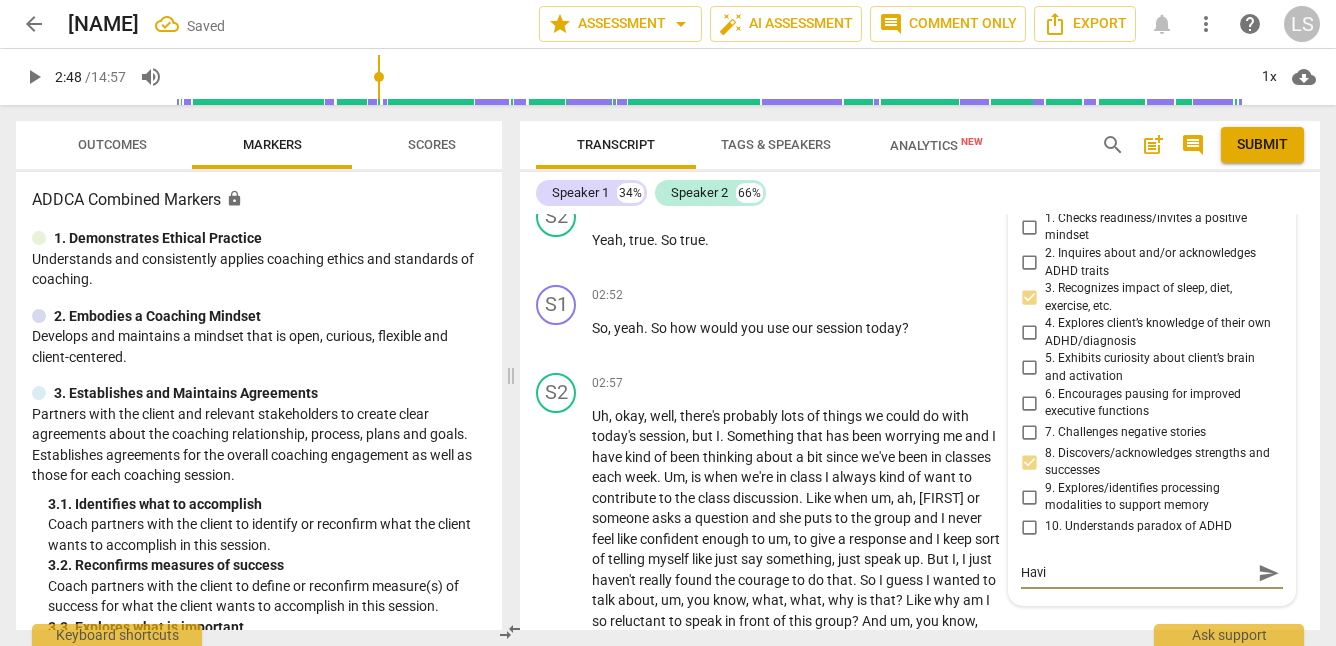 type on "Havin" 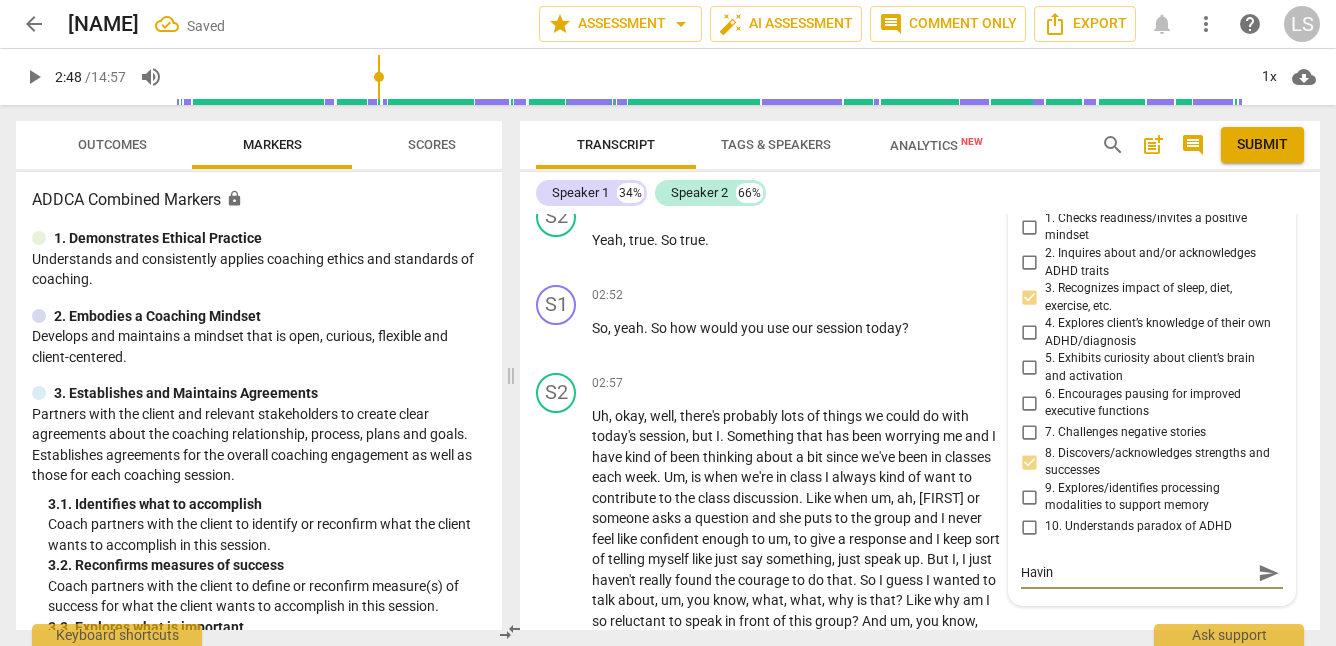 type on "Having" 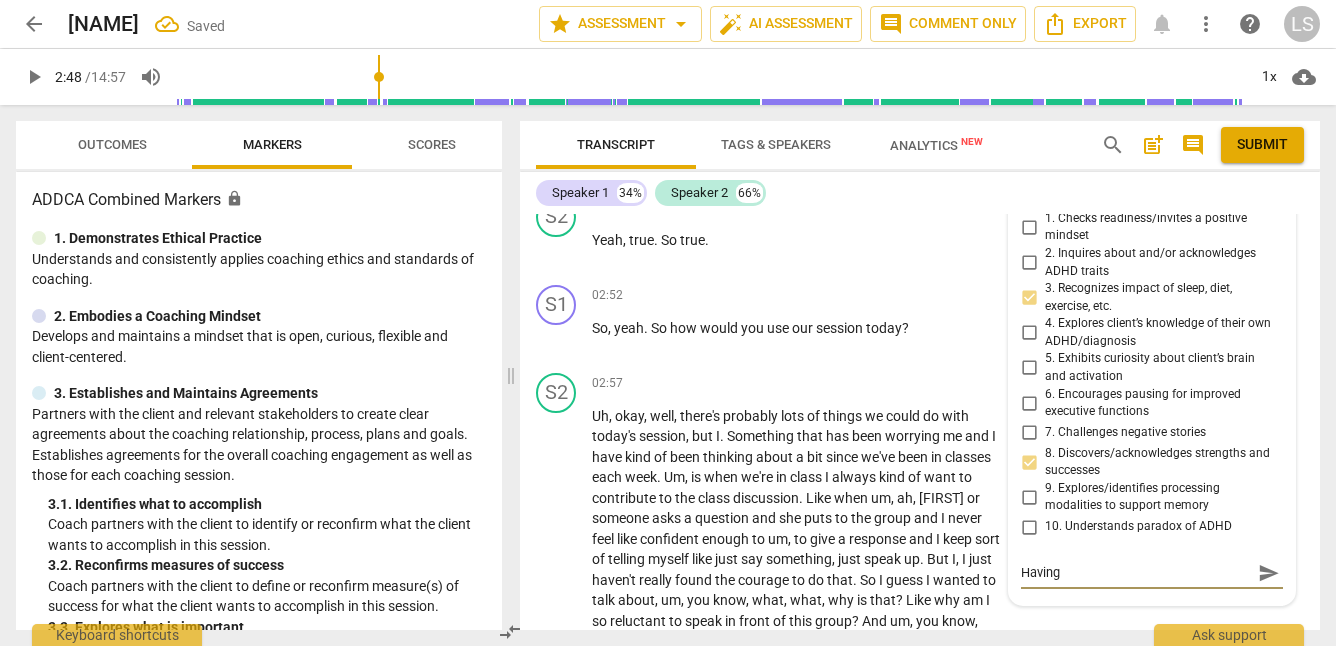 type on "Having" 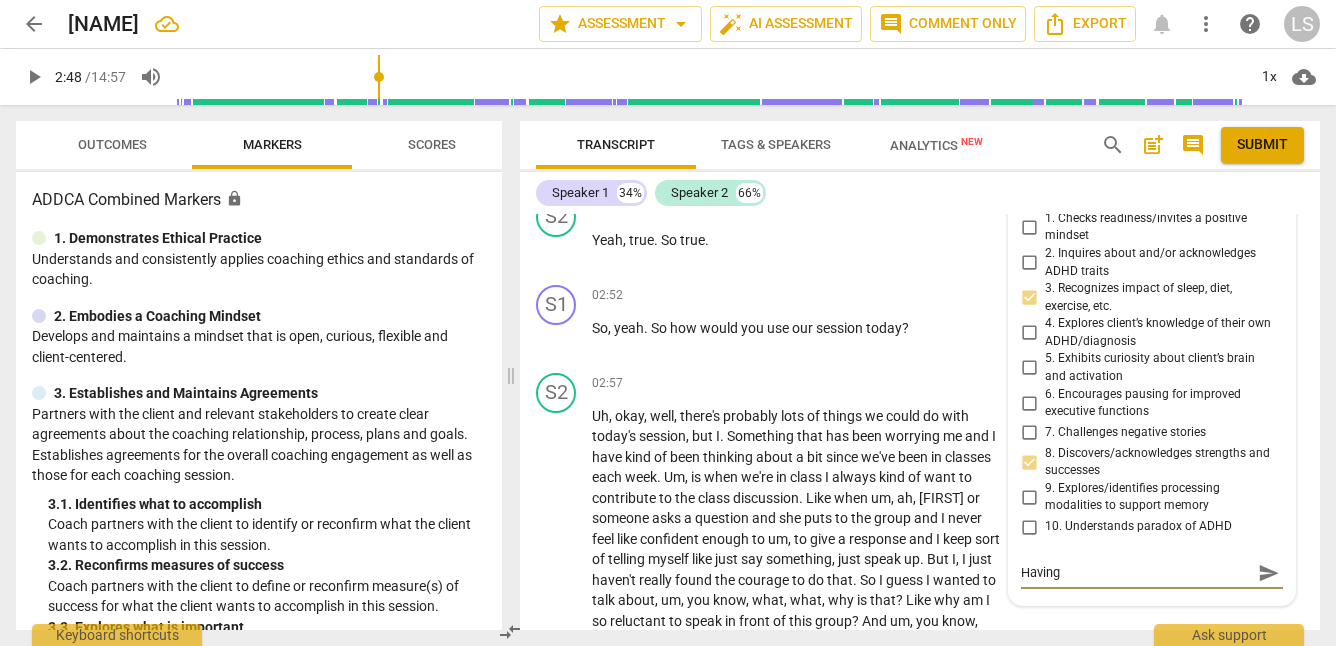 type on "Having t" 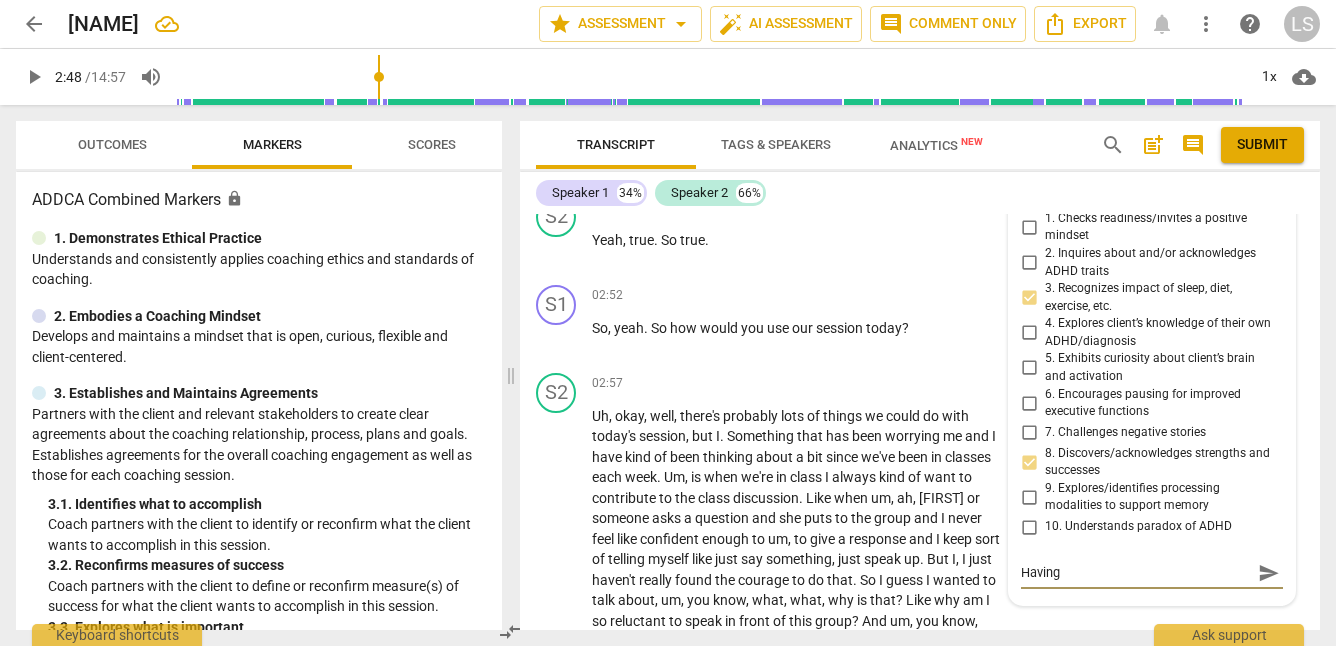 type on "Having t" 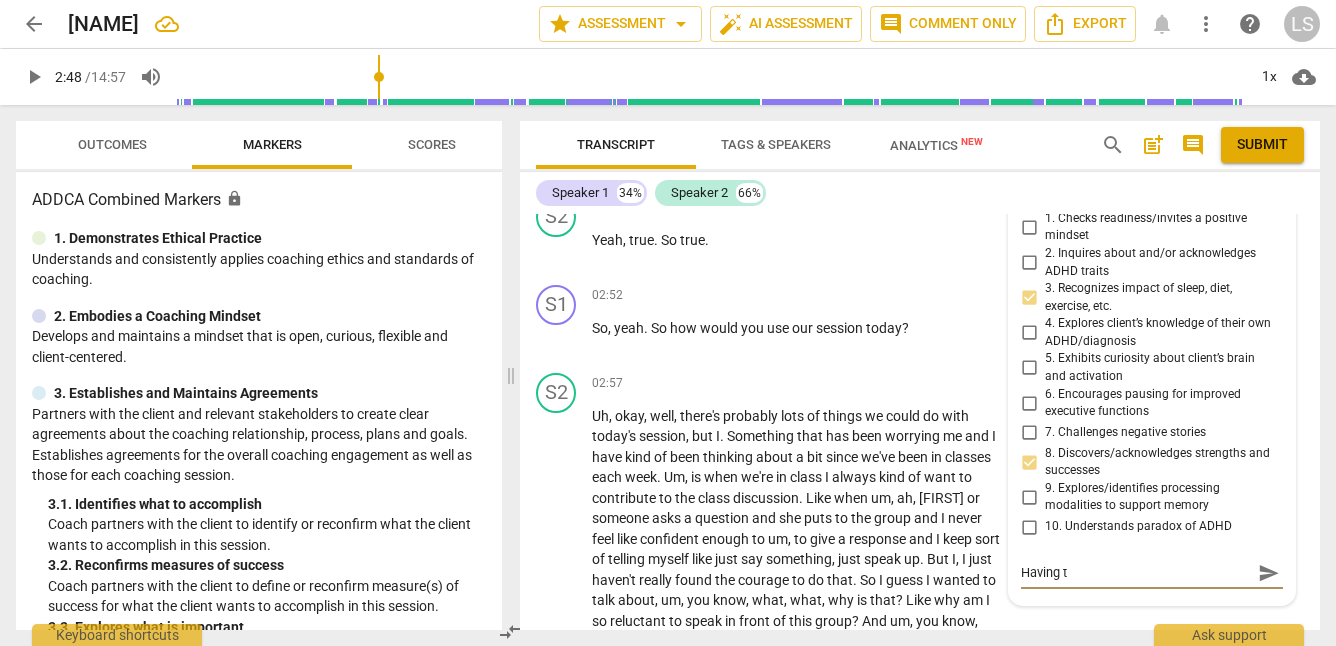 type on "Having ti" 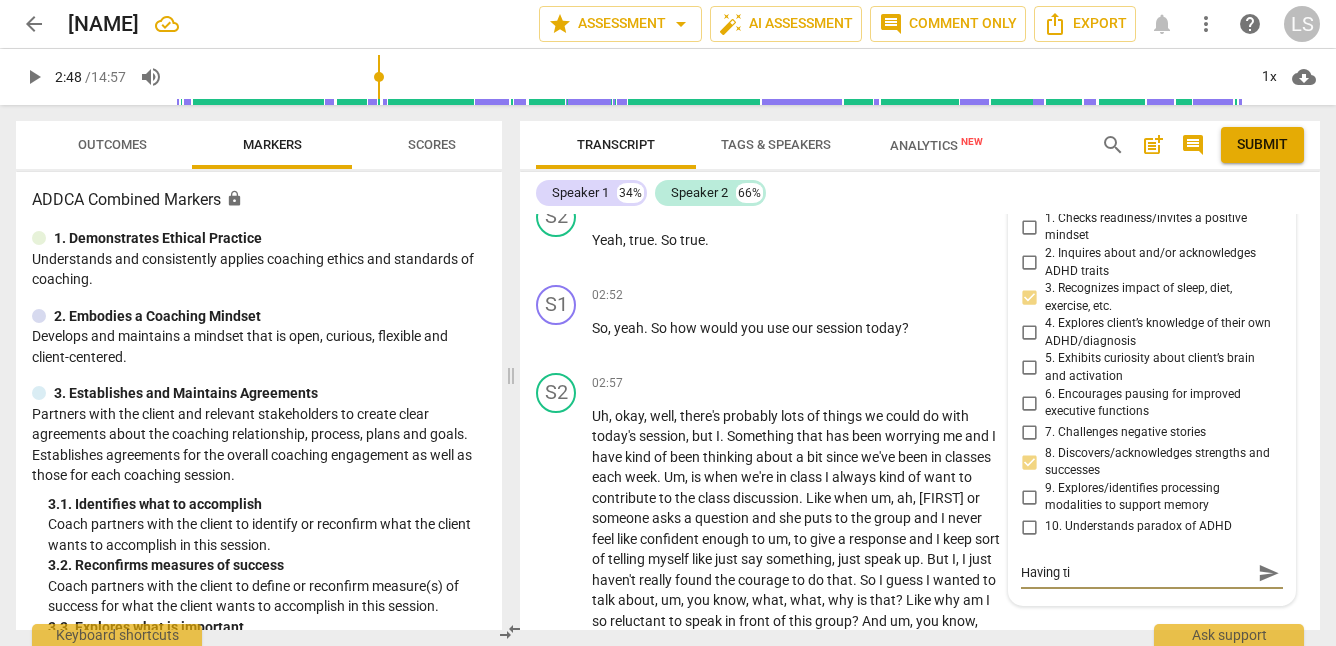 type on "Having tim" 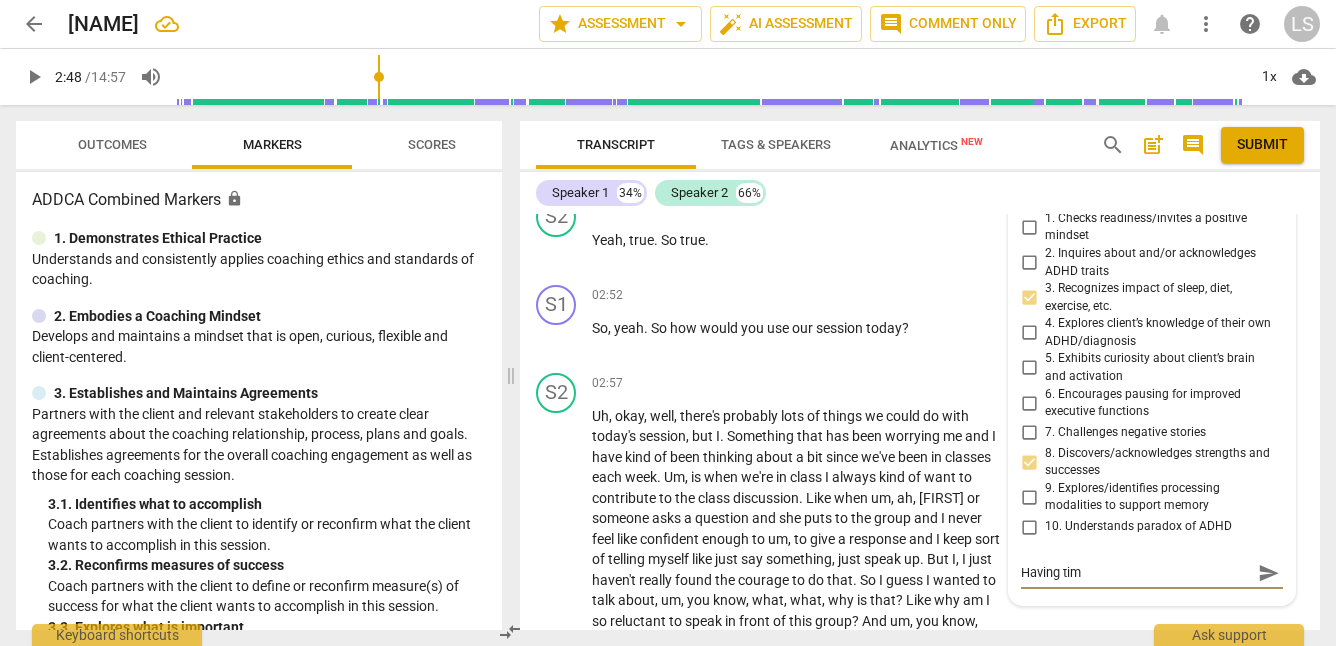 type on "Having time" 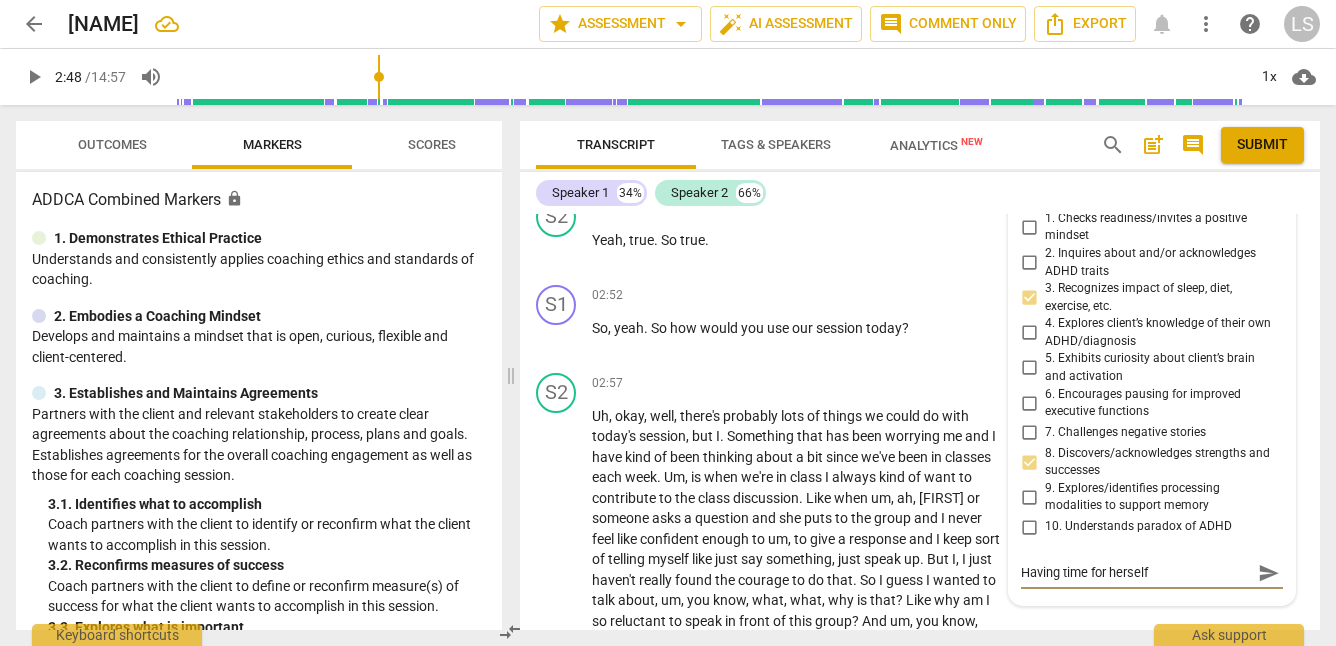 click on "send" at bounding box center (1268, 572) 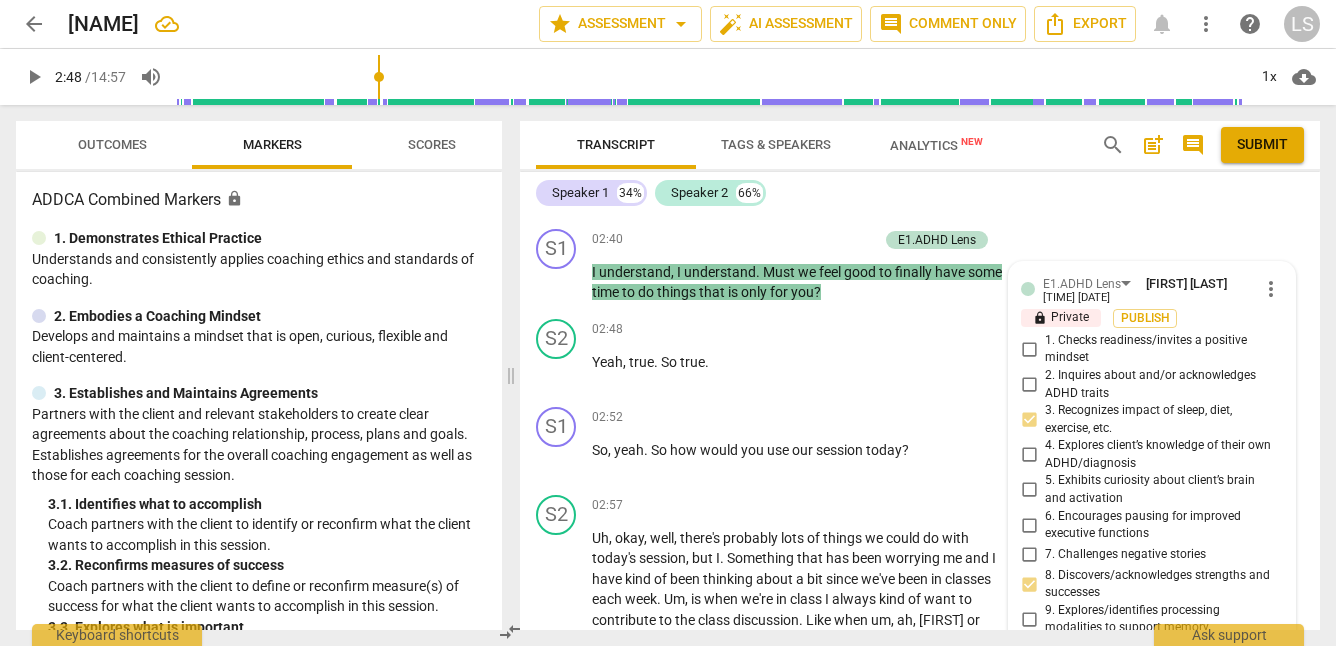 scroll, scrollTop: 1150, scrollLeft: 0, axis: vertical 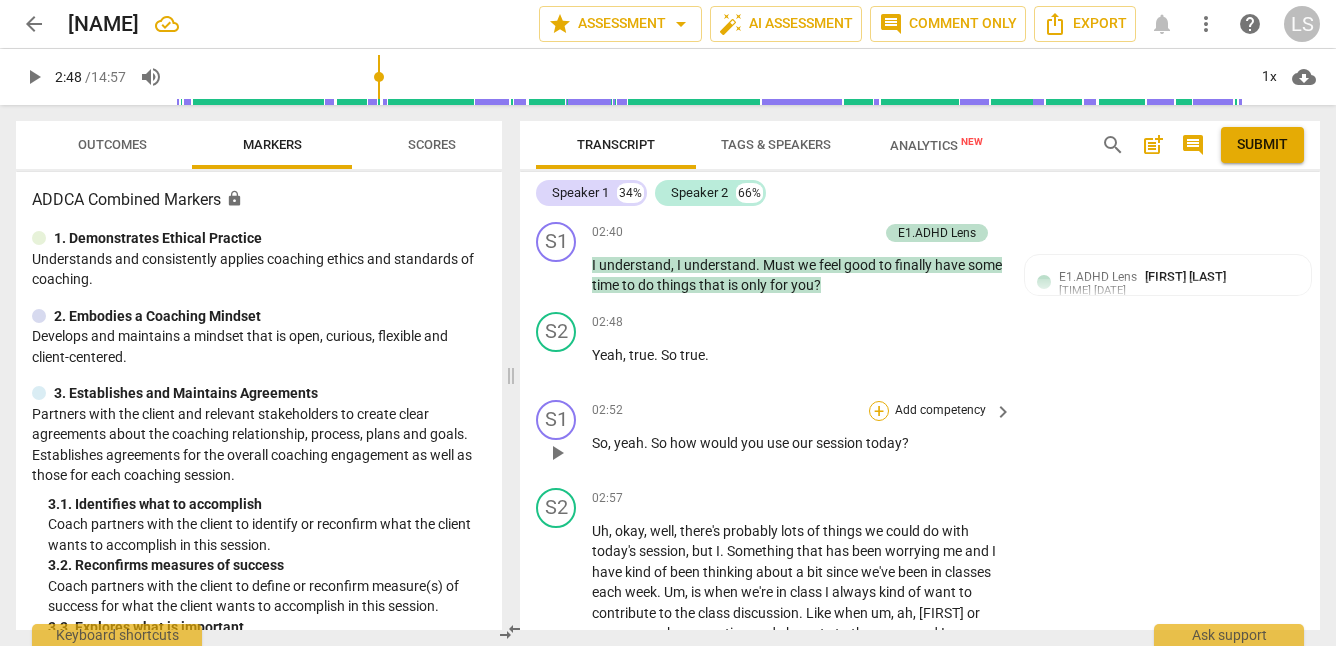 click on "+" at bounding box center [879, 411] 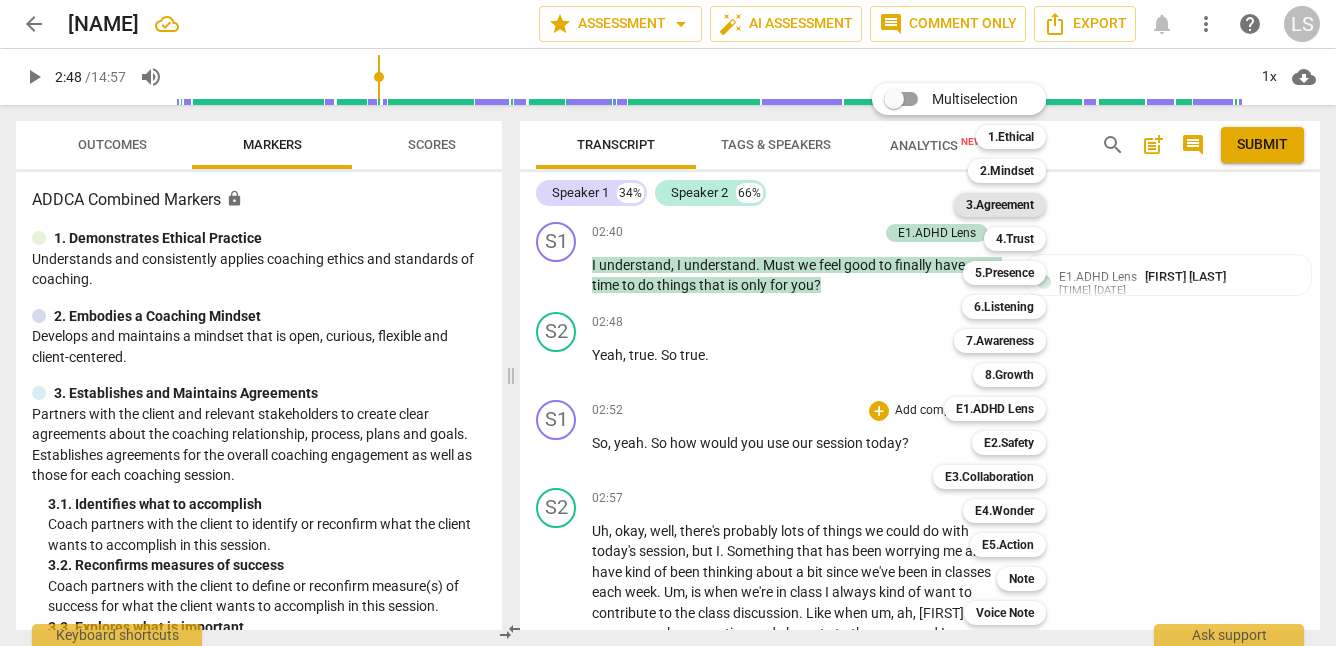 click on "3.Agreement" at bounding box center [1000, 205] 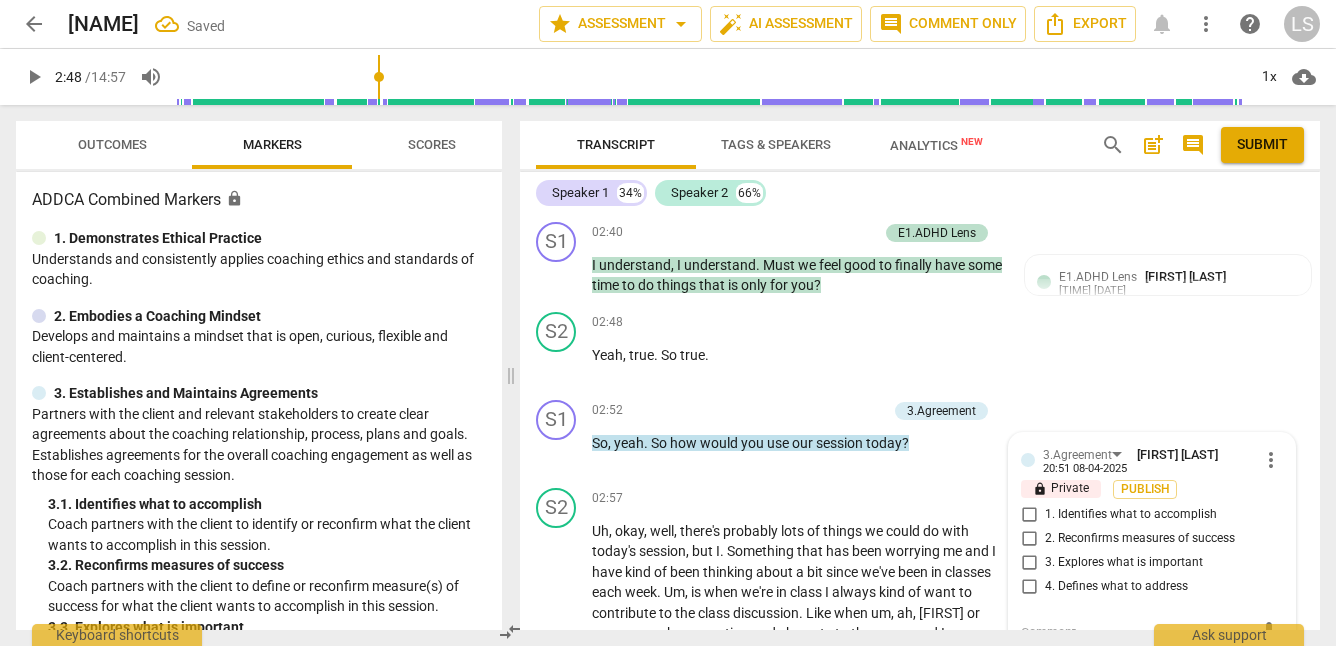scroll, scrollTop: 1403, scrollLeft: 0, axis: vertical 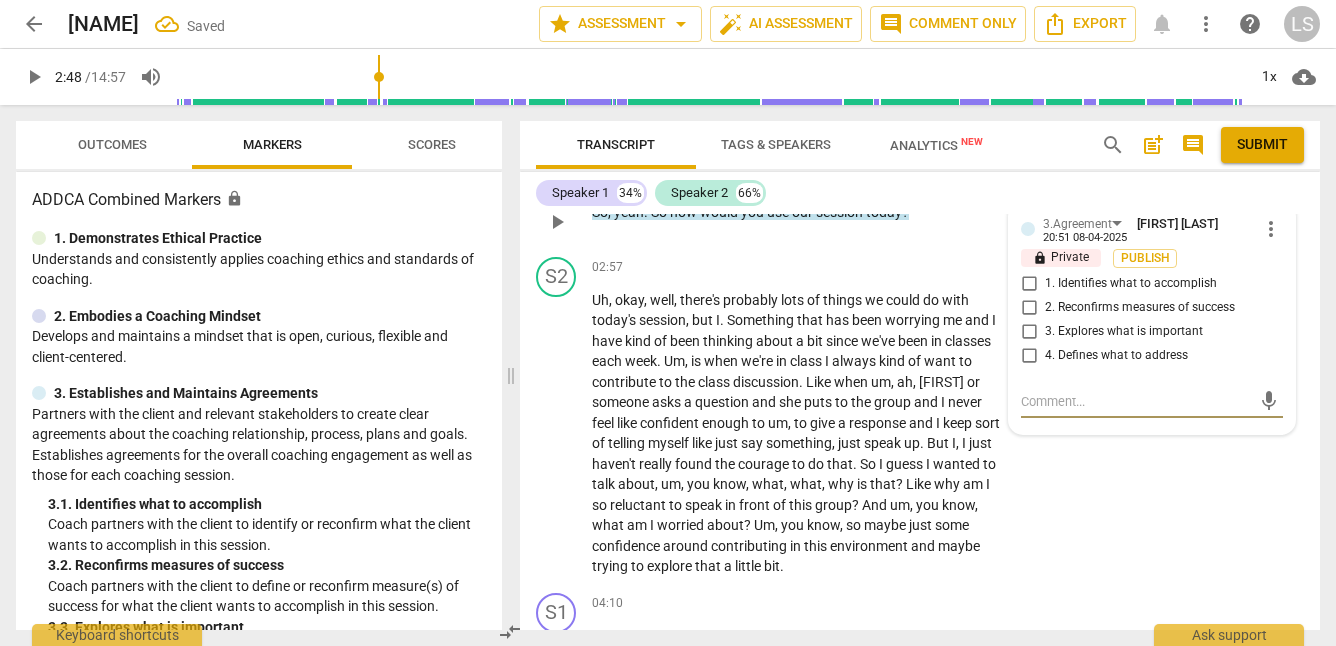 click on "1. Identifies what to accomplish" at bounding box center [1029, 284] 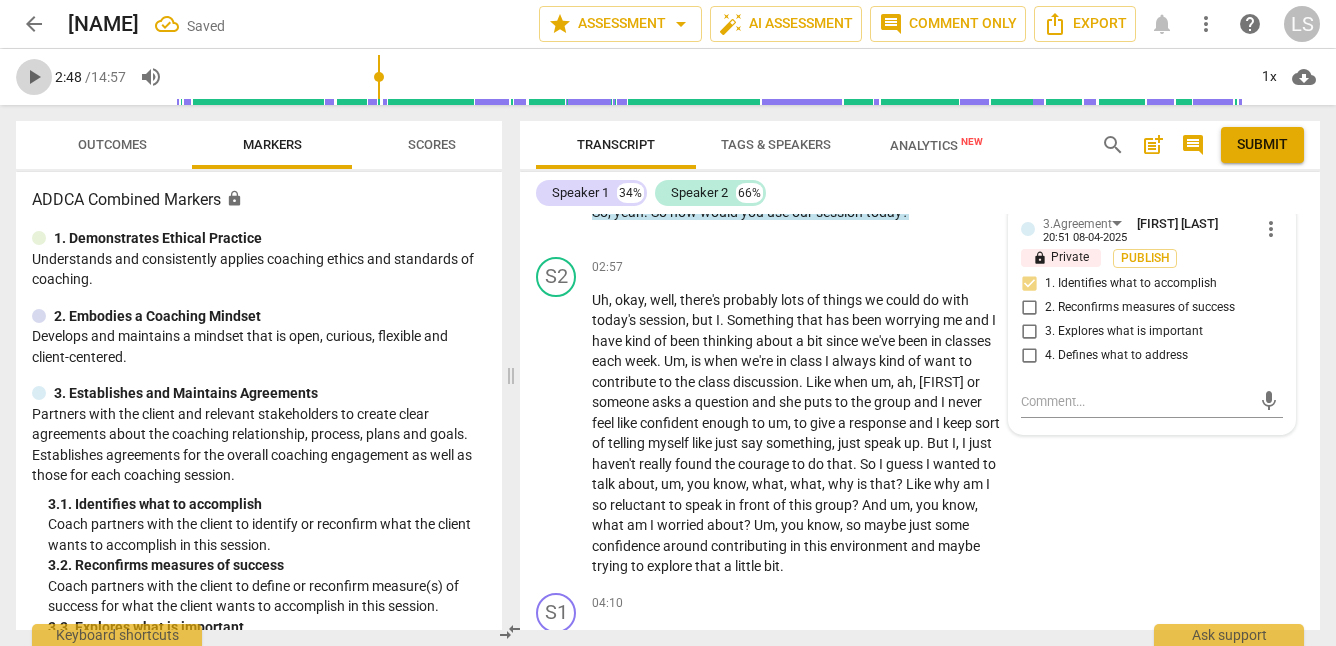 click on "play_arrow" at bounding box center [34, 77] 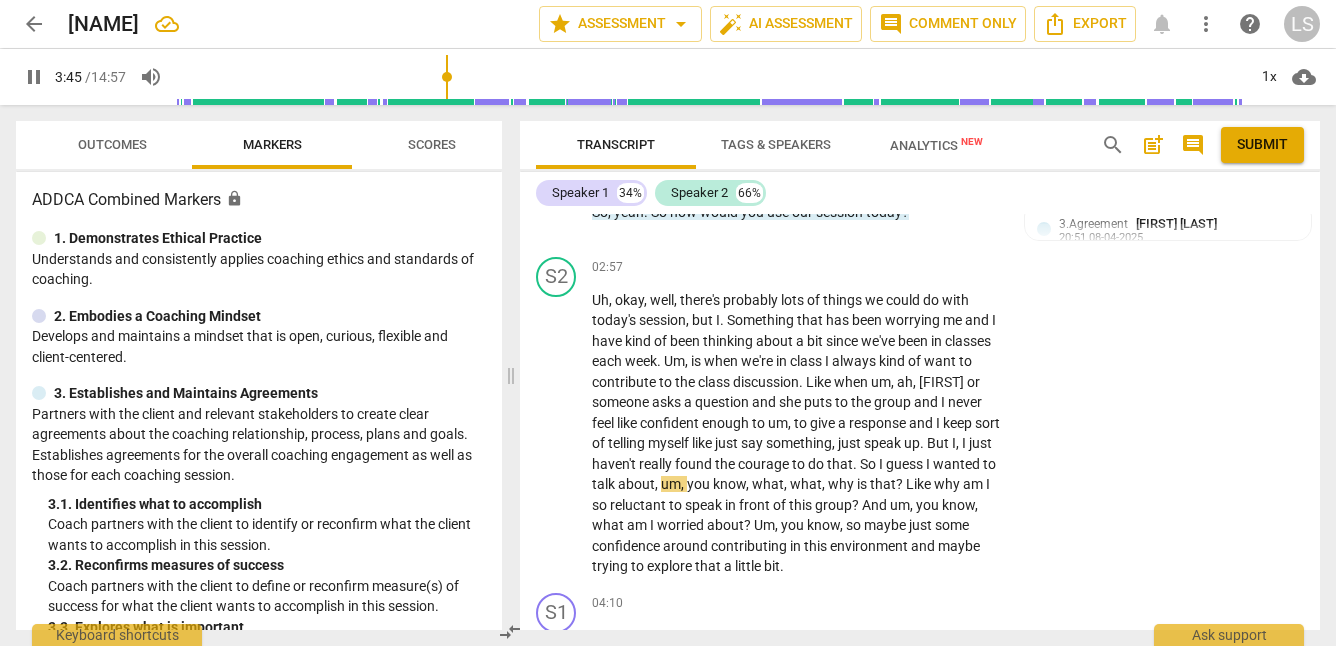click on "pause" at bounding box center (34, 77) 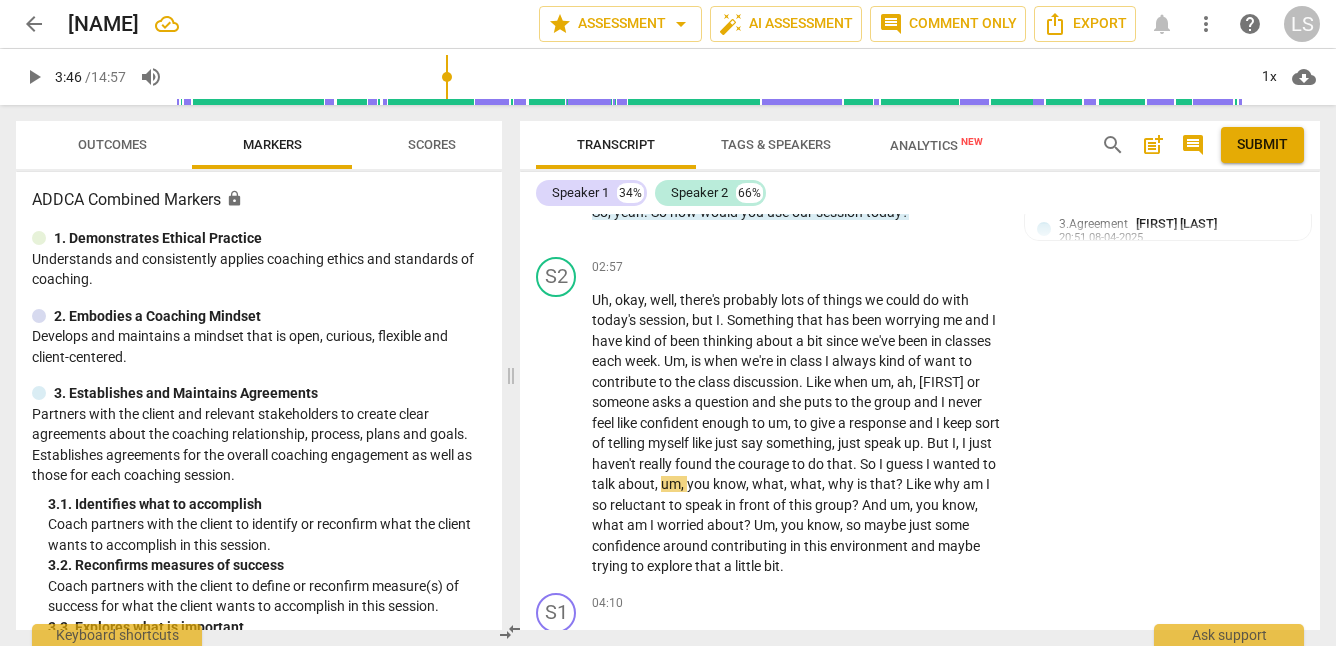click on "play_arrow" at bounding box center [34, 77] 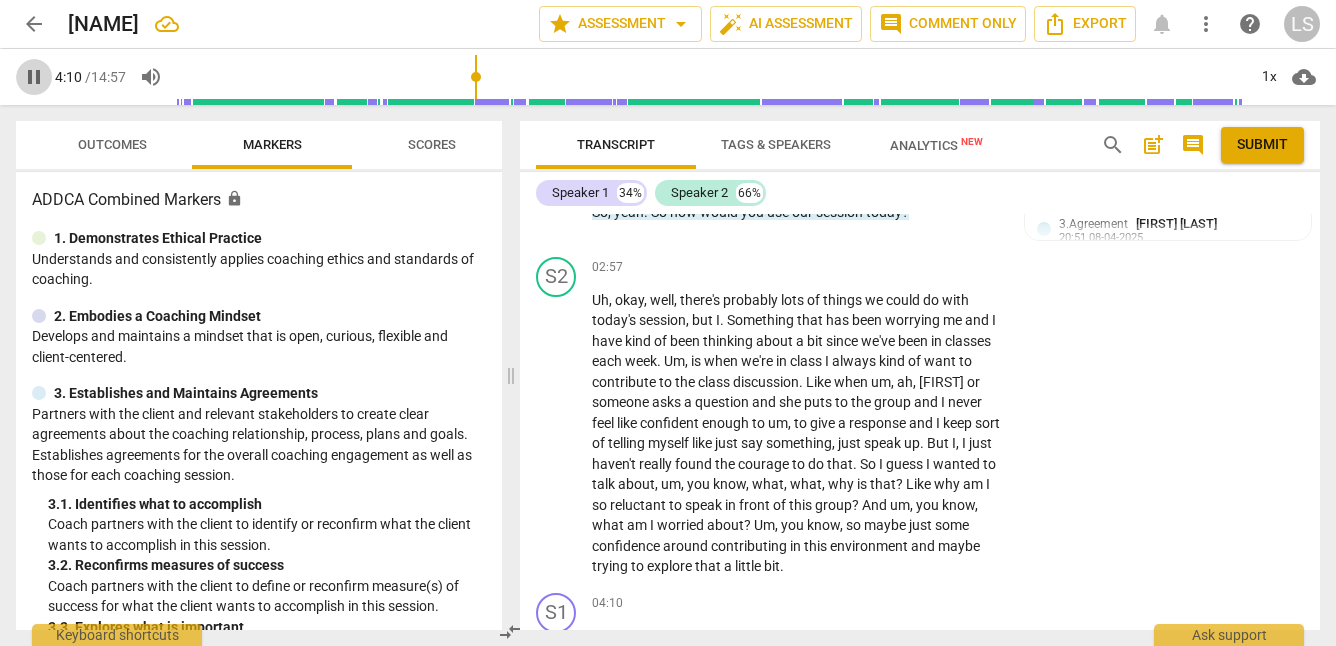click on "pause" at bounding box center (34, 77) 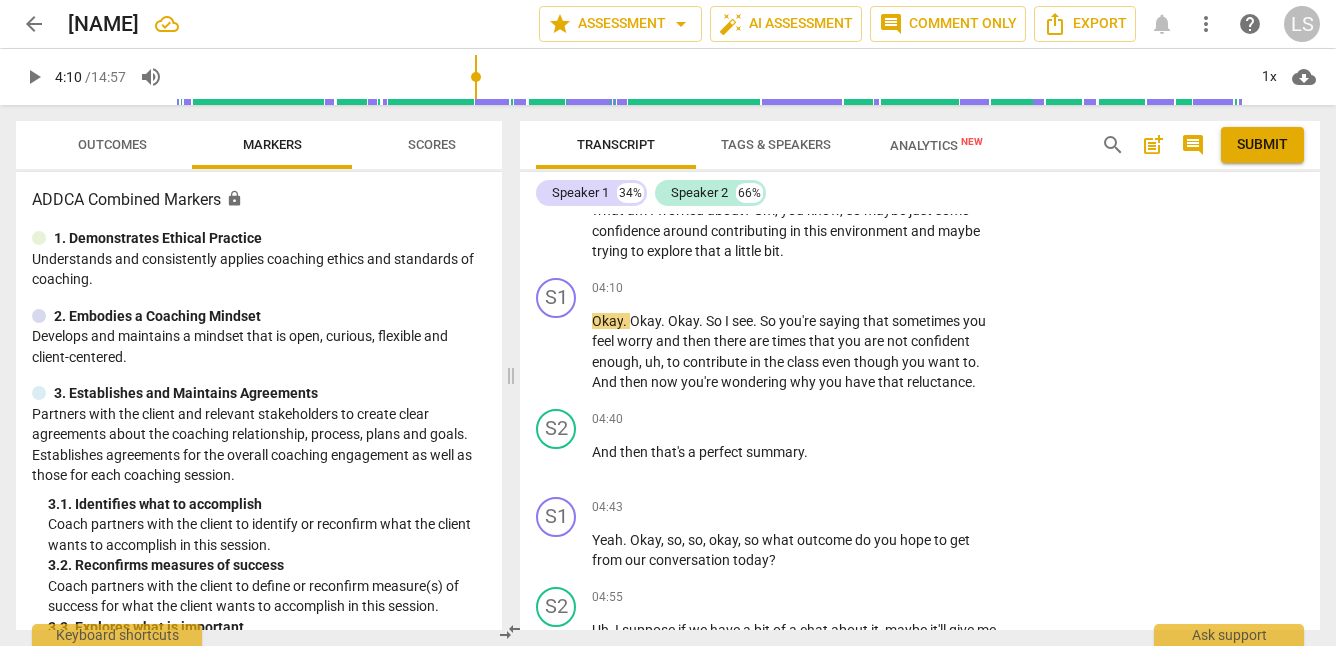 scroll, scrollTop: 1703, scrollLeft: 0, axis: vertical 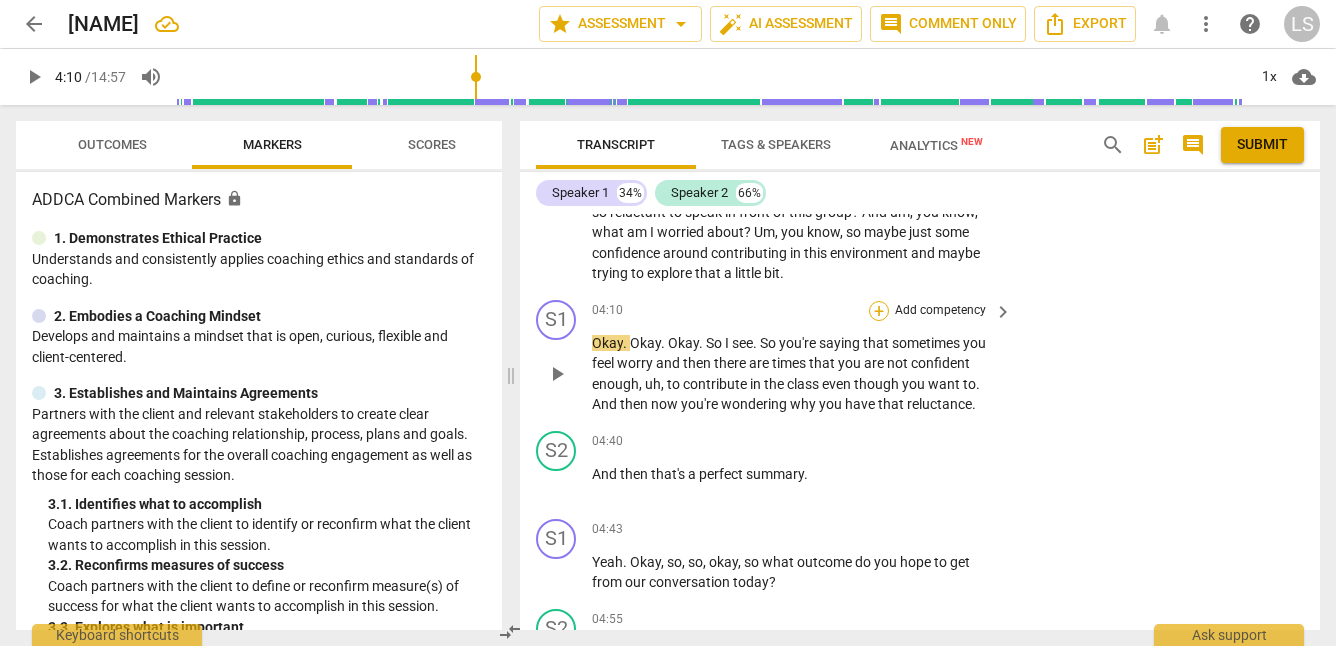 click on "+" at bounding box center [879, 311] 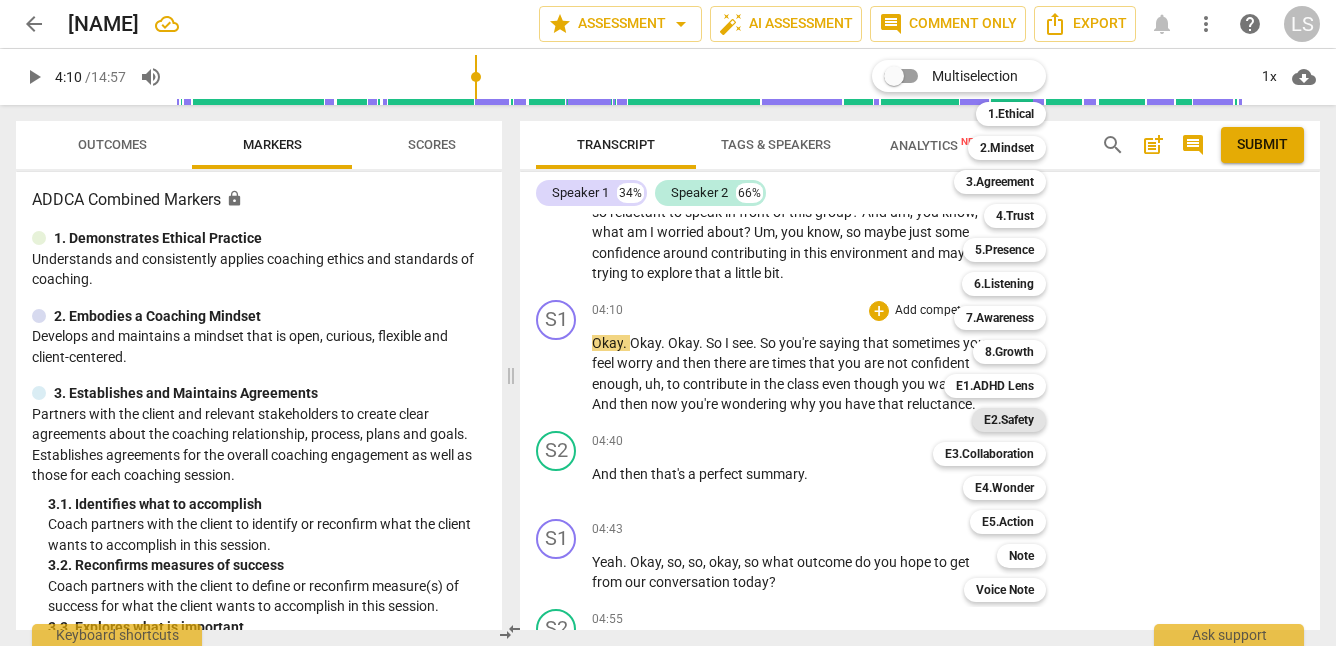 click on "E2.Safety" at bounding box center [1009, 420] 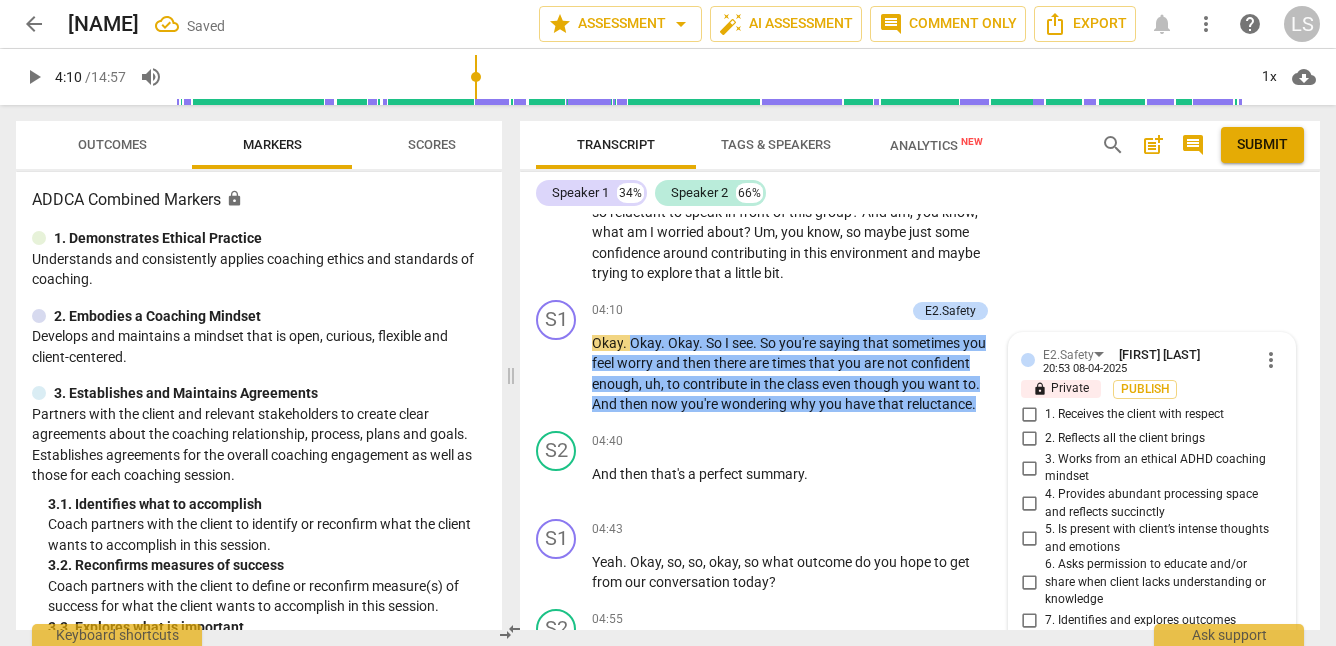 scroll, scrollTop: 2031, scrollLeft: 0, axis: vertical 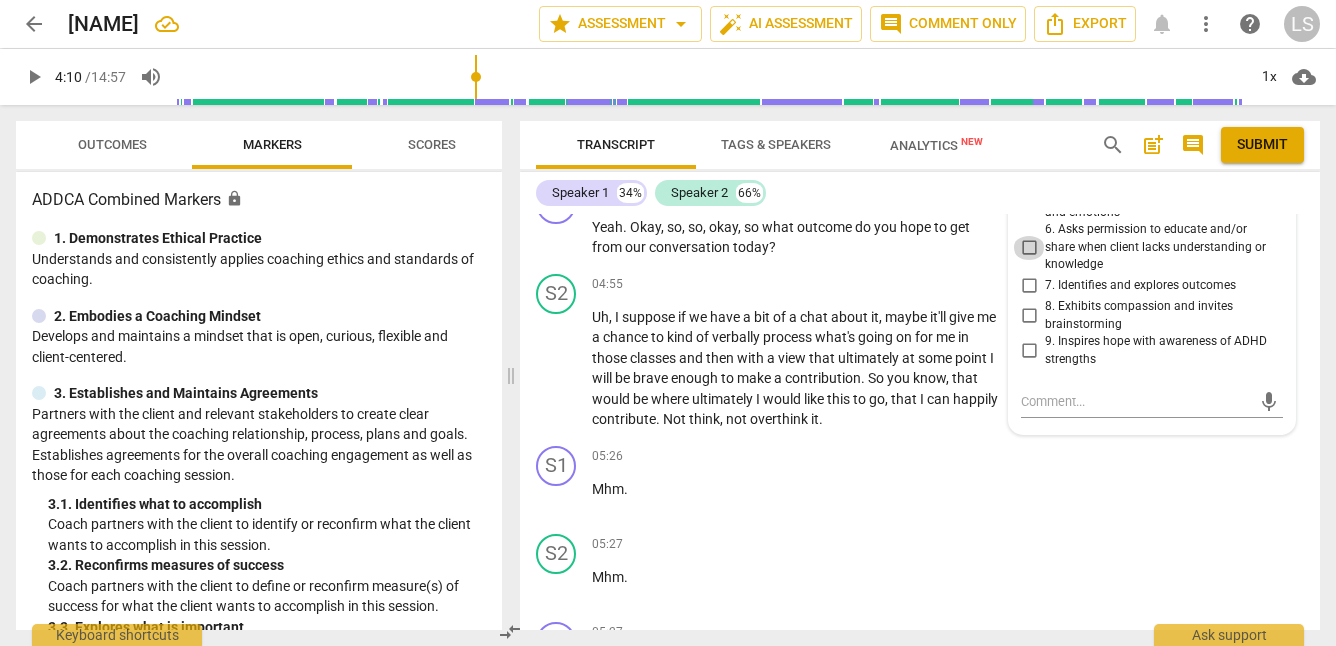 click on "6. Asks permission to educate and/or share when client lacks understanding or knowledge" at bounding box center (1029, 248) 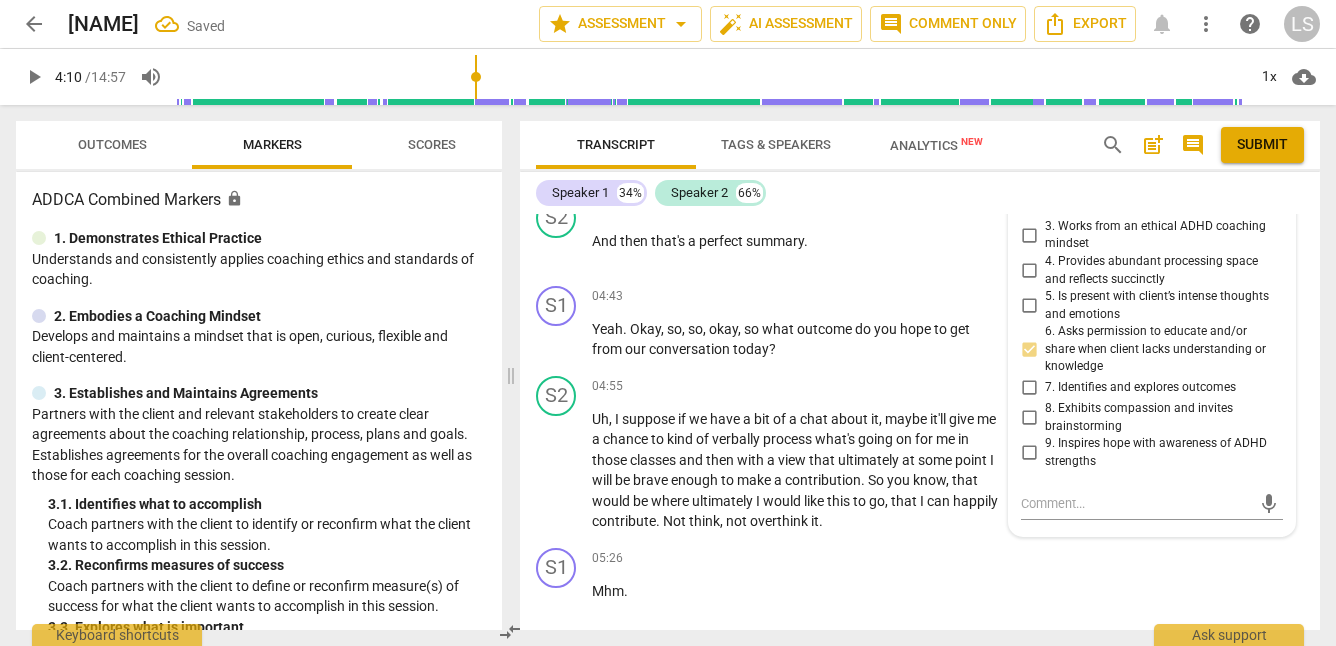 scroll, scrollTop: 1917, scrollLeft: 0, axis: vertical 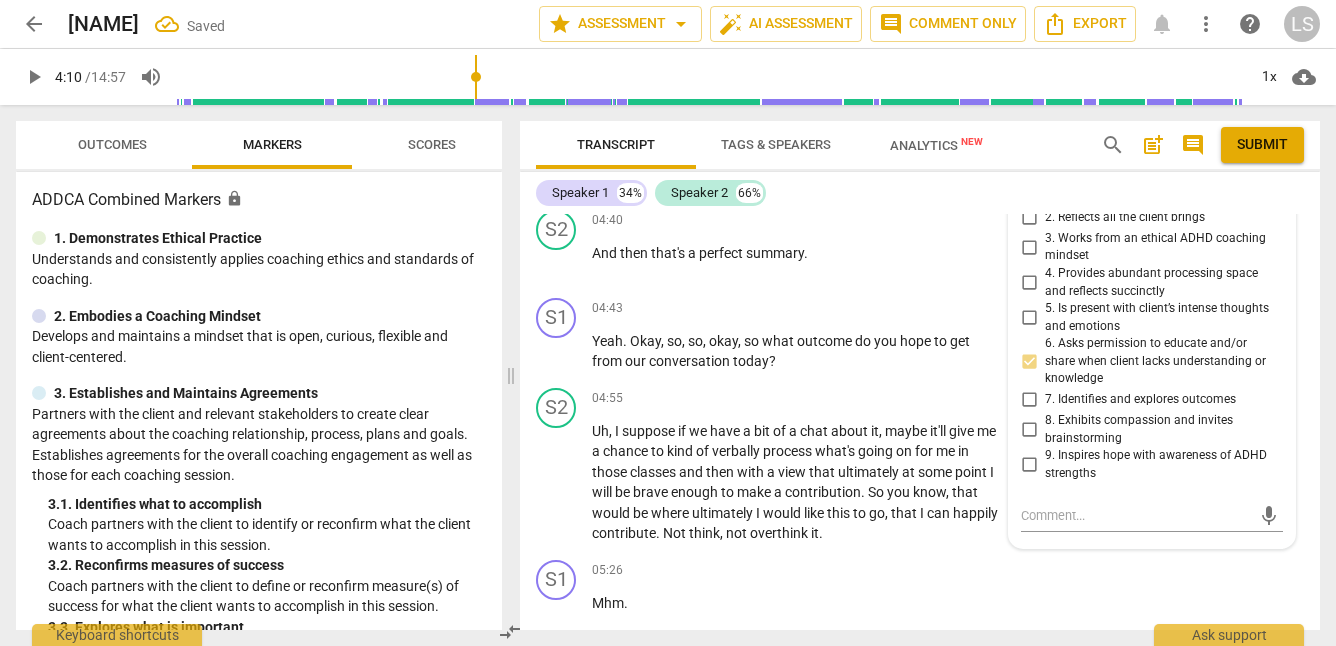 click on "4. Provides abundant processing space and reflects succinctly" at bounding box center [1029, 283] 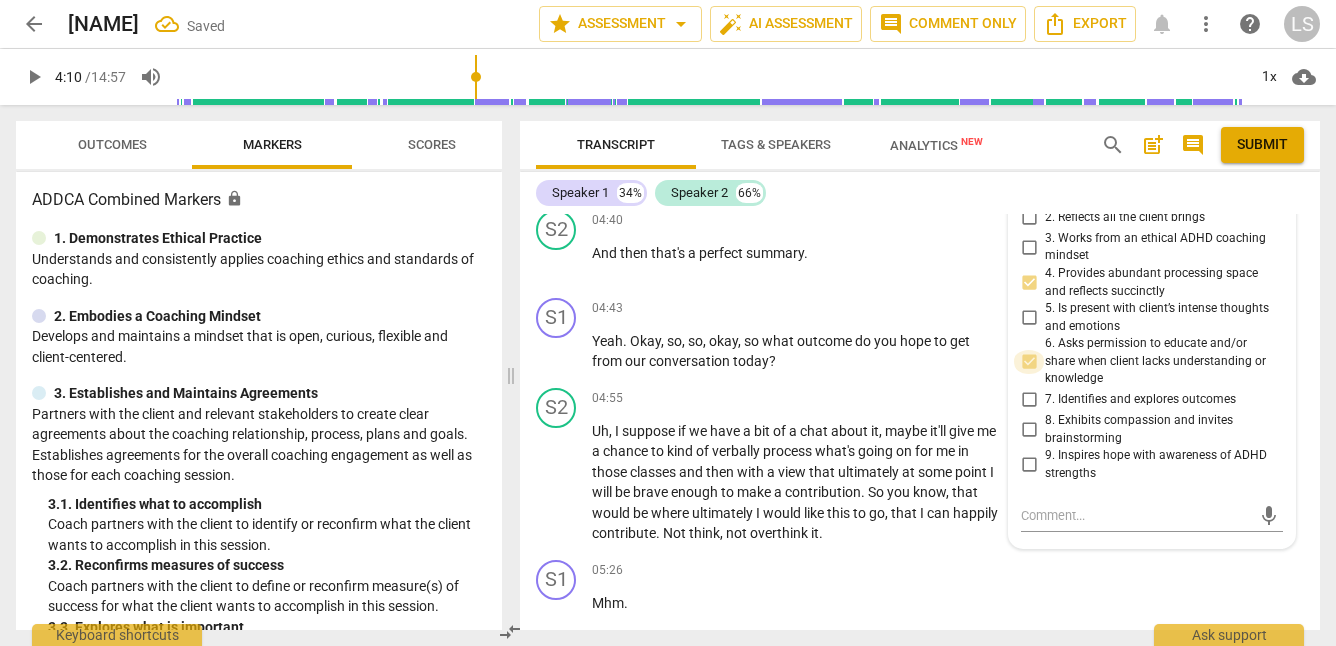 click on "6. Asks permission to educate and/or share when client lacks understanding or knowledge" at bounding box center [1029, 362] 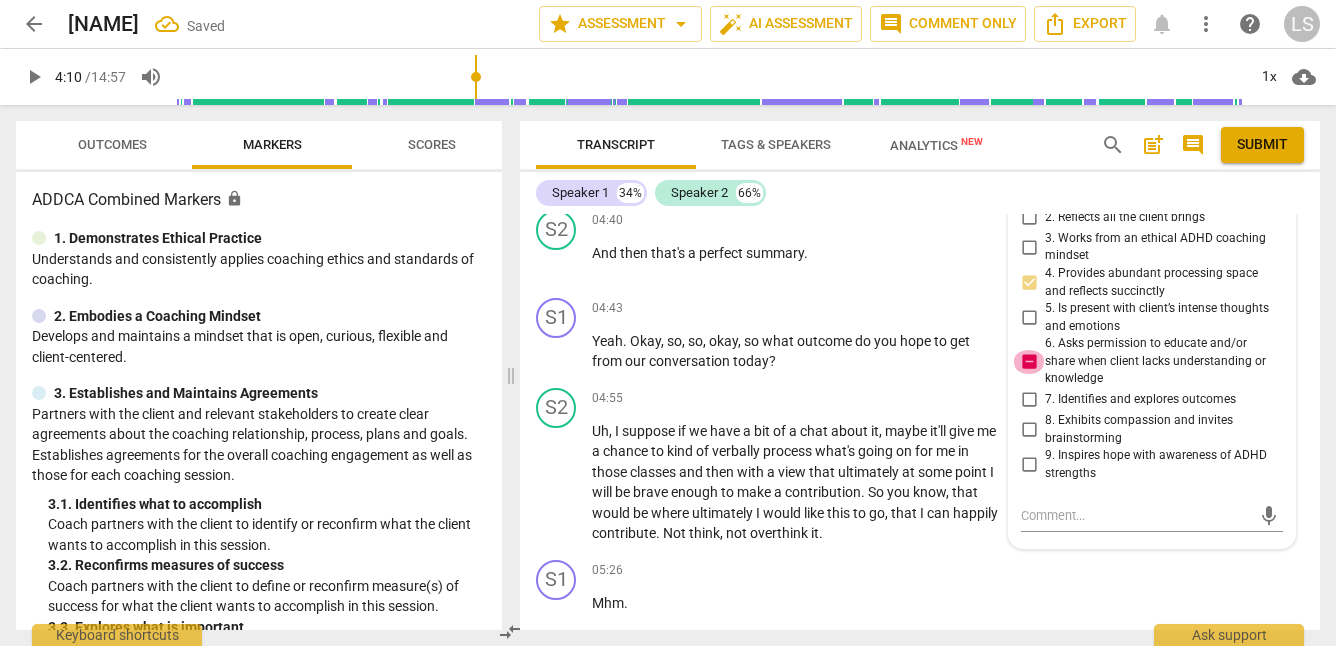 click on "6. Asks permission to educate and/or share when client lacks understanding or knowledge" at bounding box center (1029, 362) 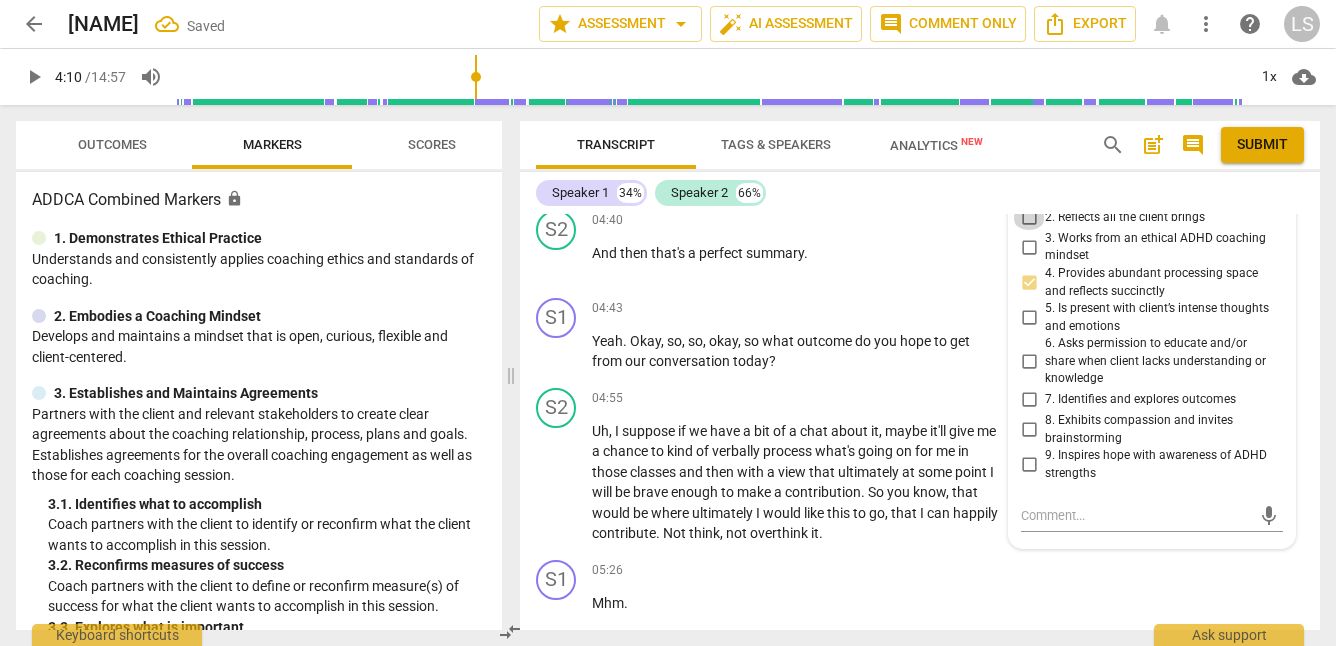 click on "2. Reflects all the client brings" at bounding box center (1029, 218) 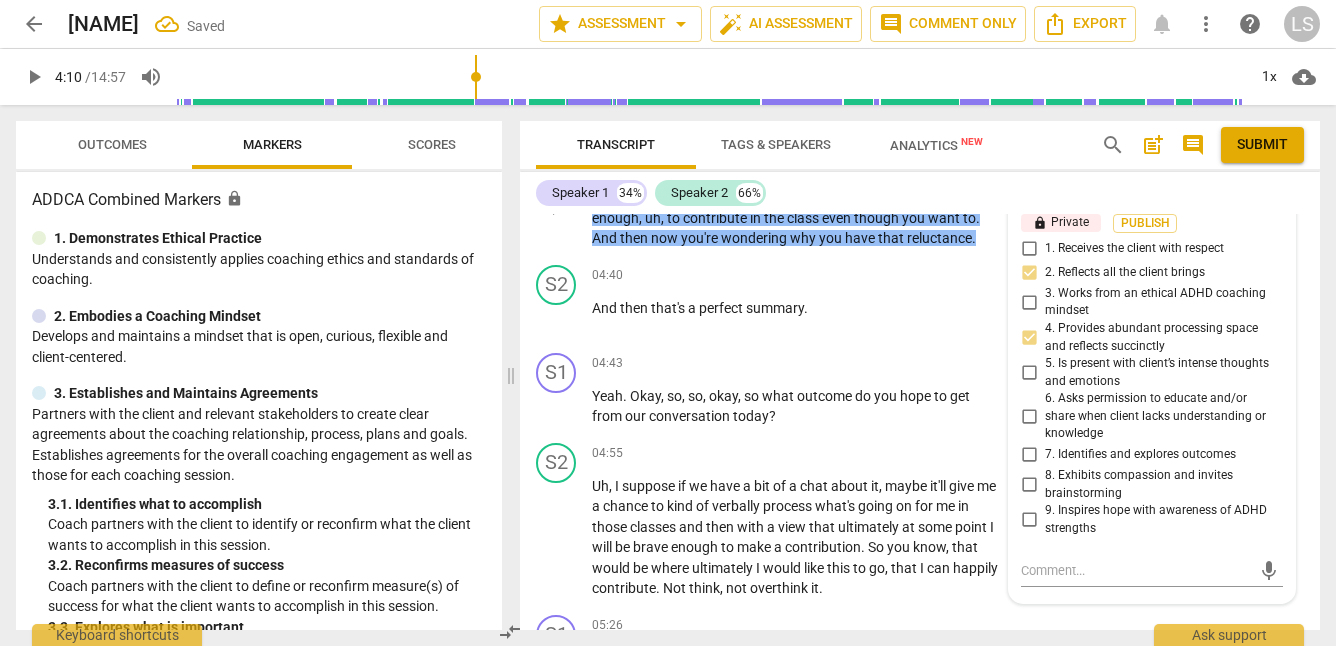 scroll, scrollTop: 1860, scrollLeft: 0, axis: vertical 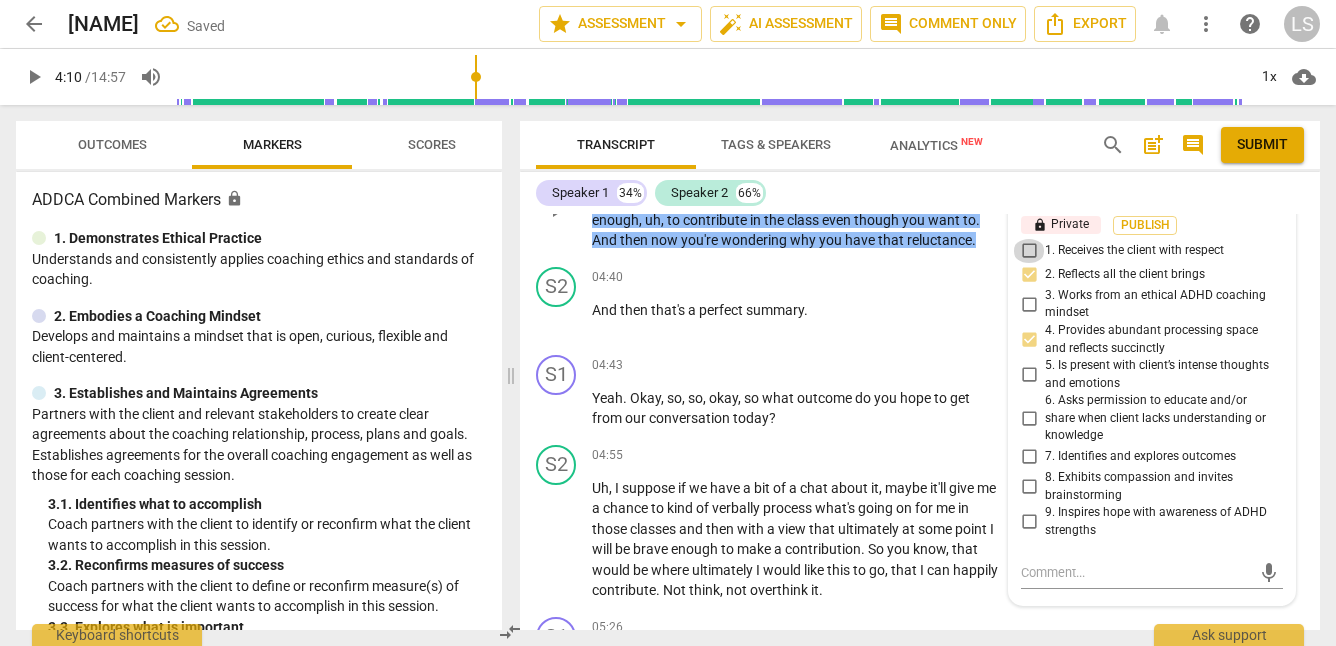 click on "1. Receives the client with respect" at bounding box center [1029, 251] 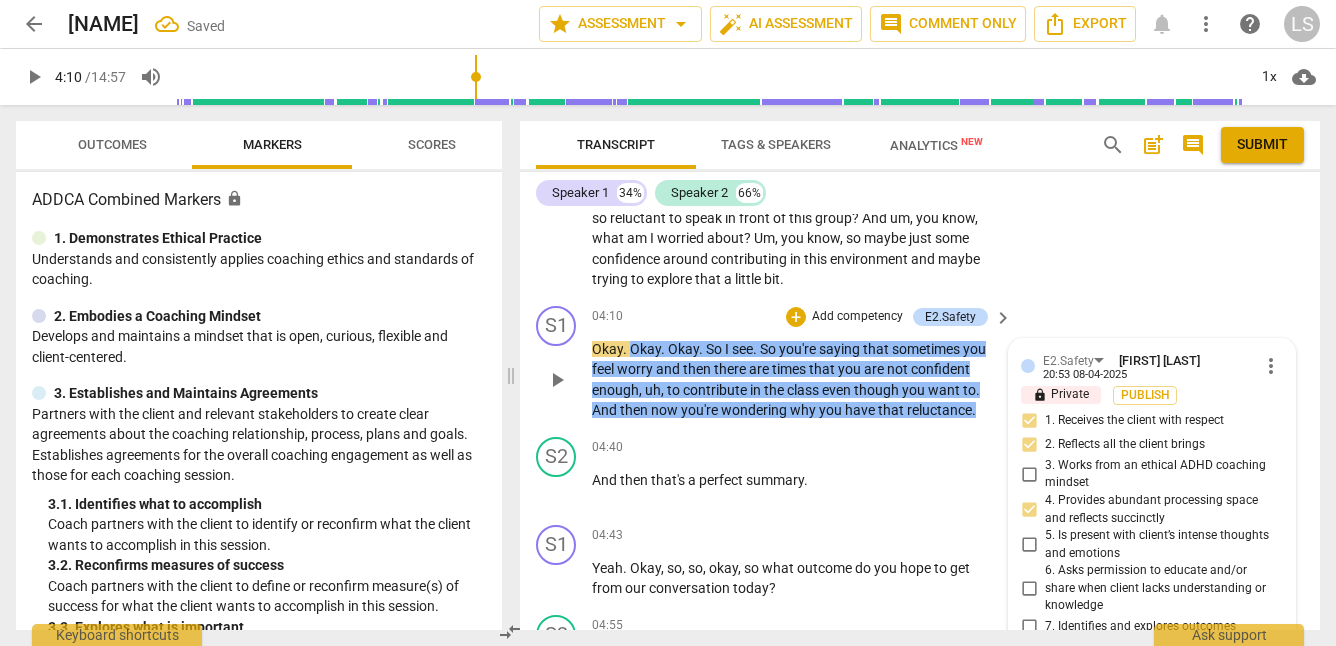 scroll, scrollTop: 1689, scrollLeft: 0, axis: vertical 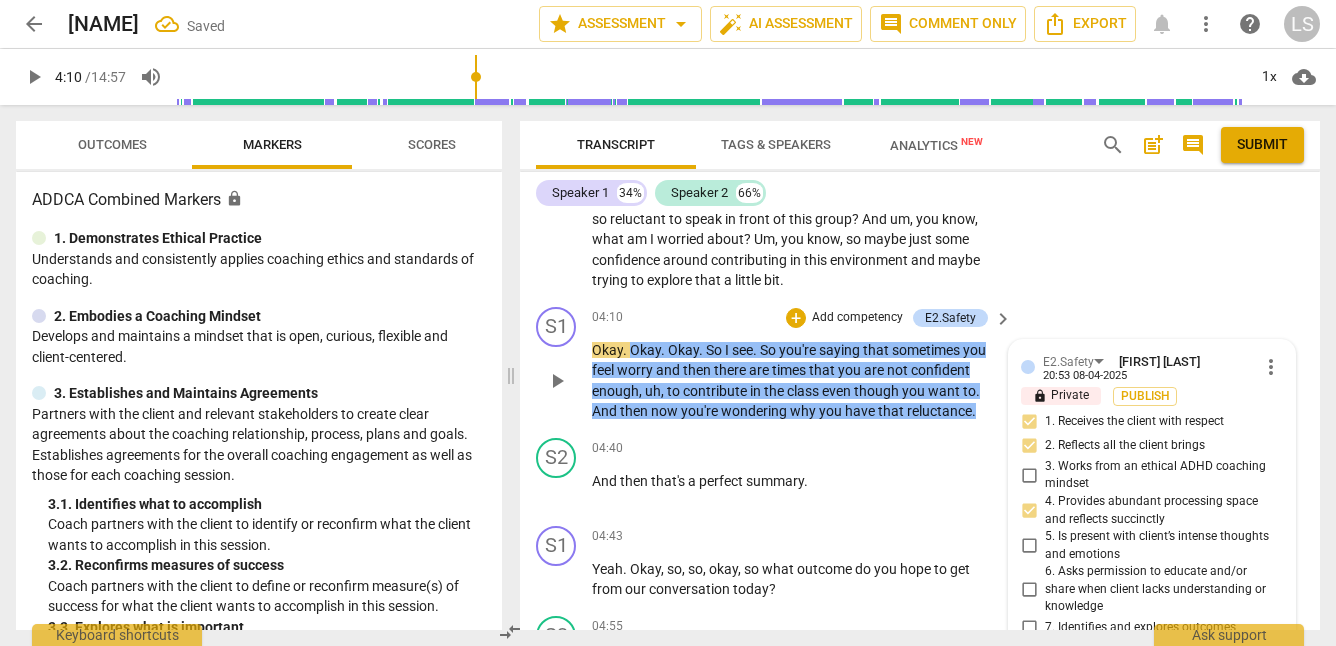 click on "Add competency" at bounding box center [857, 318] 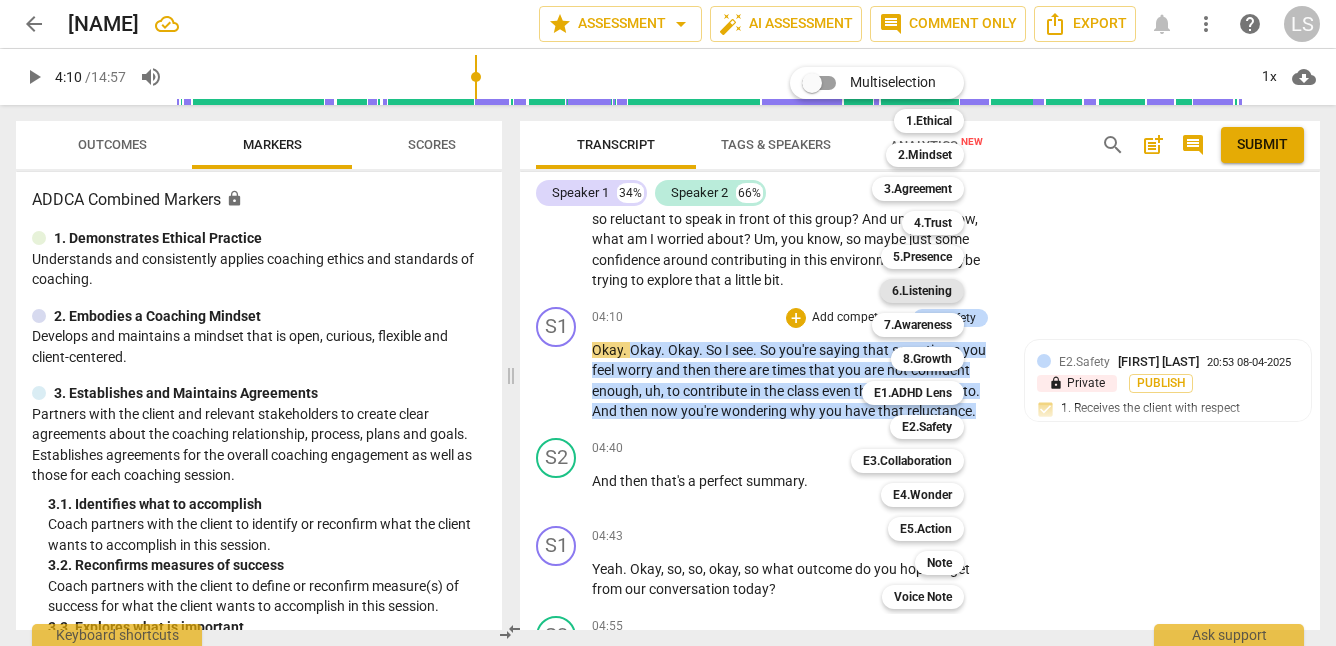 click on "6.Listening" at bounding box center (922, 291) 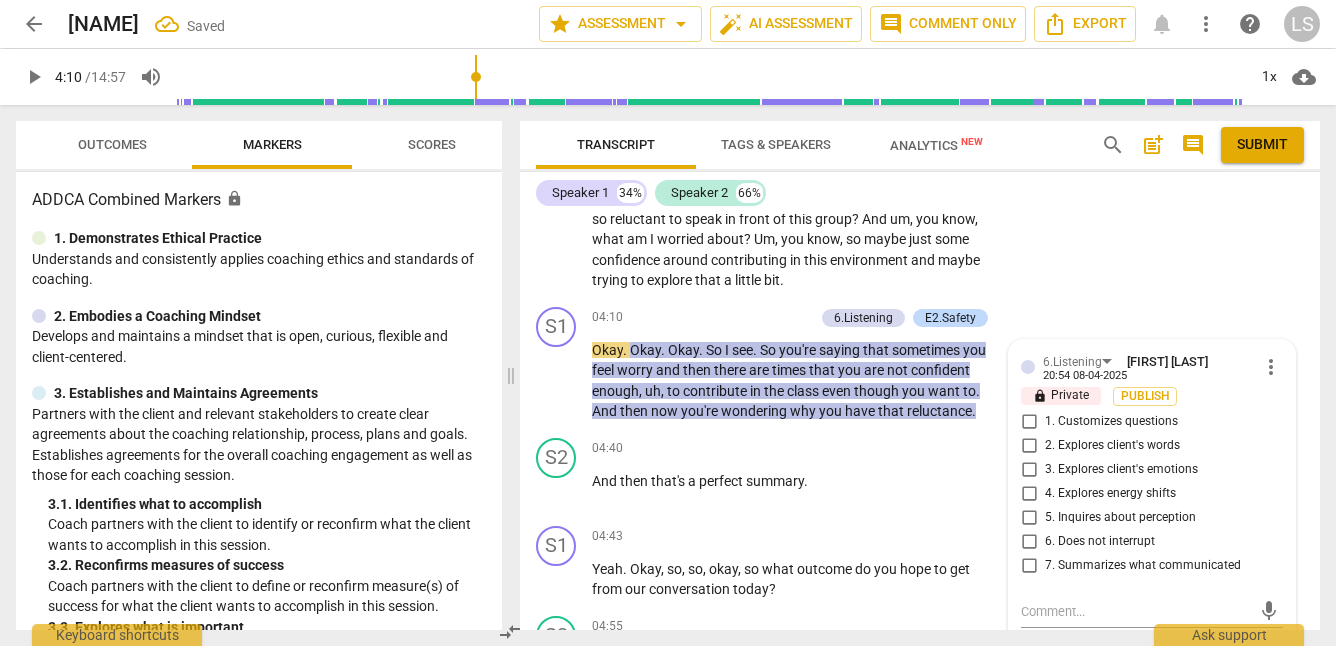 scroll, scrollTop: 1899, scrollLeft: 0, axis: vertical 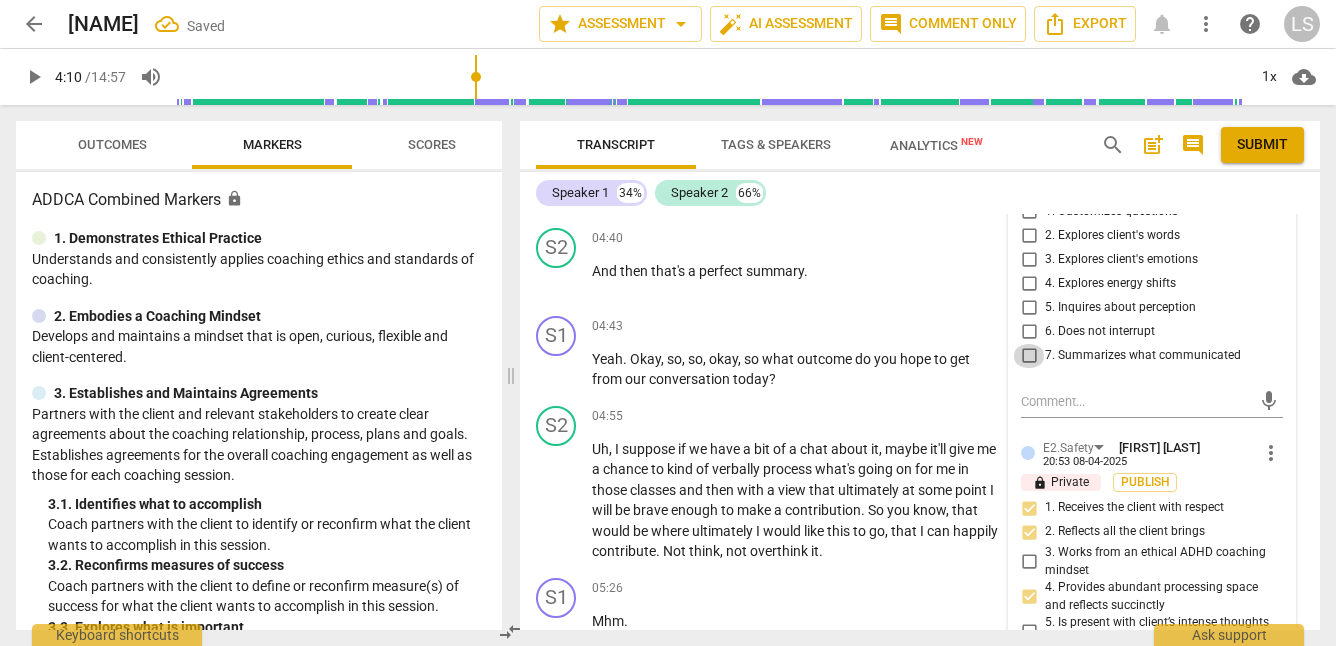 click on "7. Summarizes what communicated" at bounding box center [1029, 356] 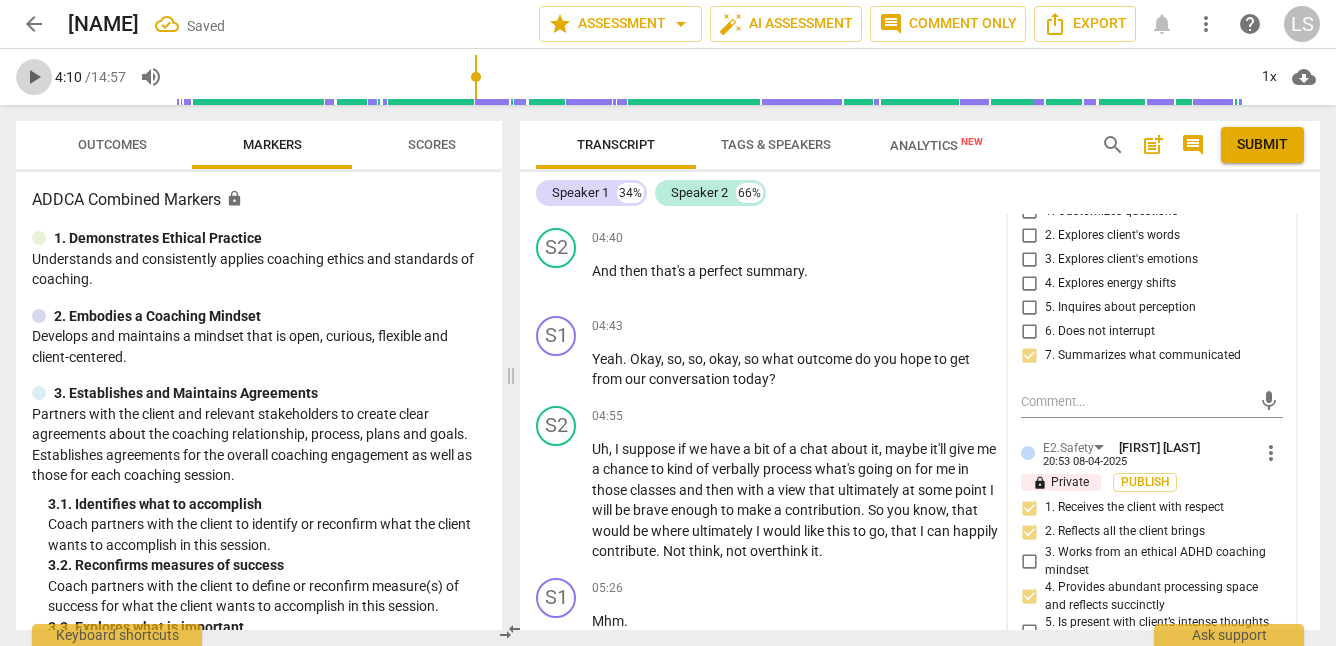 click on "play_arrow" at bounding box center (34, 77) 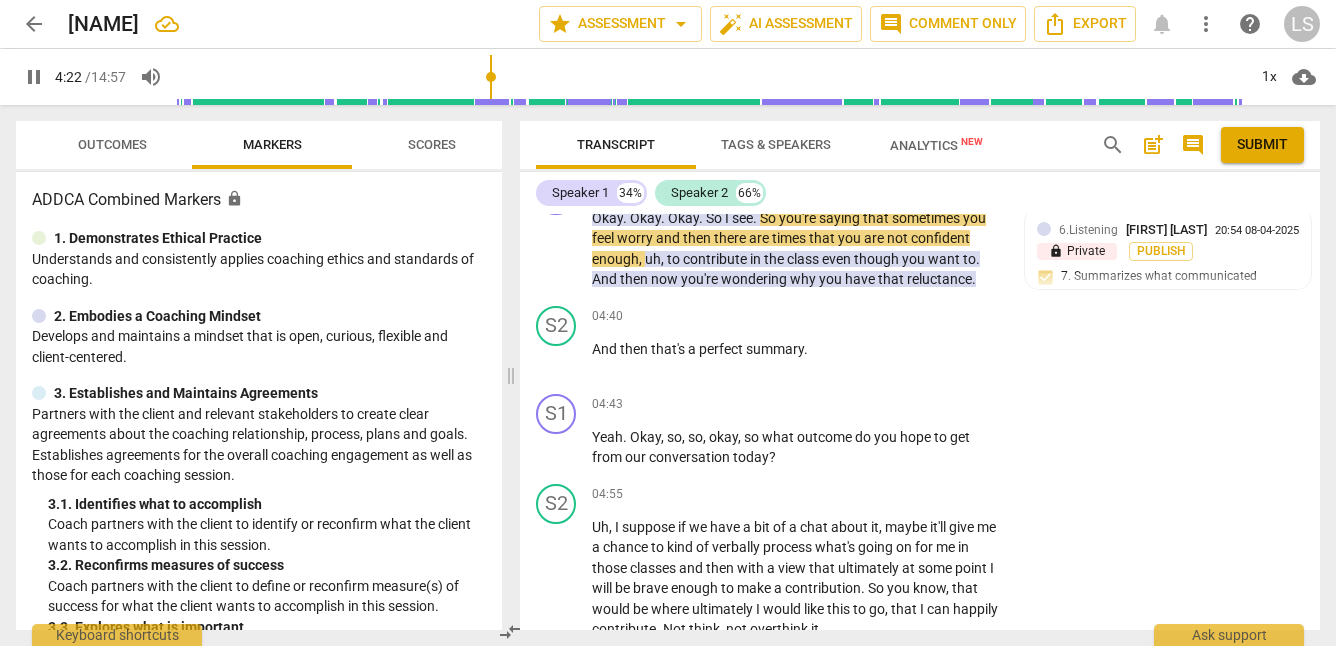 scroll, scrollTop: 1806, scrollLeft: 0, axis: vertical 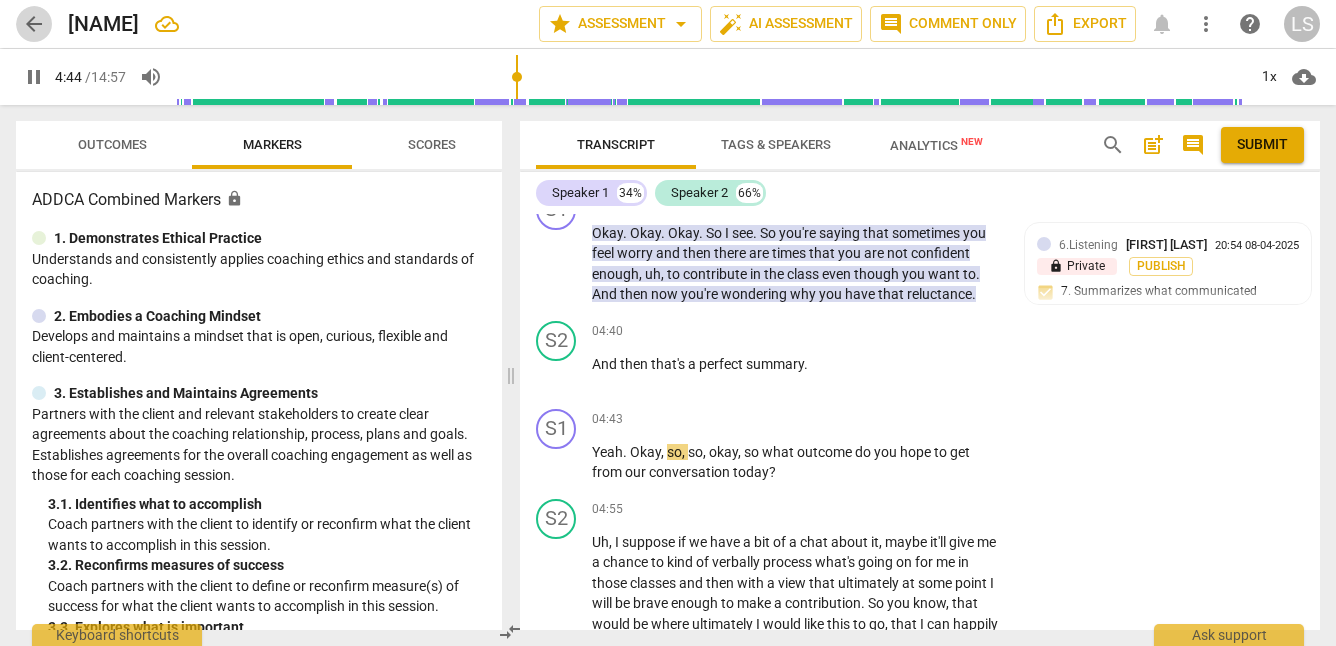 click on "arrow_back" at bounding box center [34, 24] 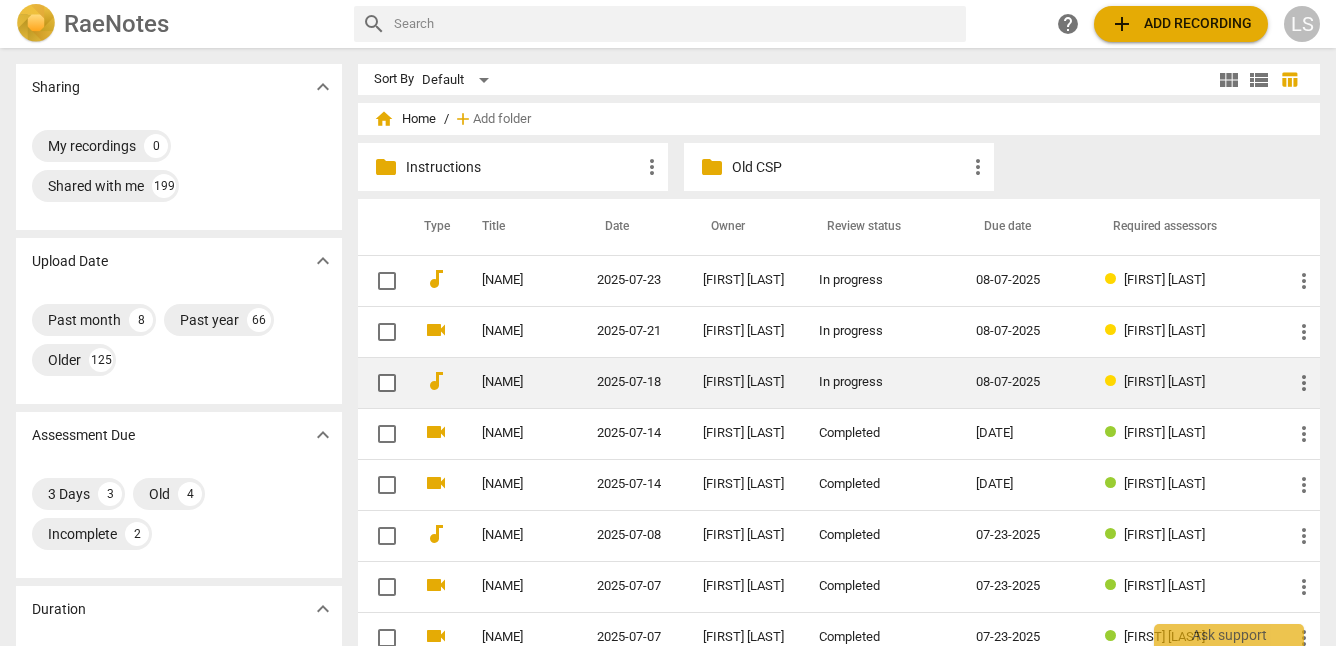 click on "08-07-2025" at bounding box center [1024, 382] 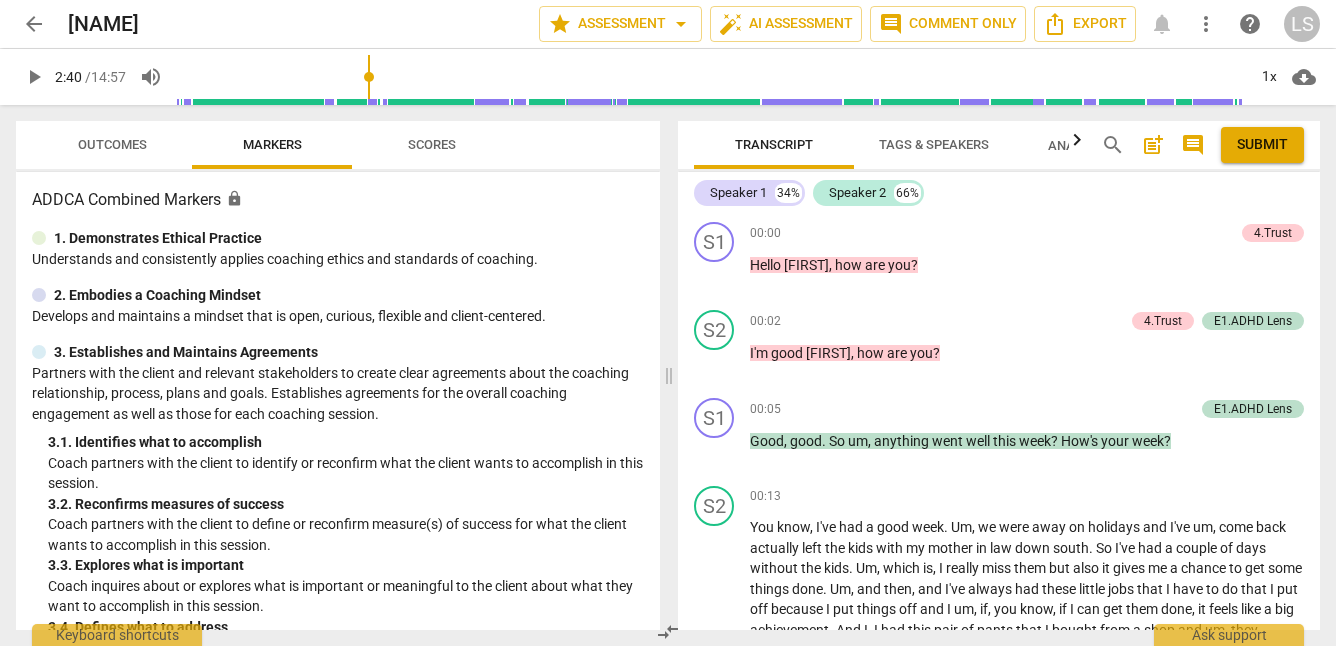 scroll, scrollTop: 932, scrollLeft: 0, axis: vertical 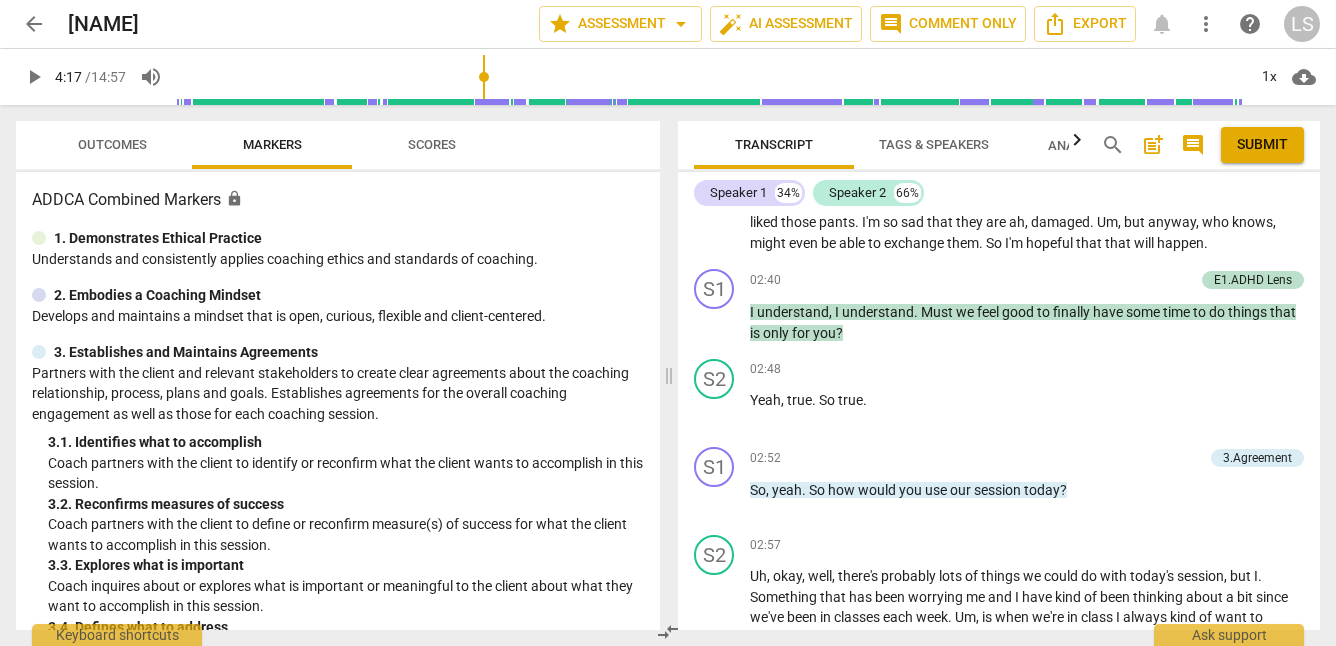 drag, startPoint x: 183, startPoint y: 74, endPoint x: 487, endPoint y: 69, distance: 304.0411 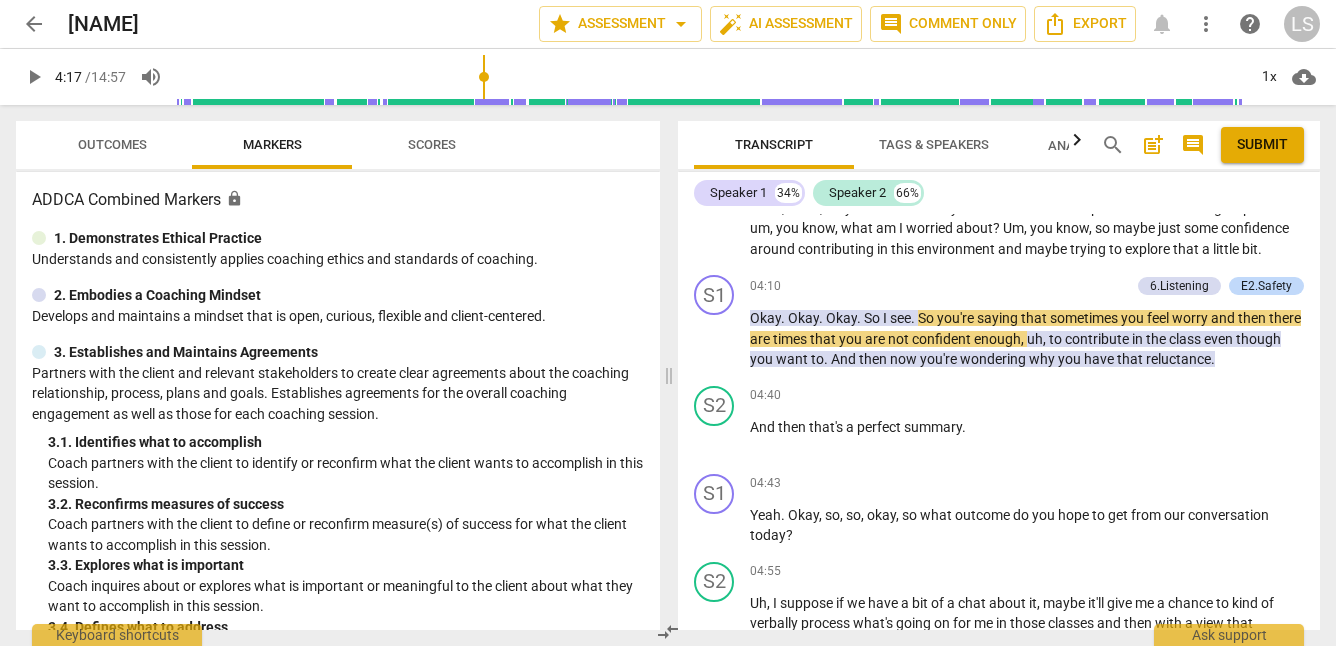 scroll, scrollTop: 1431, scrollLeft: 0, axis: vertical 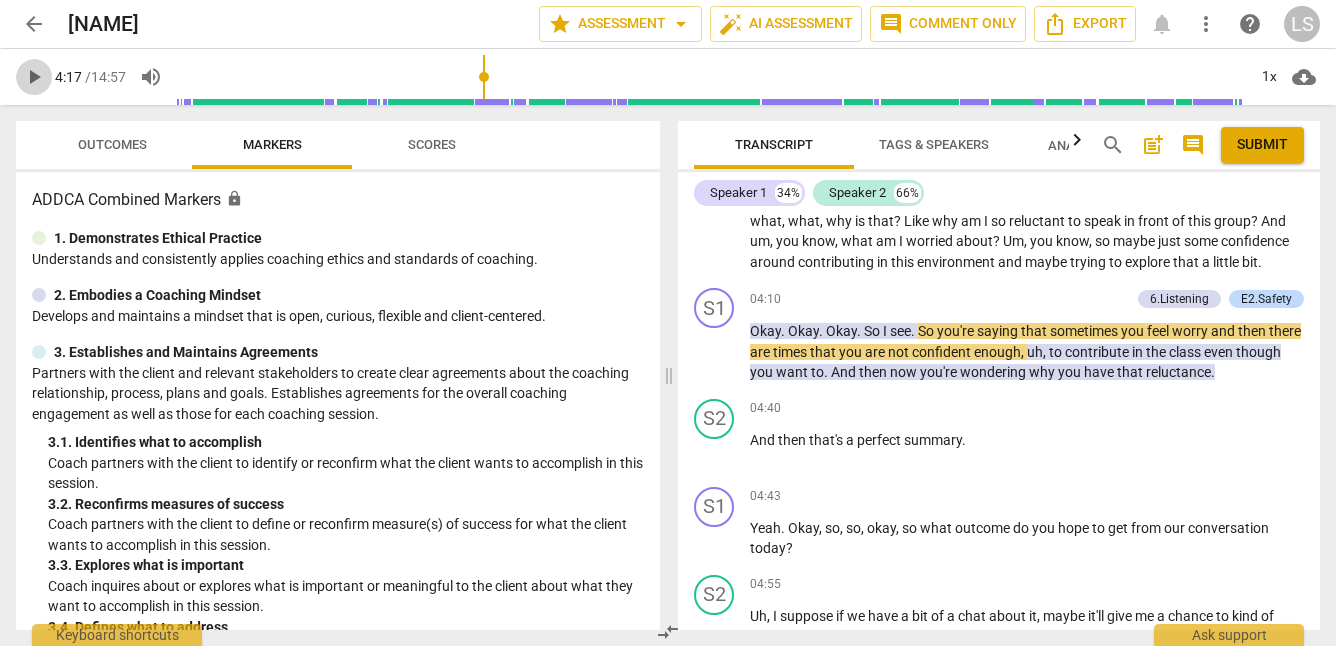 click on "play_arrow" at bounding box center [34, 77] 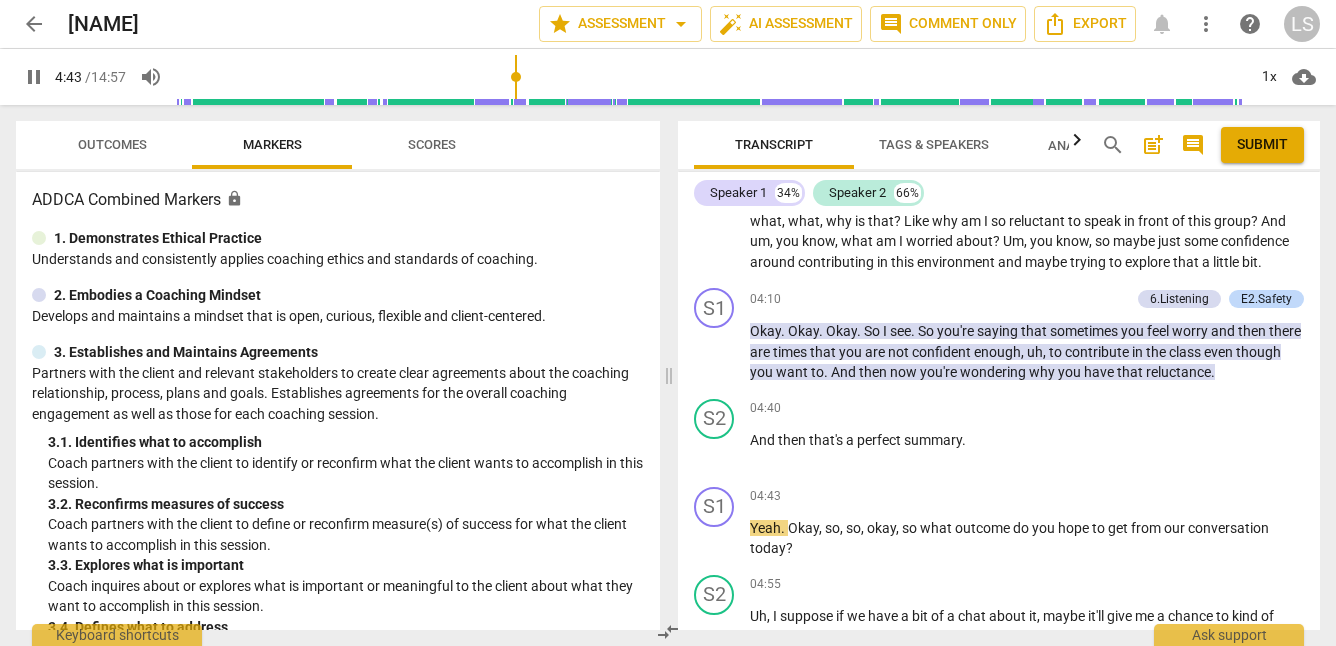 click on "pause" at bounding box center (34, 77) 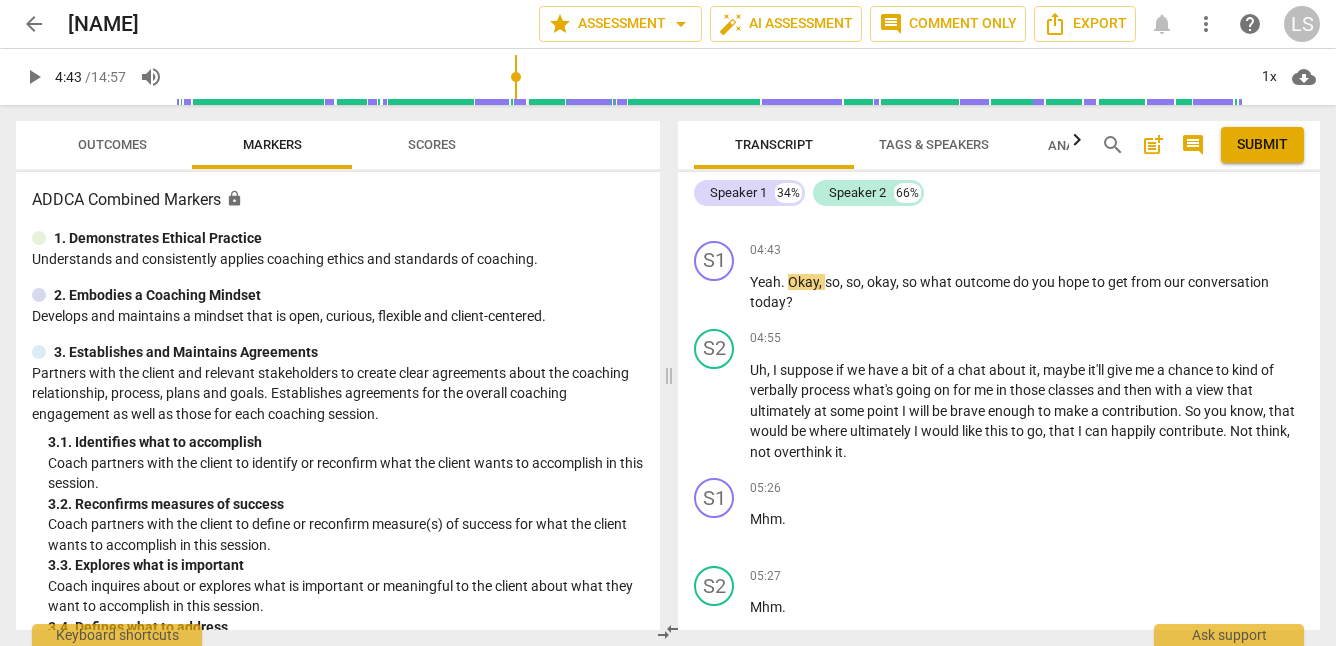 scroll, scrollTop: 1689, scrollLeft: 0, axis: vertical 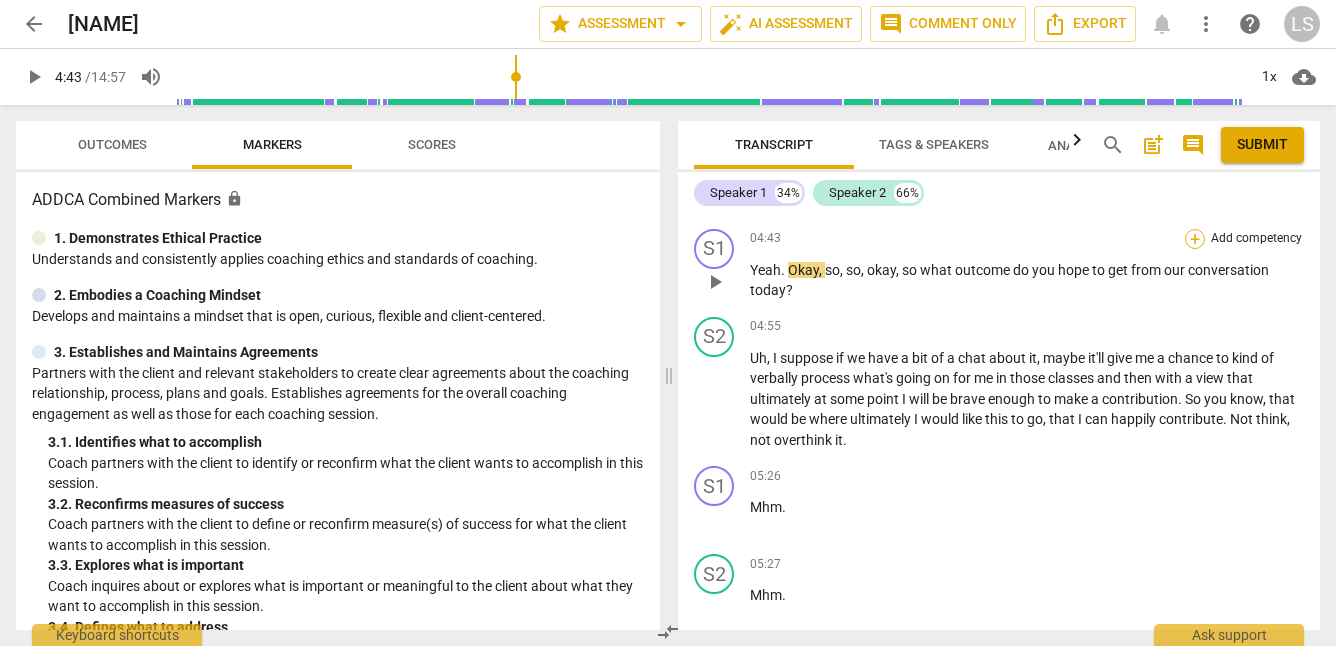 click on "+" at bounding box center (1195, 239) 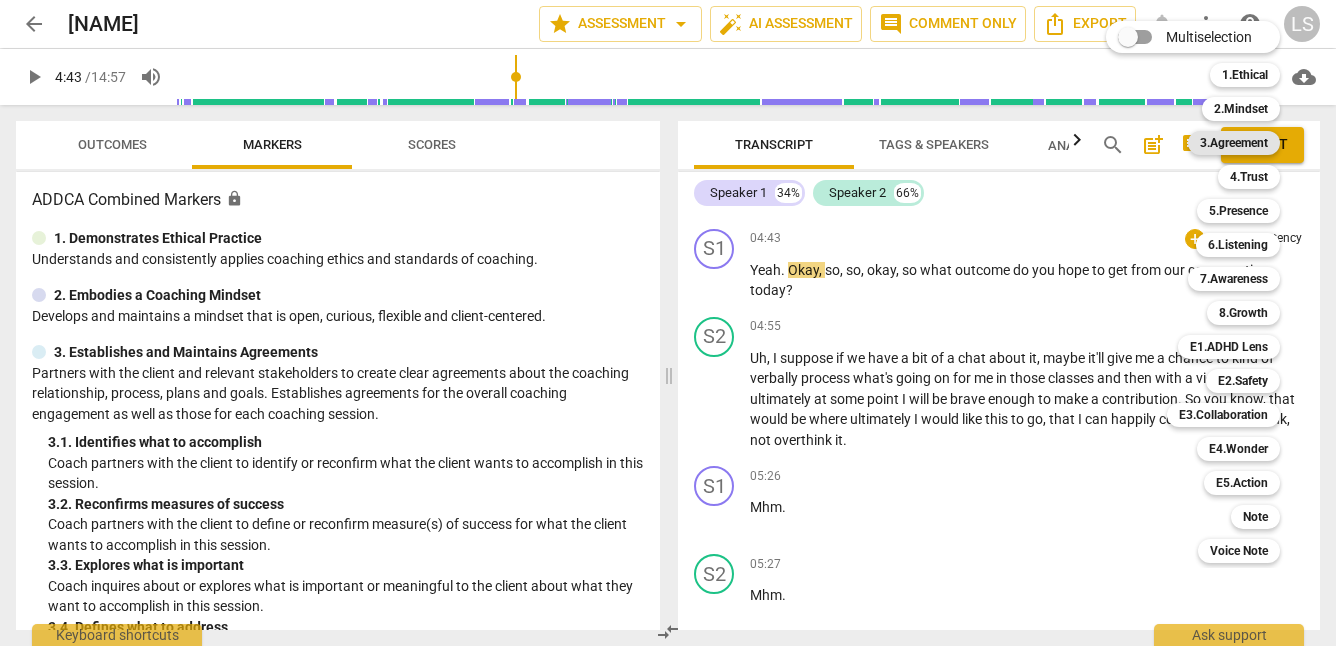 click on "3.Agreement" at bounding box center (1234, 143) 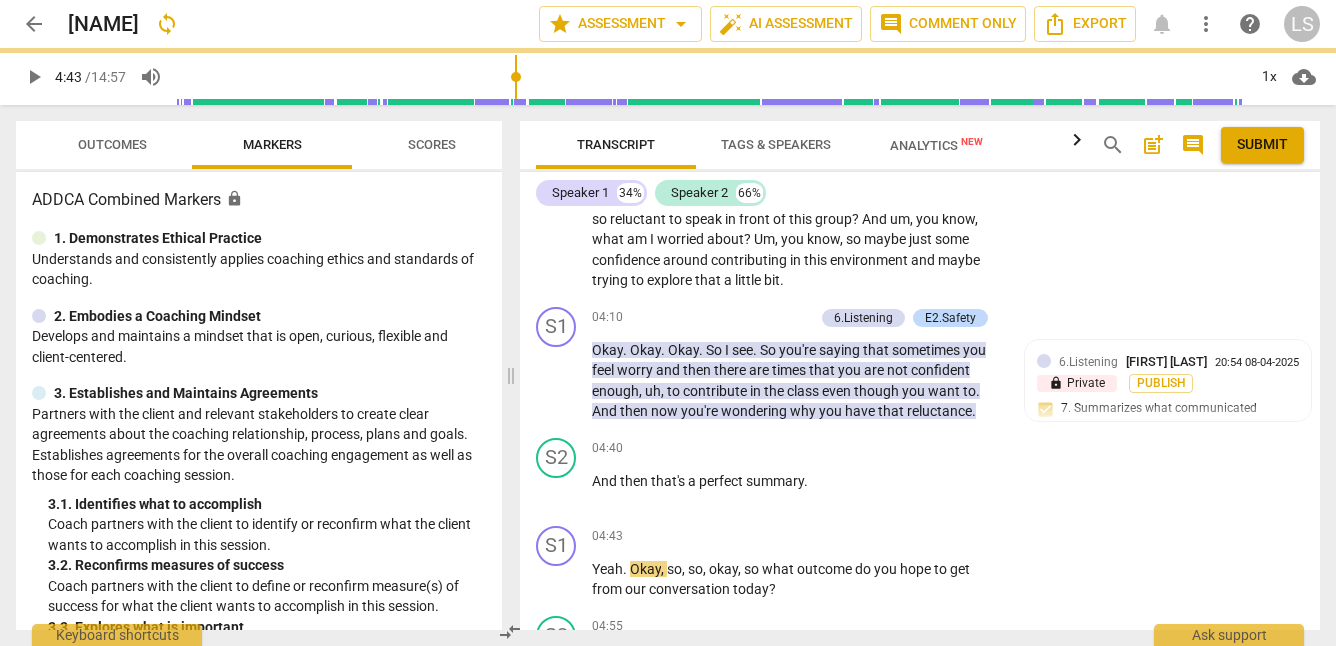 scroll, scrollTop: 1984, scrollLeft: 0, axis: vertical 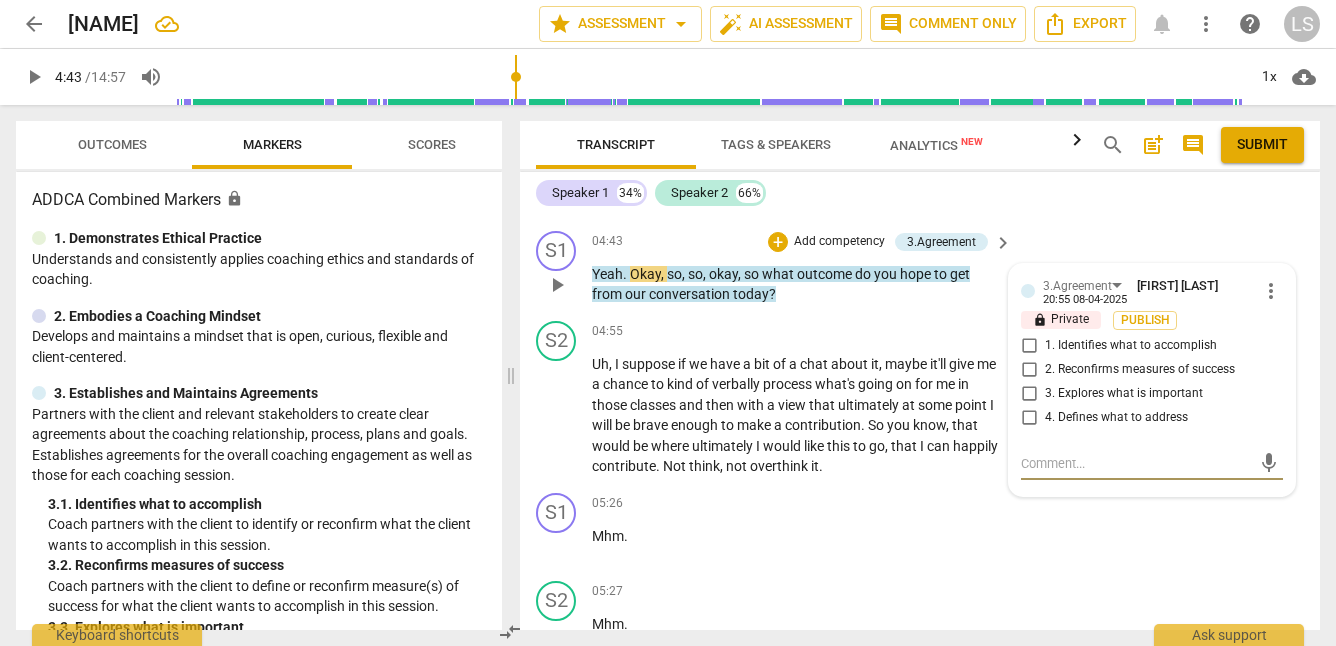 click on "3. Explores what is important" at bounding box center [1029, 394] 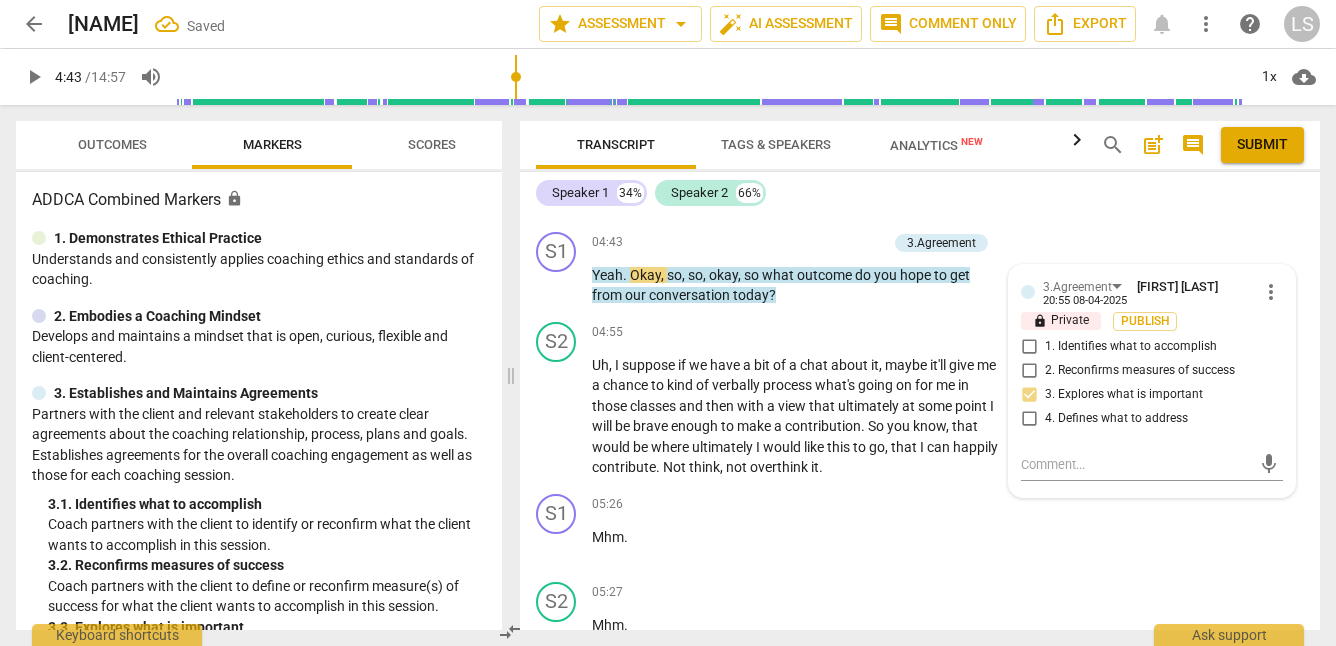 scroll, scrollTop: 2005, scrollLeft: 0, axis: vertical 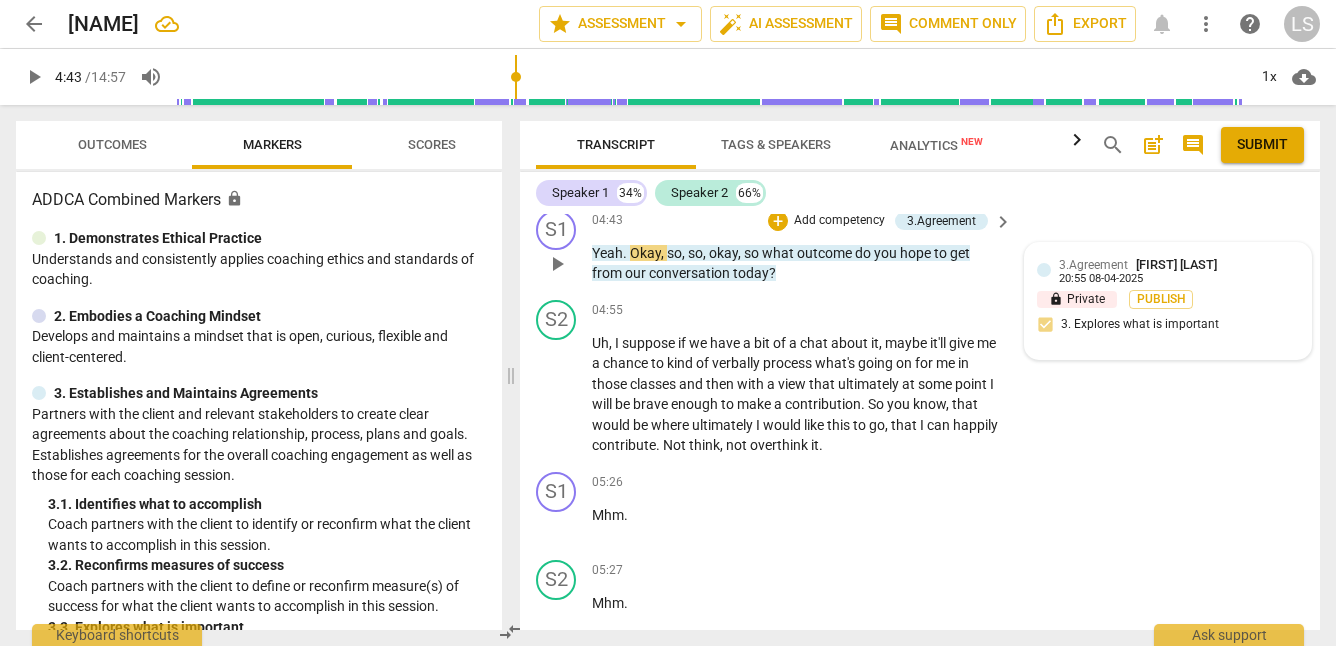 click on "3.Agreement [LAST] [FIRST] [TIME] [DATE]" at bounding box center [1179, 270] 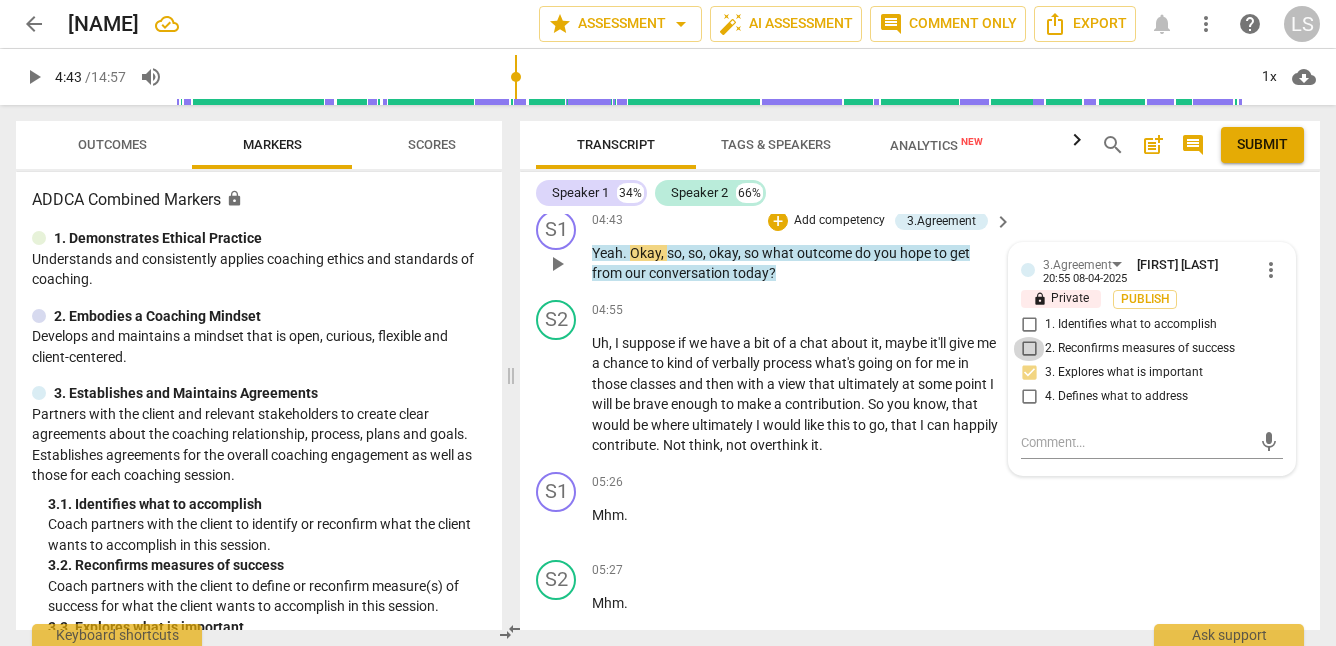 click on "2. Reconfirms measures of success" at bounding box center (1029, 349) 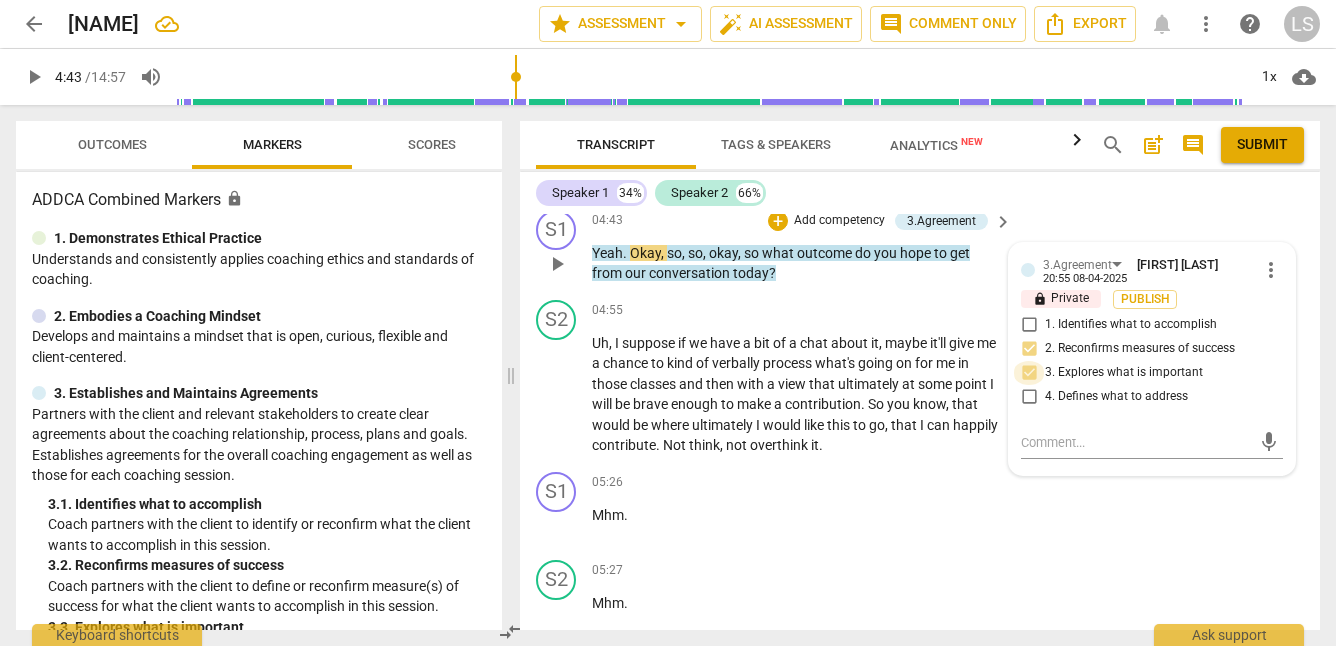 click on "3. Explores what is important" at bounding box center [1029, 373] 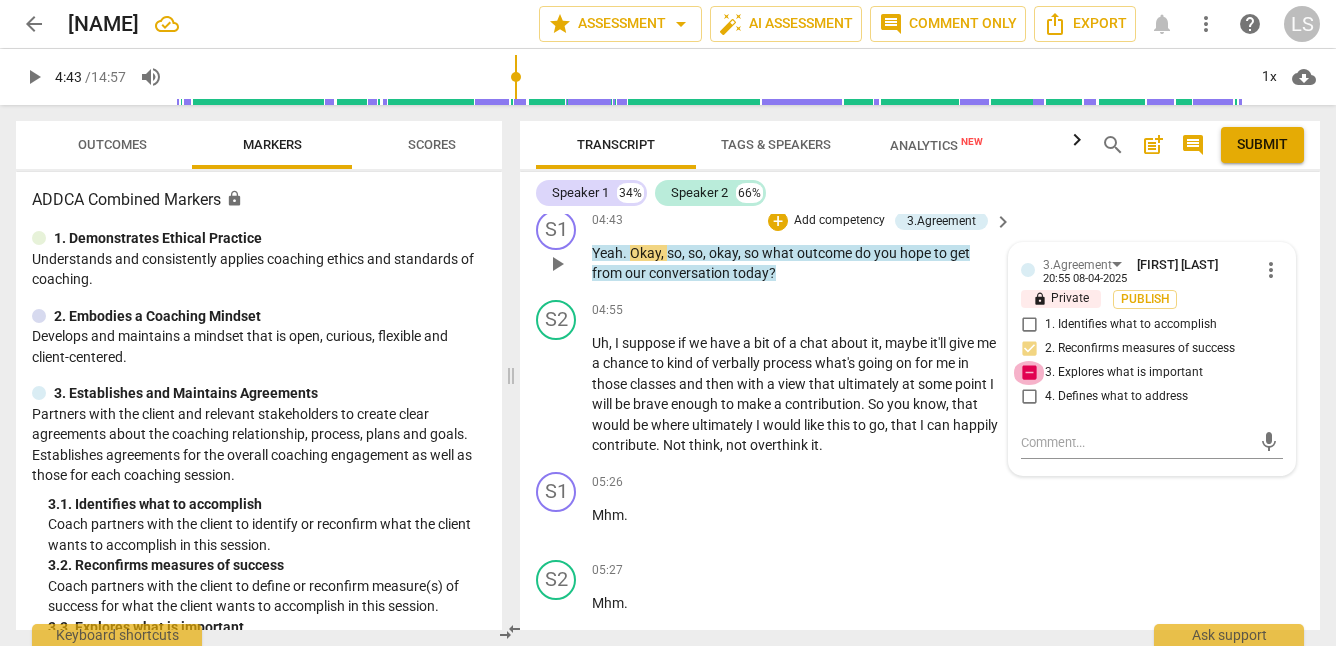 click on "3. Explores what is important" at bounding box center (1029, 373) 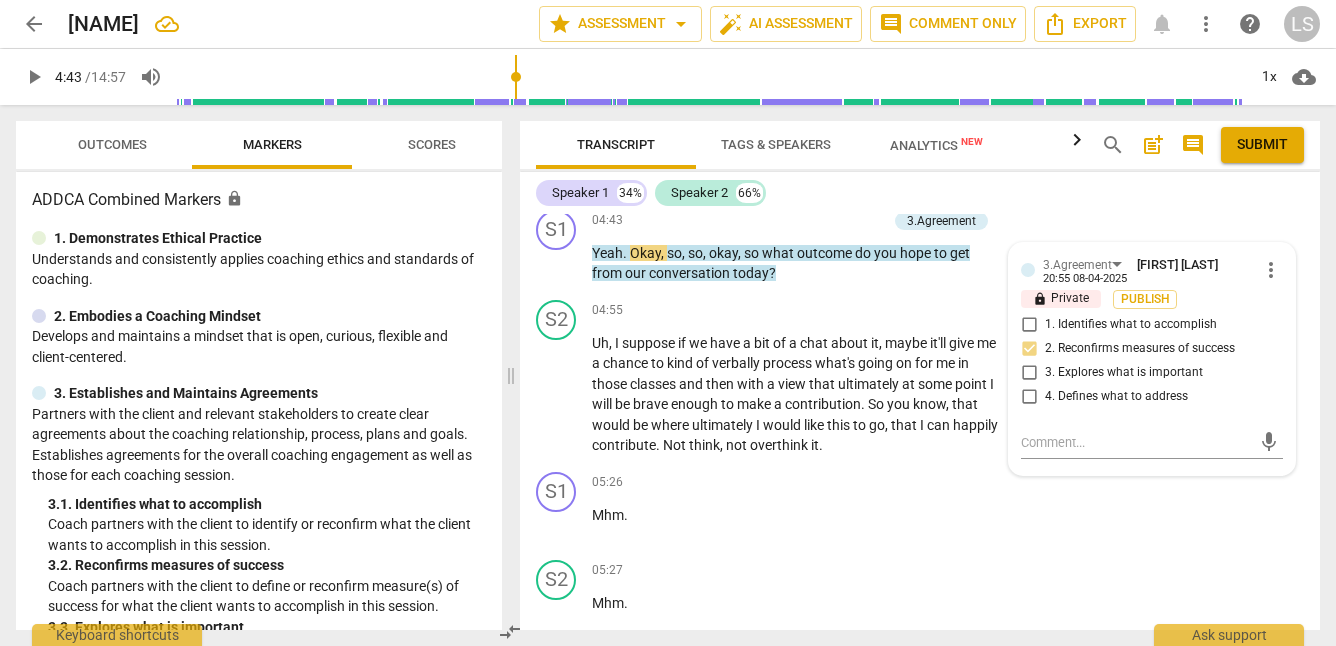 click on "play_arrow" at bounding box center [34, 77] 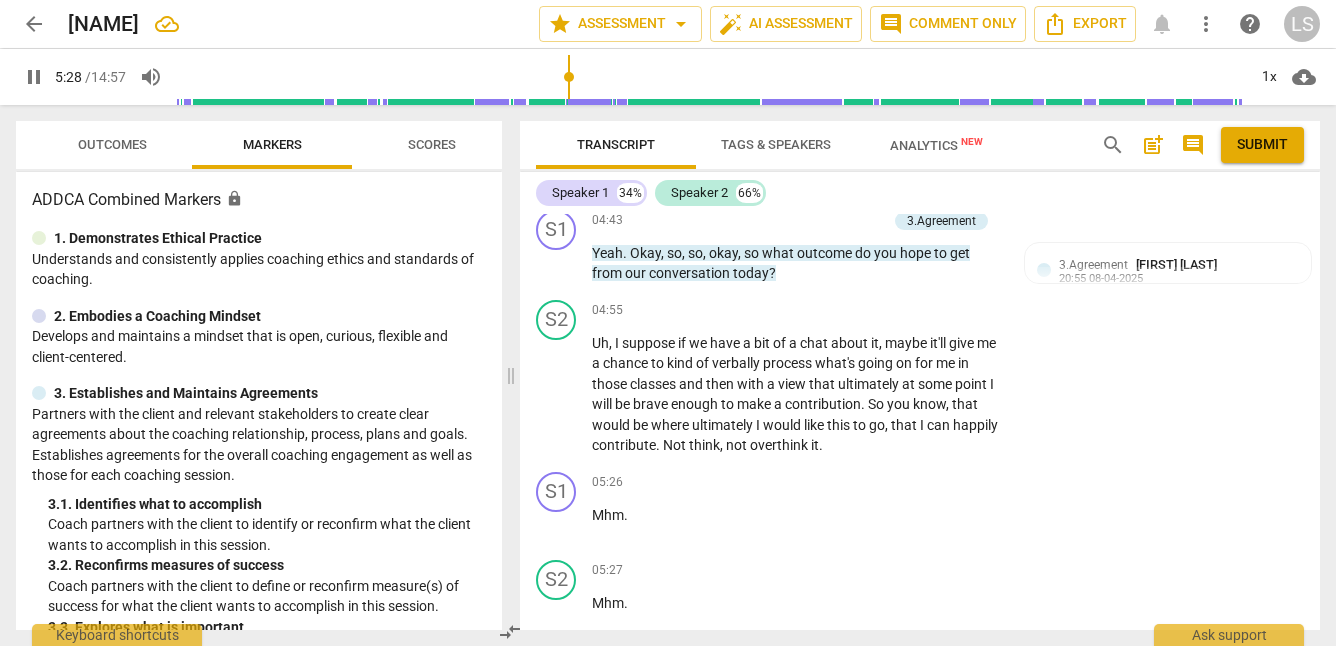 scroll, scrollTop: 2492, scrollLeft: 0, axis: vertical 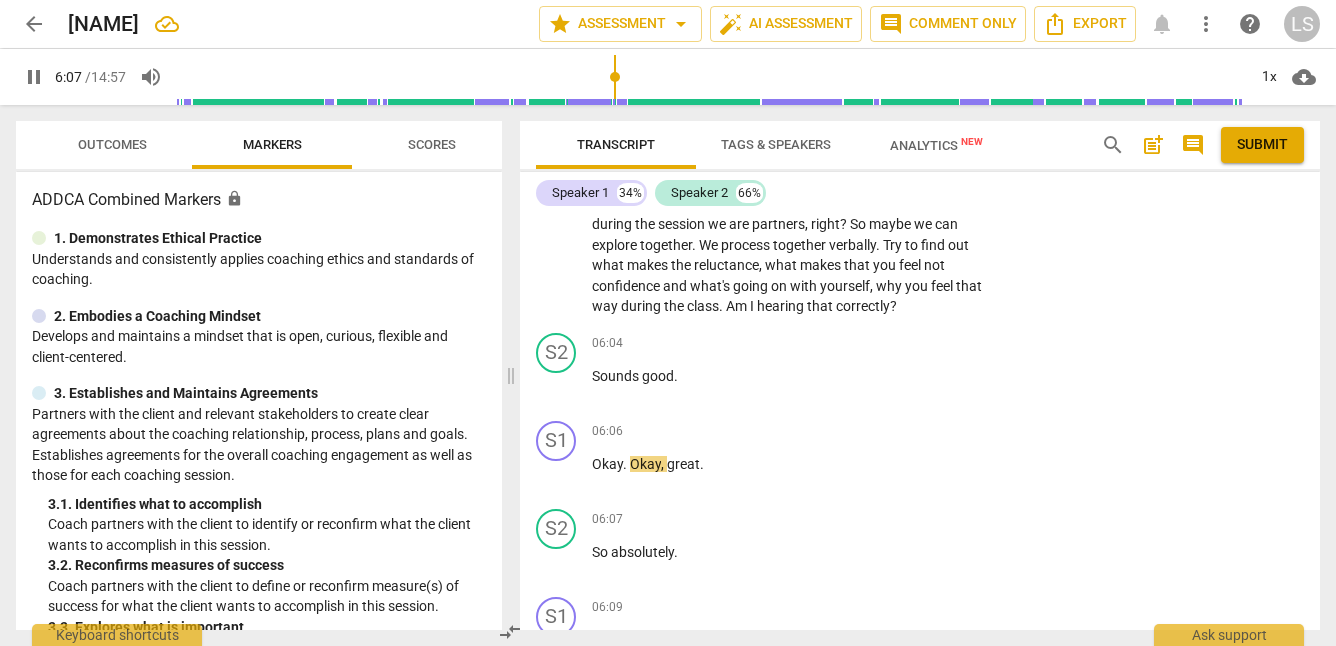 click on "pause" at bounding box center (34, 77) 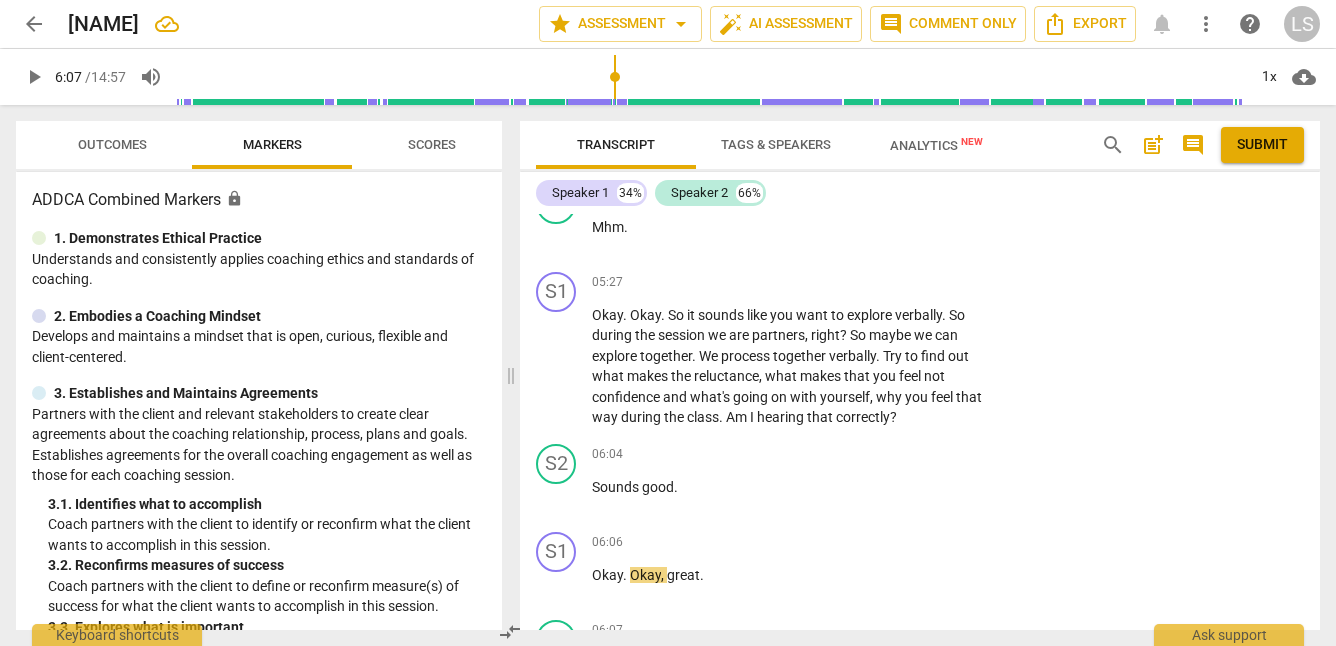 scroll, scrollTop: 2396, scrollLeft: 0, axis: vertical 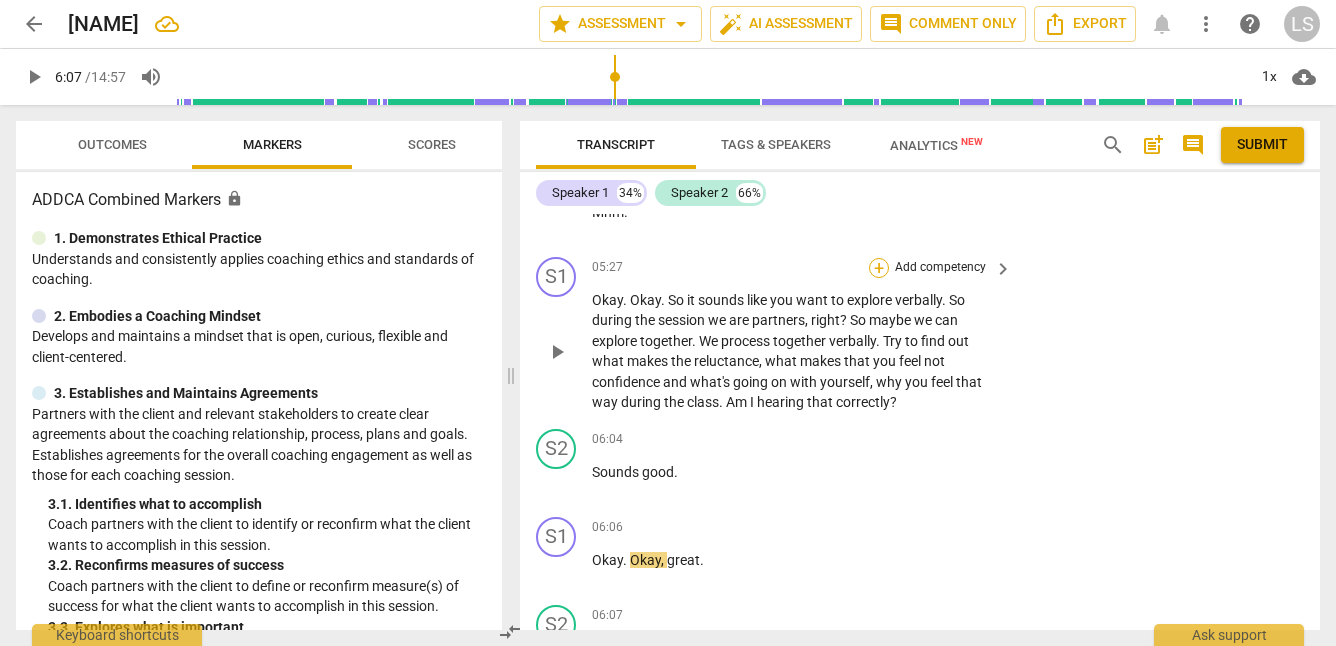 click on "+" at bounding box center (879, 268) 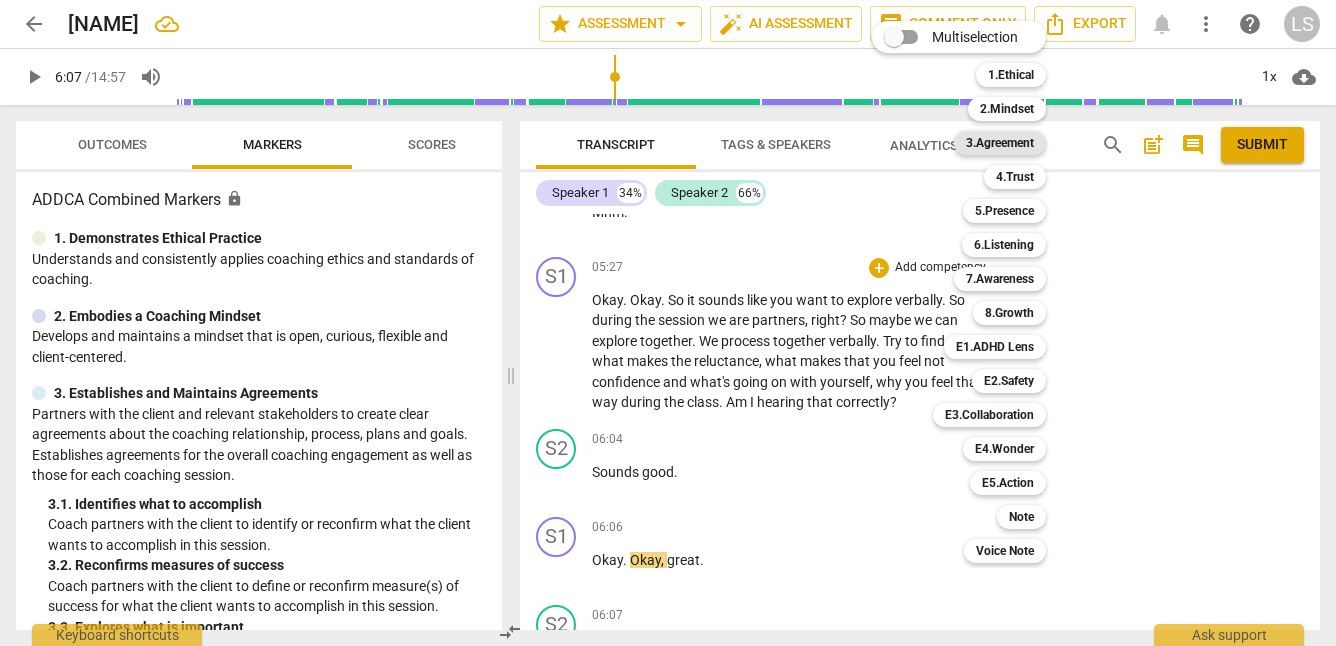 click on "3.Agreement" at bounding box center [1000, 143] 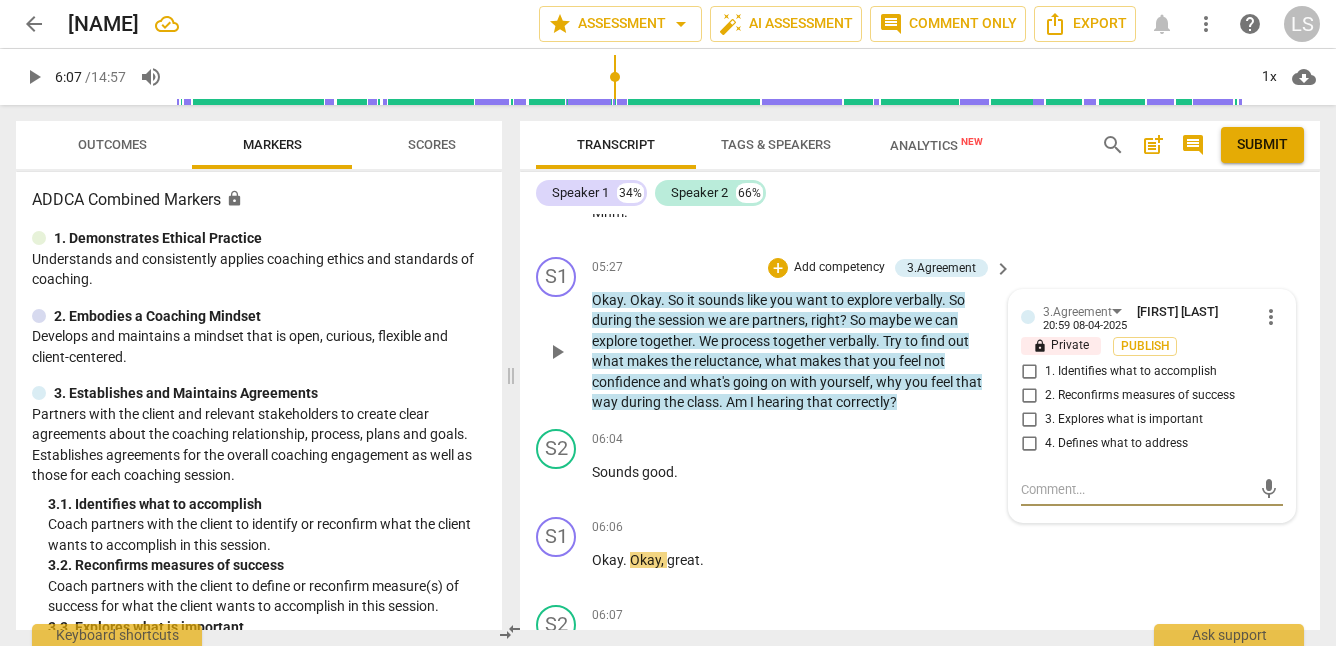 click on "1. Identifies what to accomplish" at bounding box center [1029, 372] 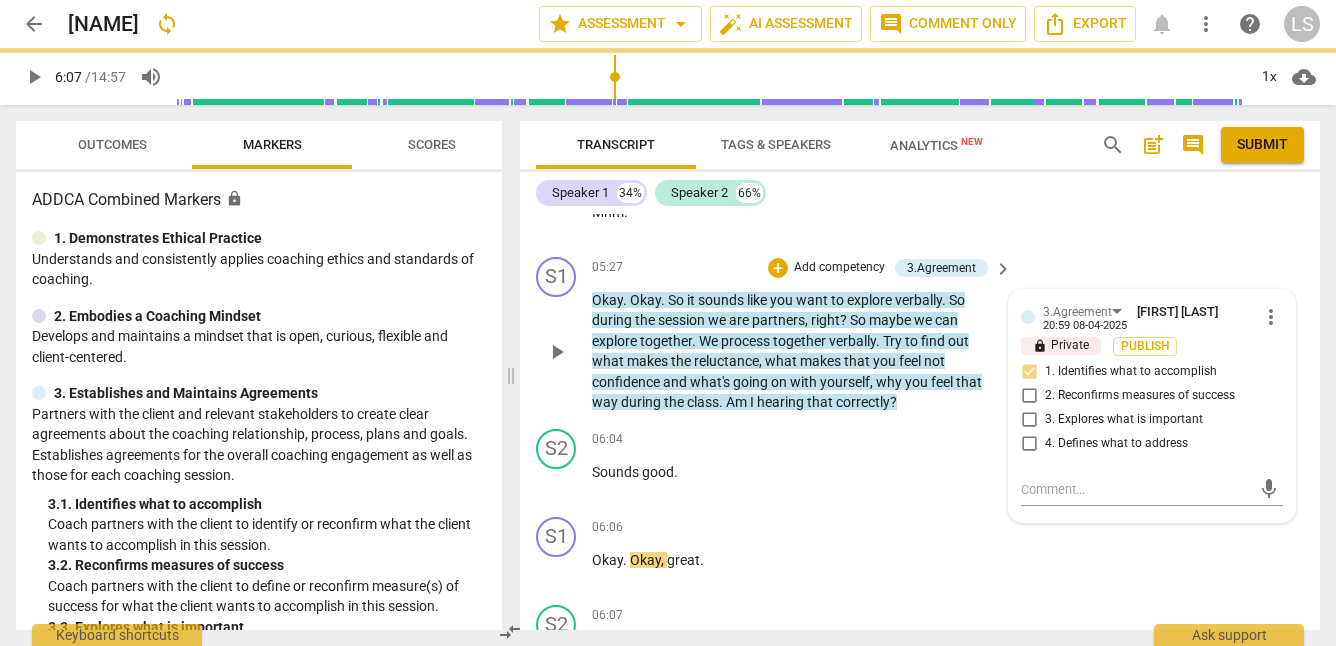click on "Add competency" at bounding box center [839, 268] 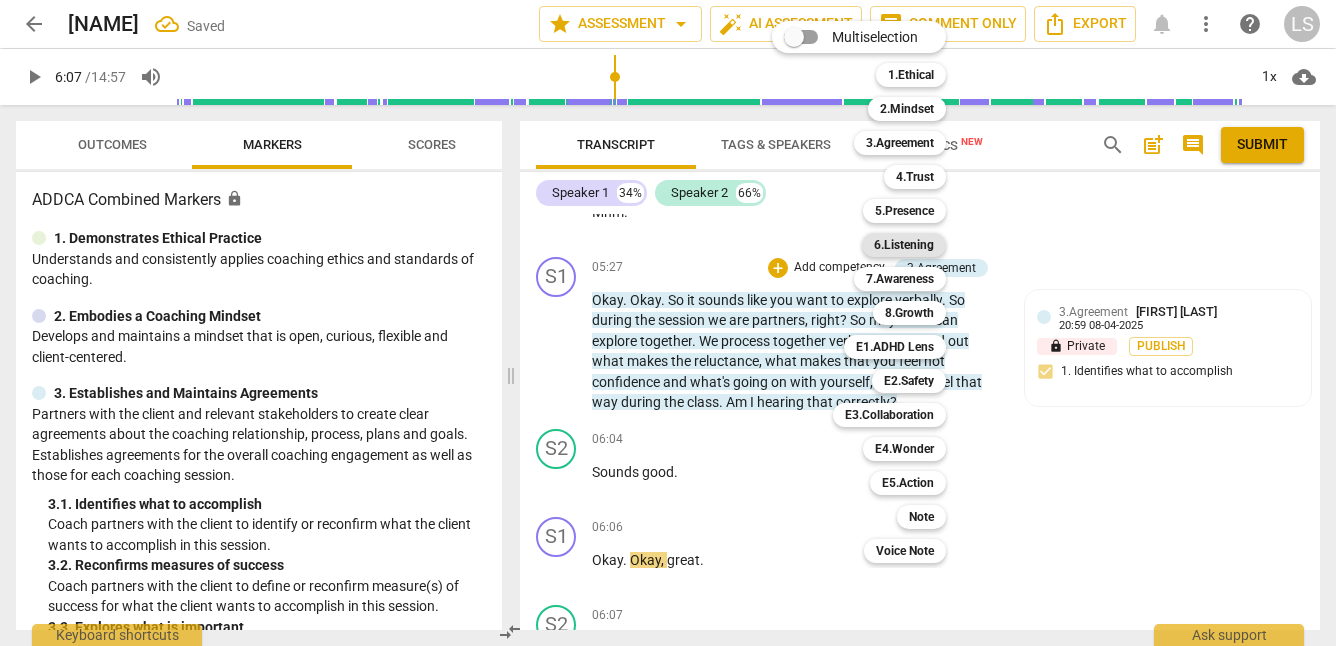 click on "6.Listening" at bounding box center (904, 245) 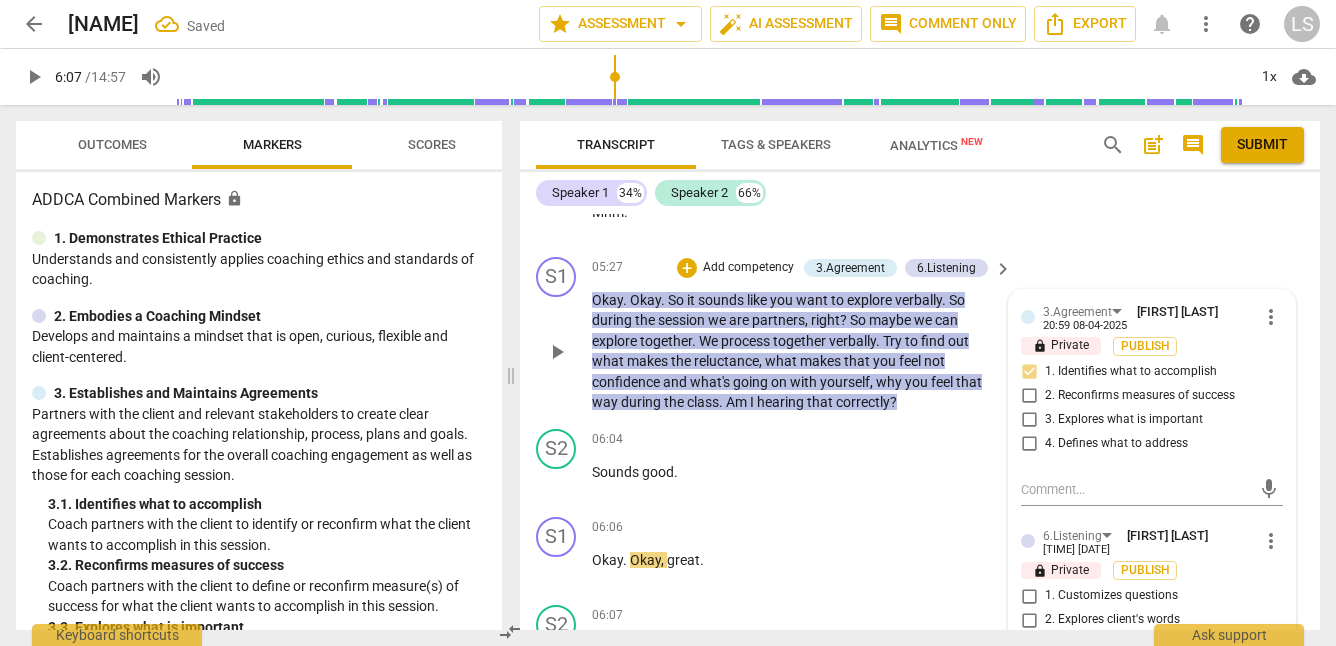 click on "3.Agreement [LAST] [FIRST] [TIME] [DATE] more_vert lock Private Publish 1. Identifies what to accomplish 2. Reconfirms measures of success 3. Explores what is important 4. Defines what to address mic 6.Listening [LAST] [FIRST] [TIME] [DATE] more_vert lock Private Publish 1. Customizes questions 2. Explores client's words 3. Explores client's emotions 4. Explores energy shifts 5. Inquires about perception 6. Does not interrupt 7. Summarizes what communicated mic" at bounding box center [1152, 554] 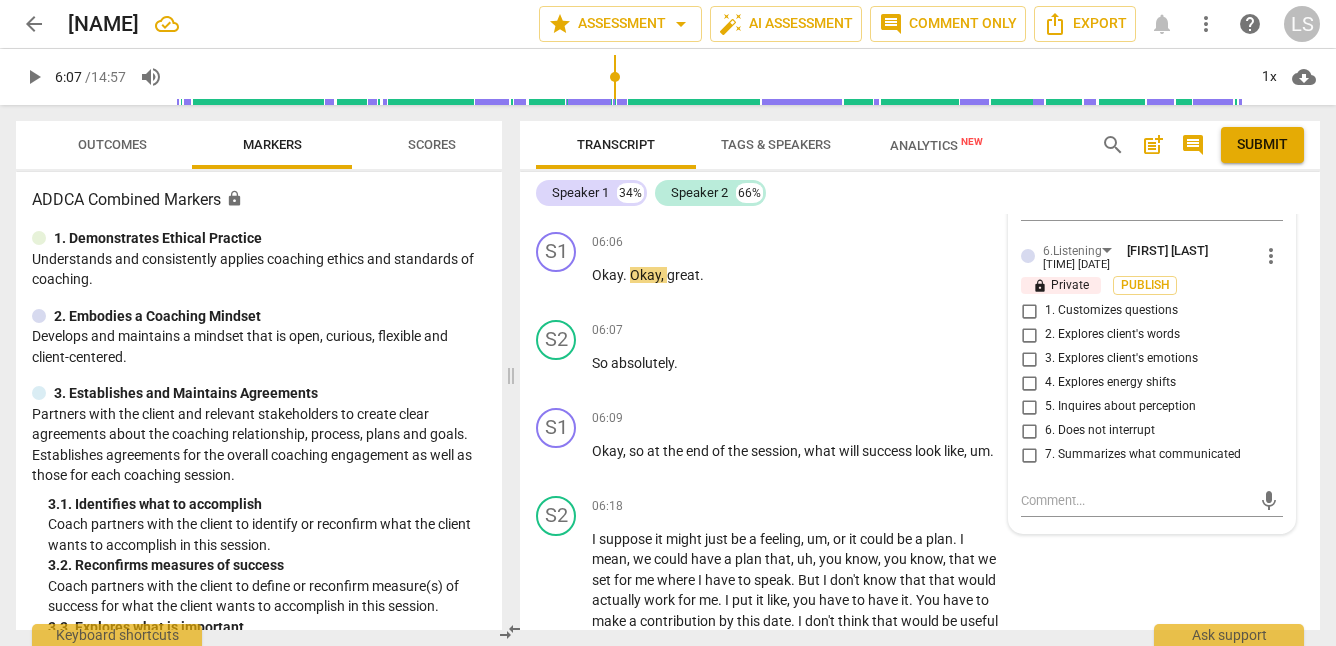 scroll, scrollTop: 2738, scrollLeft: 0, axis: vertical 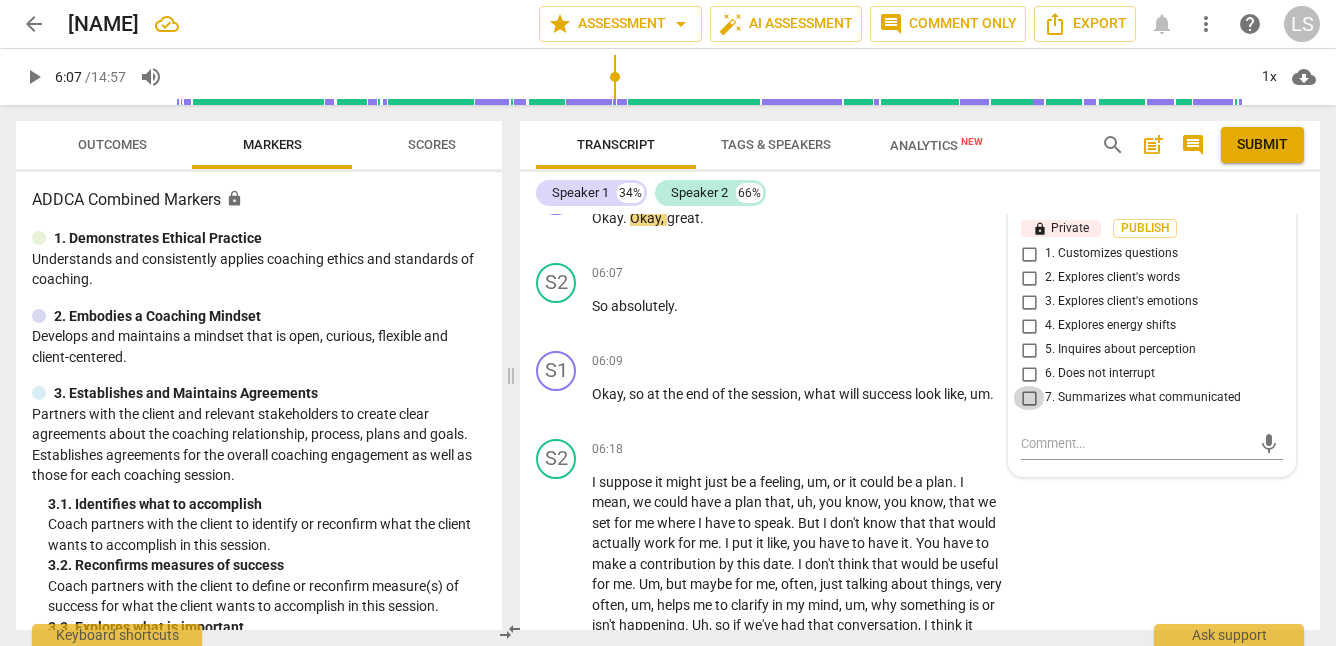 click on "7. Summarizes what communicated" at bounding box center [1029, 398] 